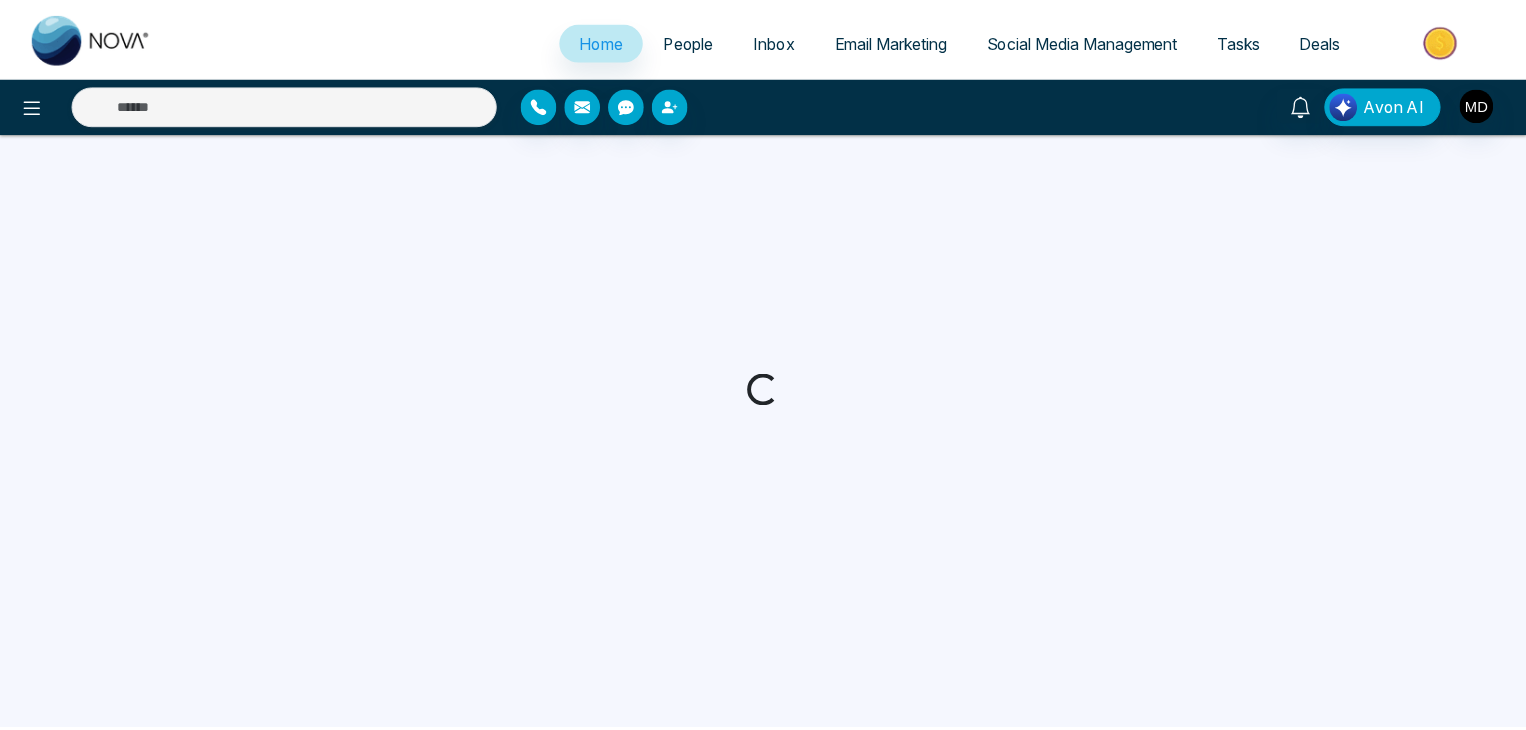 scroll, scrollTop: 0, scrollLeft: 0, axis: both 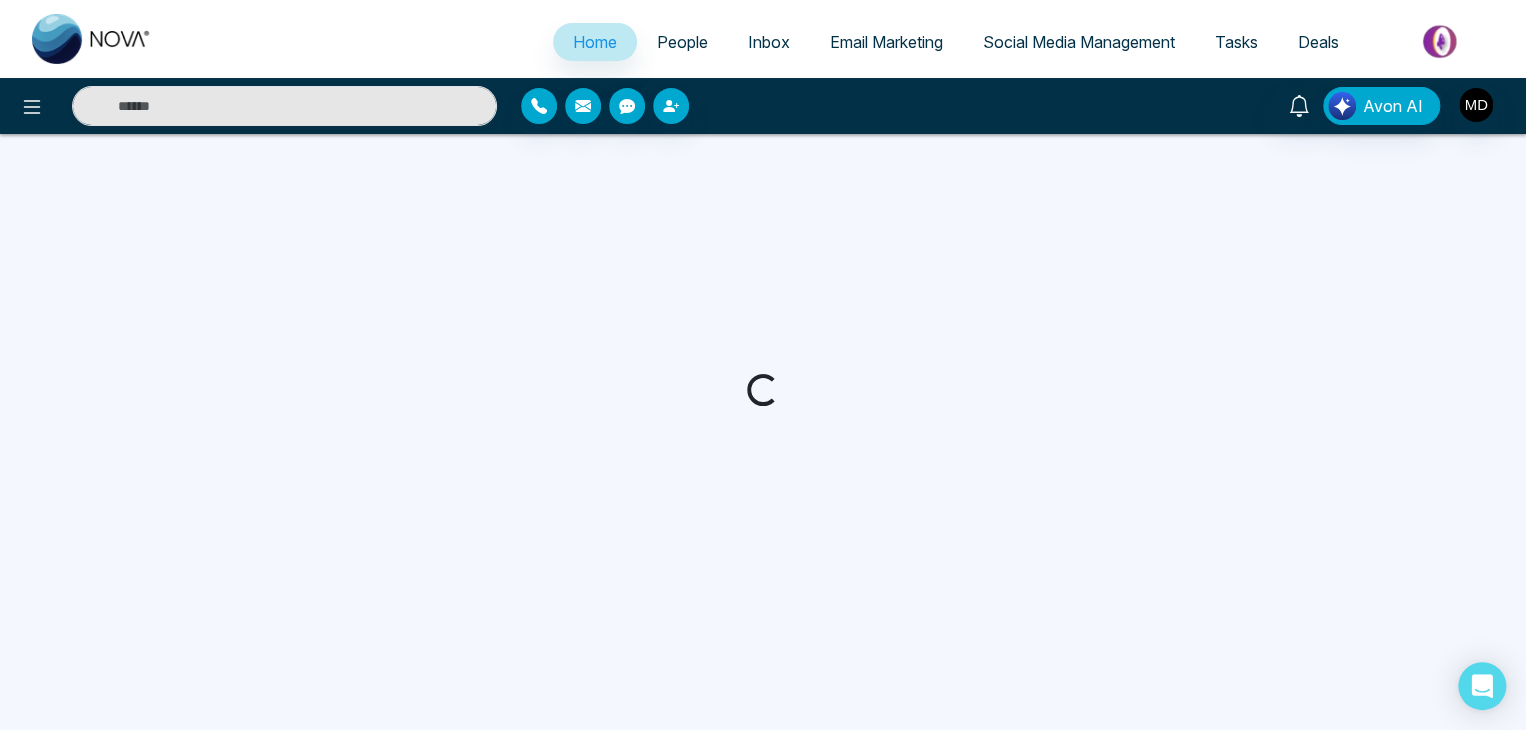 select on "*" 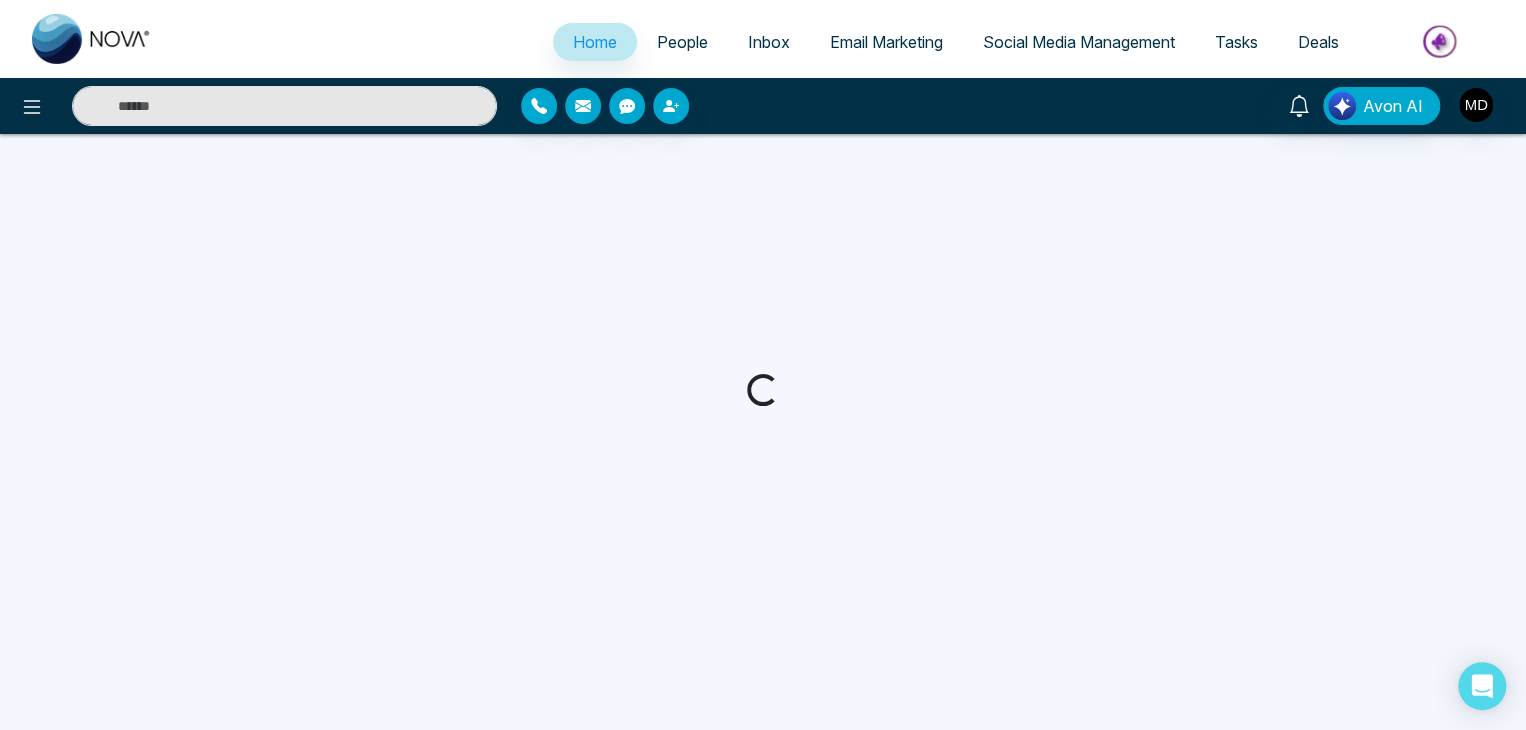 select on "*" 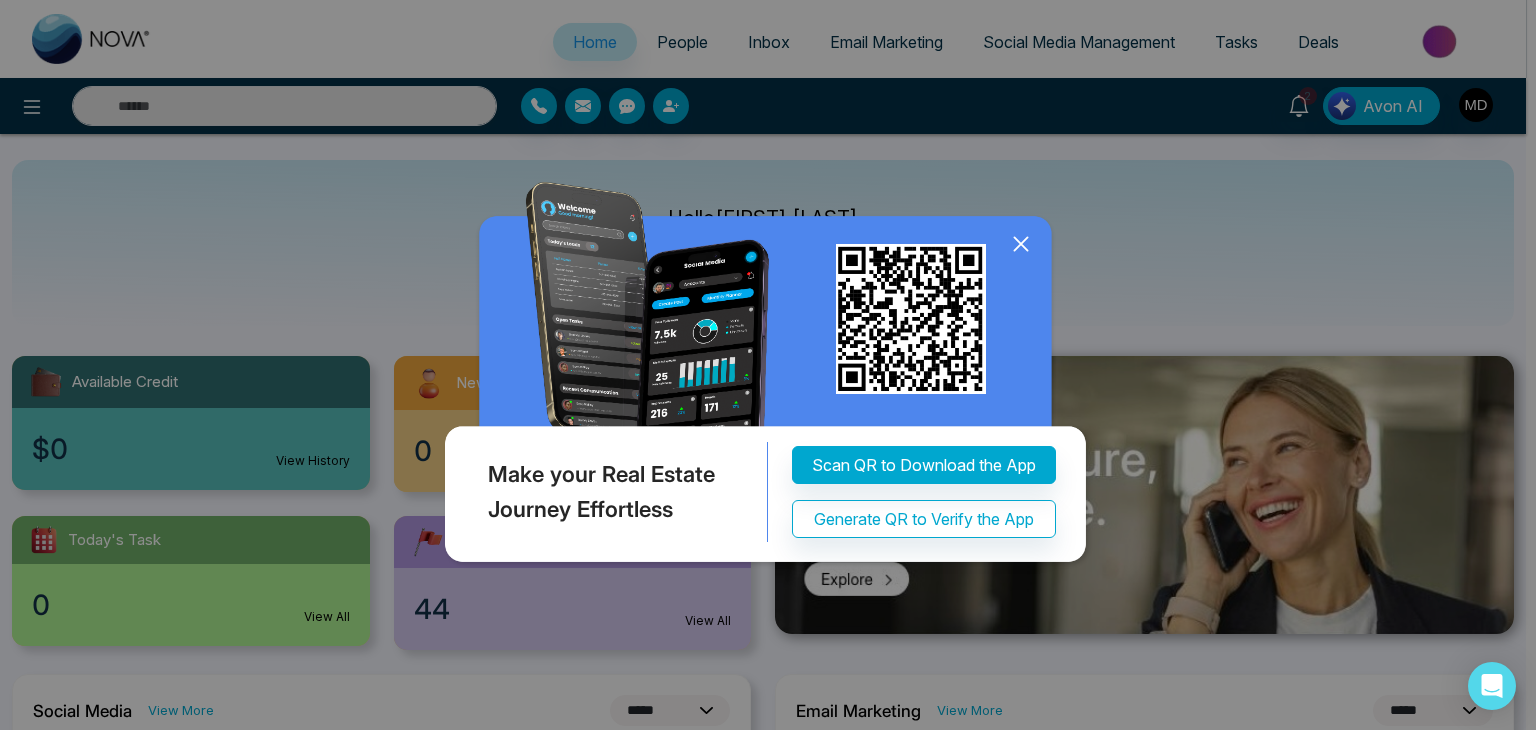 click 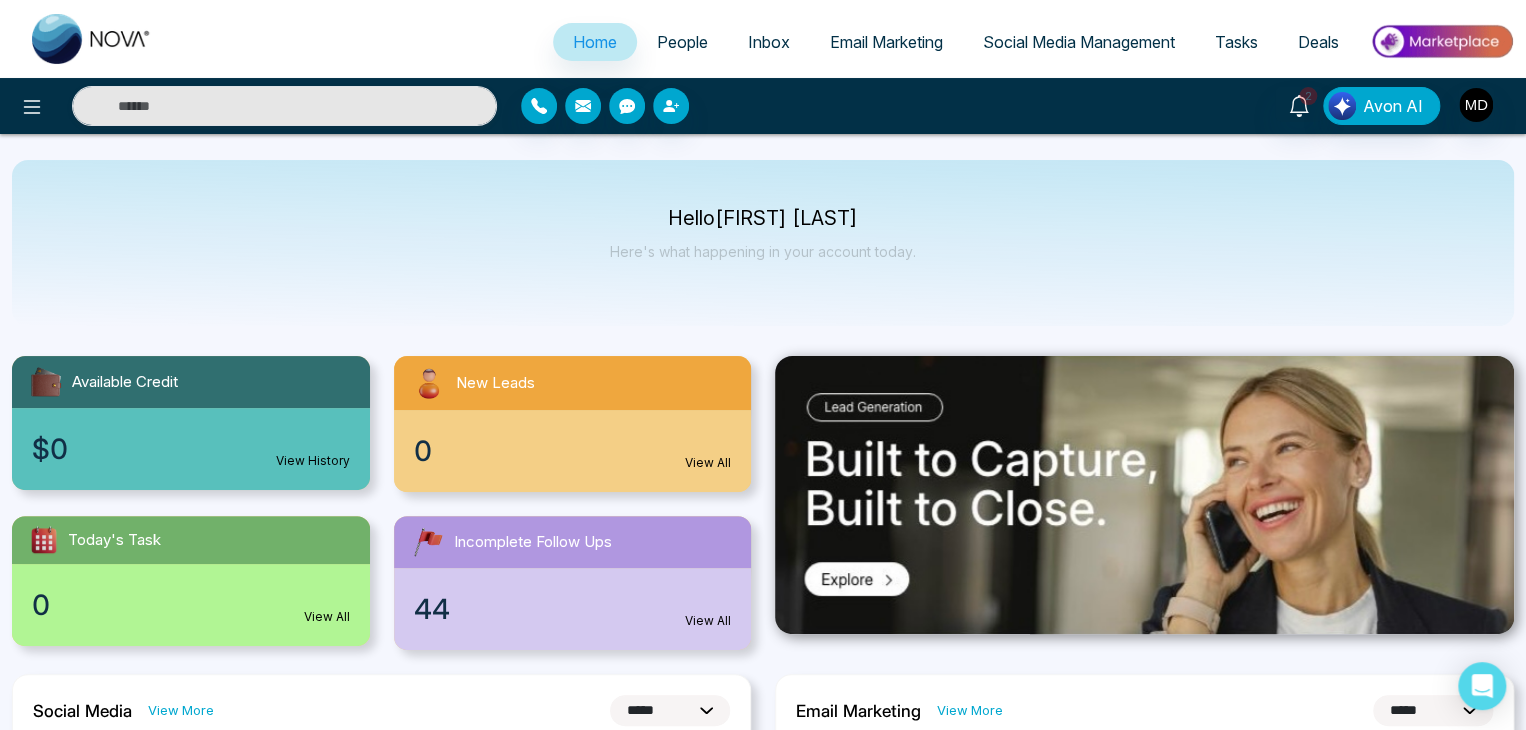 click on "People" at bounding box center (682, 42) 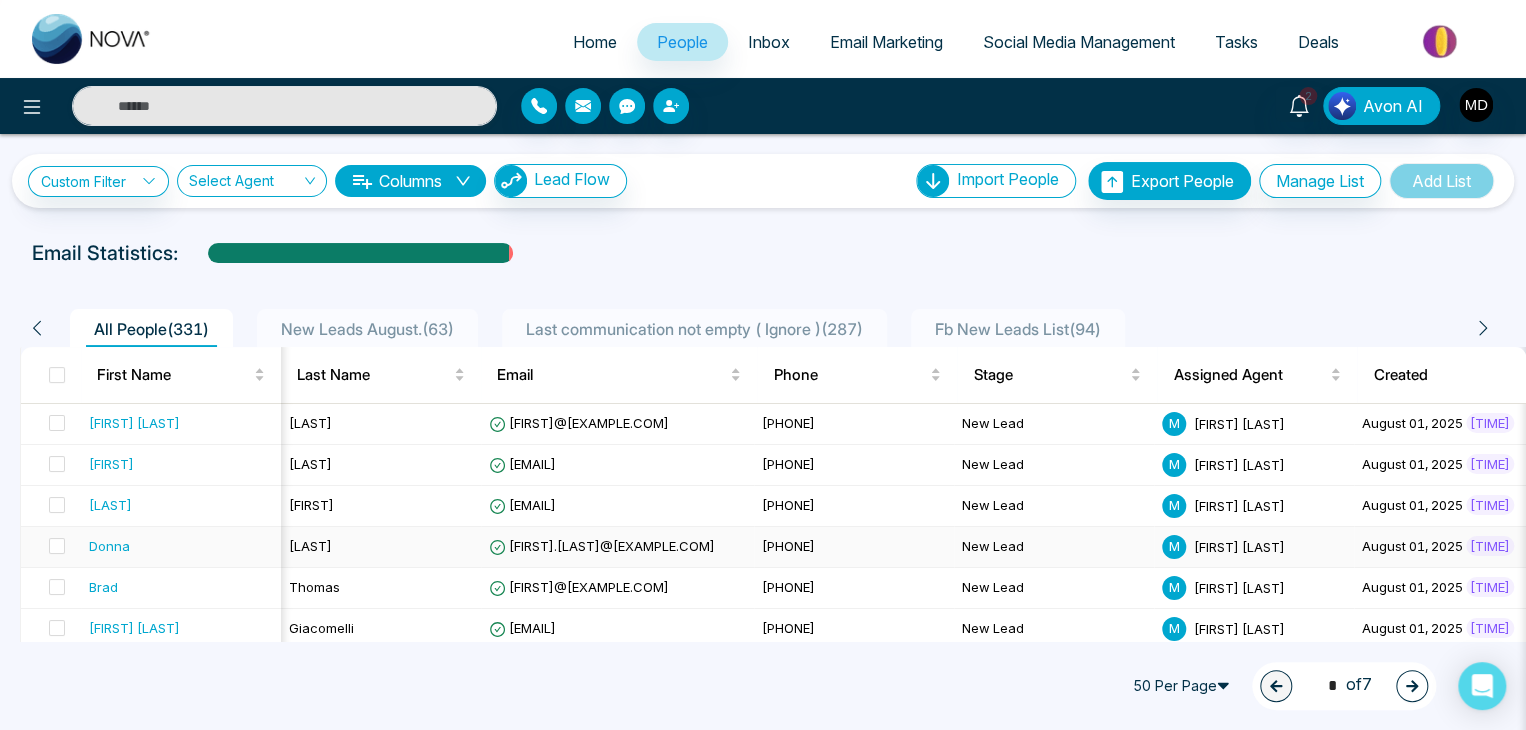 scroll, scrollTop: 0, scrollLeft: 622, axis: horizontal 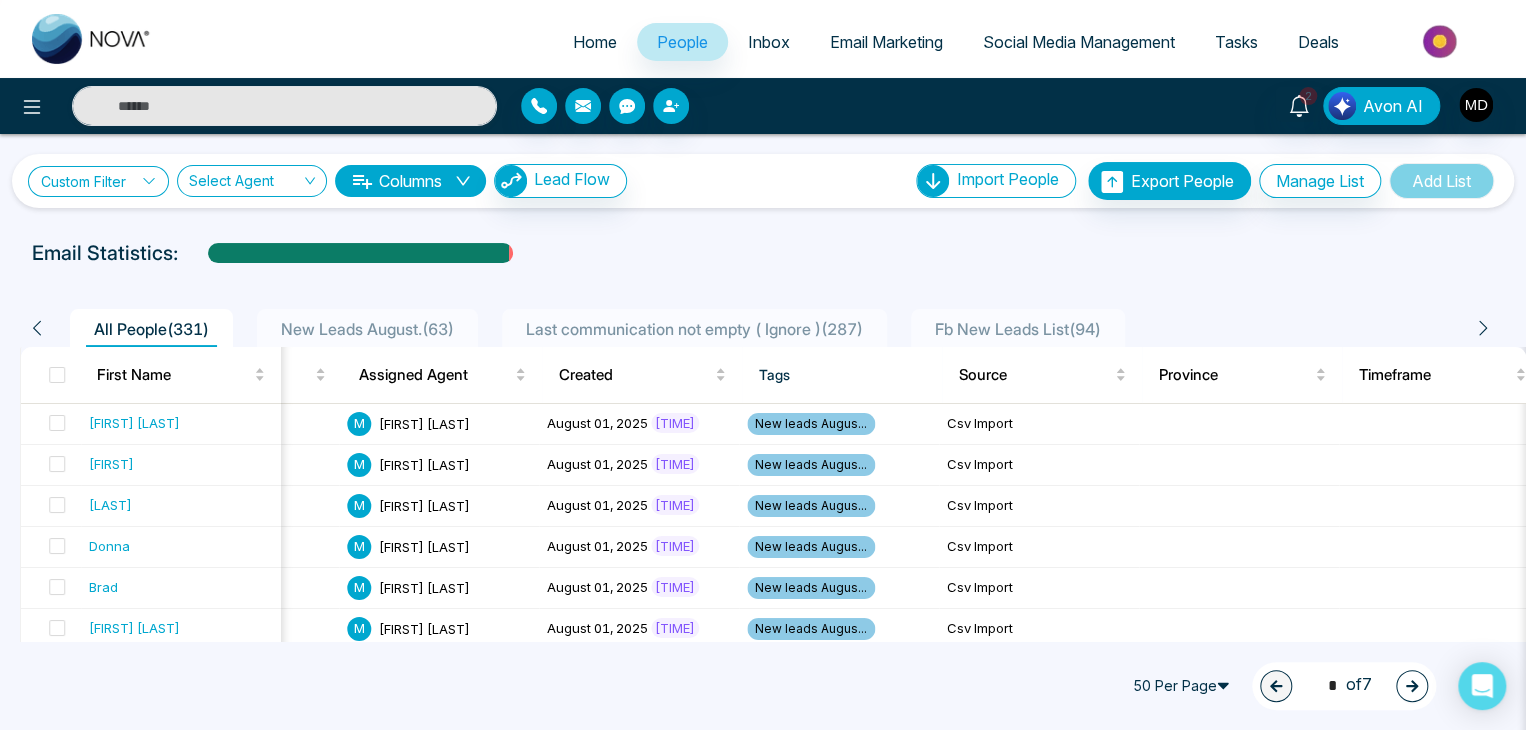 click on "Custom Filter" at bounding box center [98, 181] 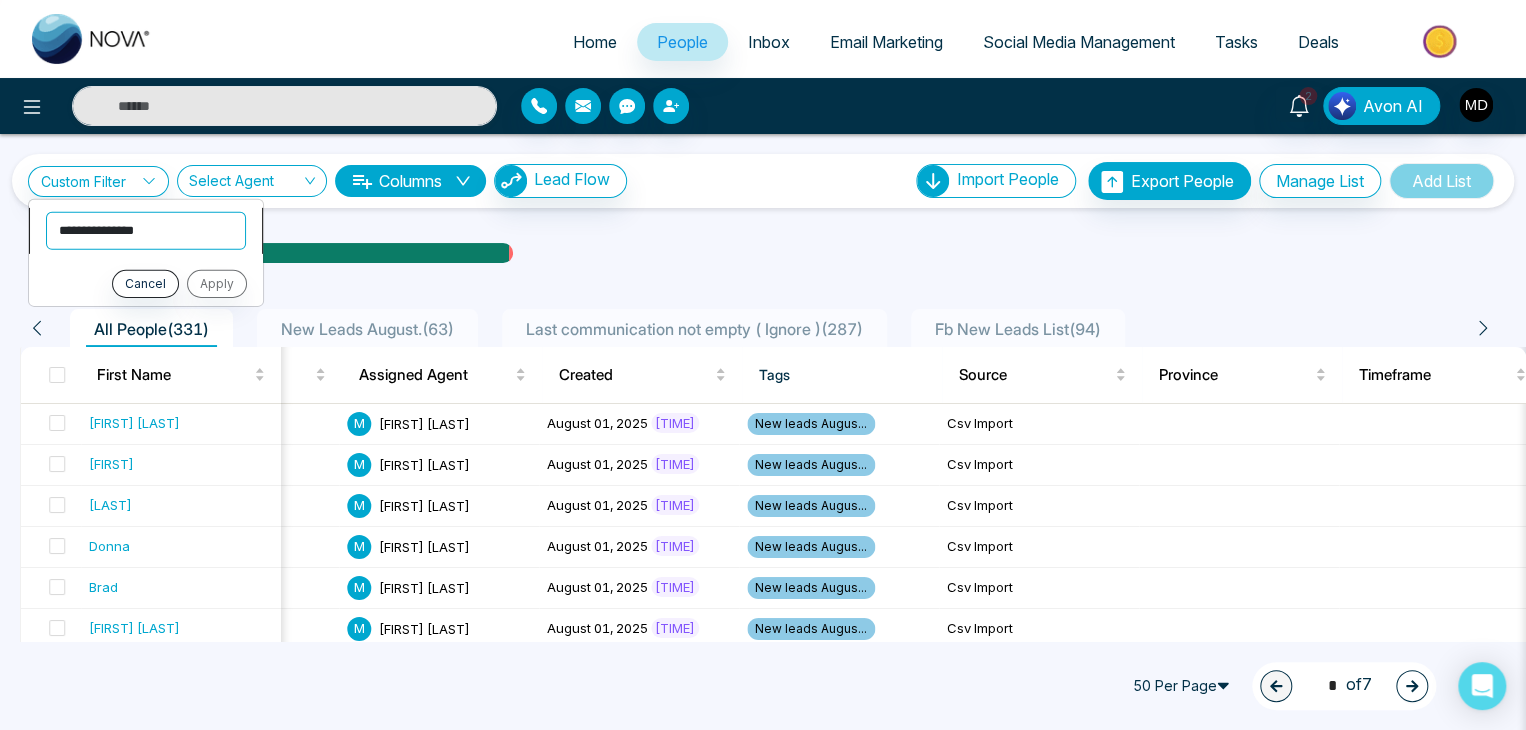 click on "**********" at bounding box center [146, 230] 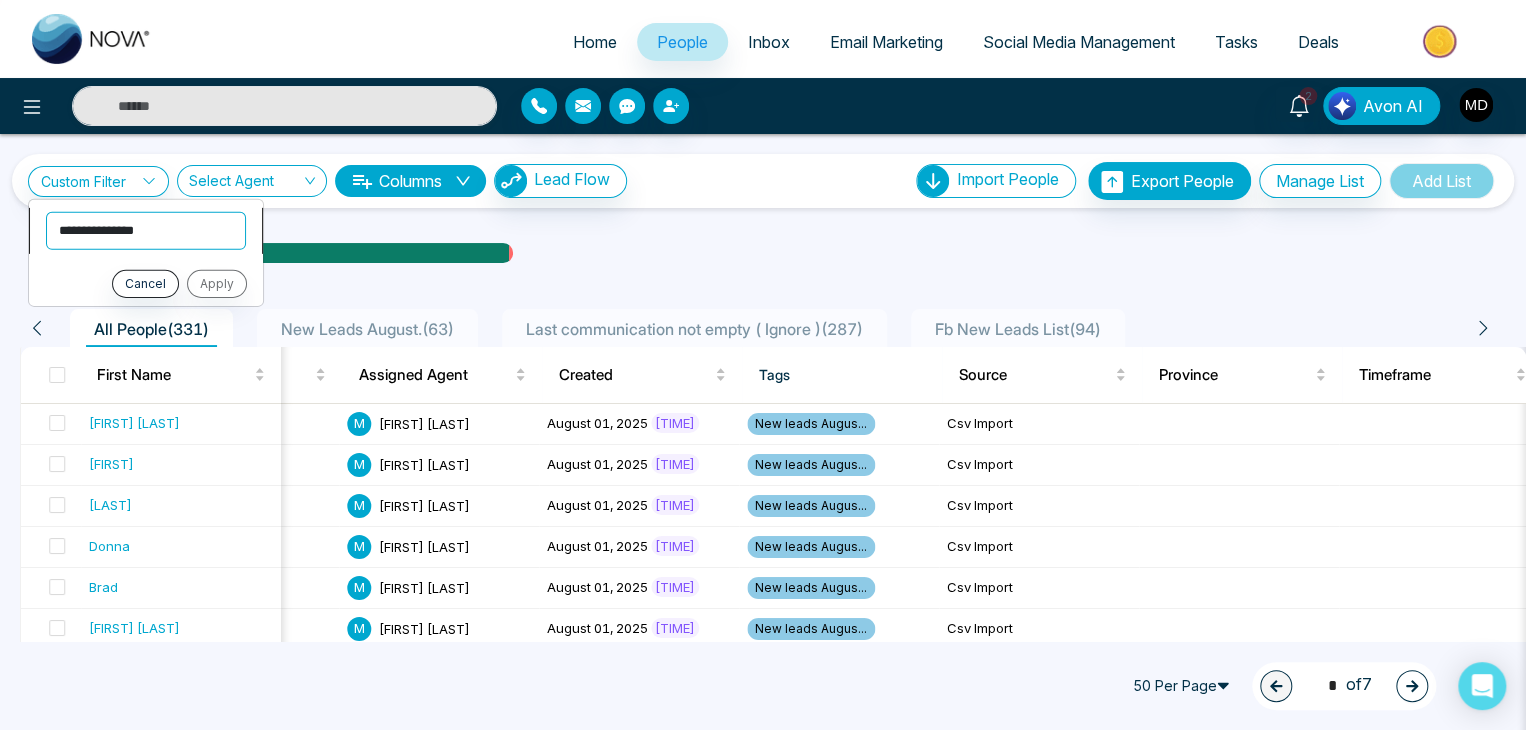 select on "*****" 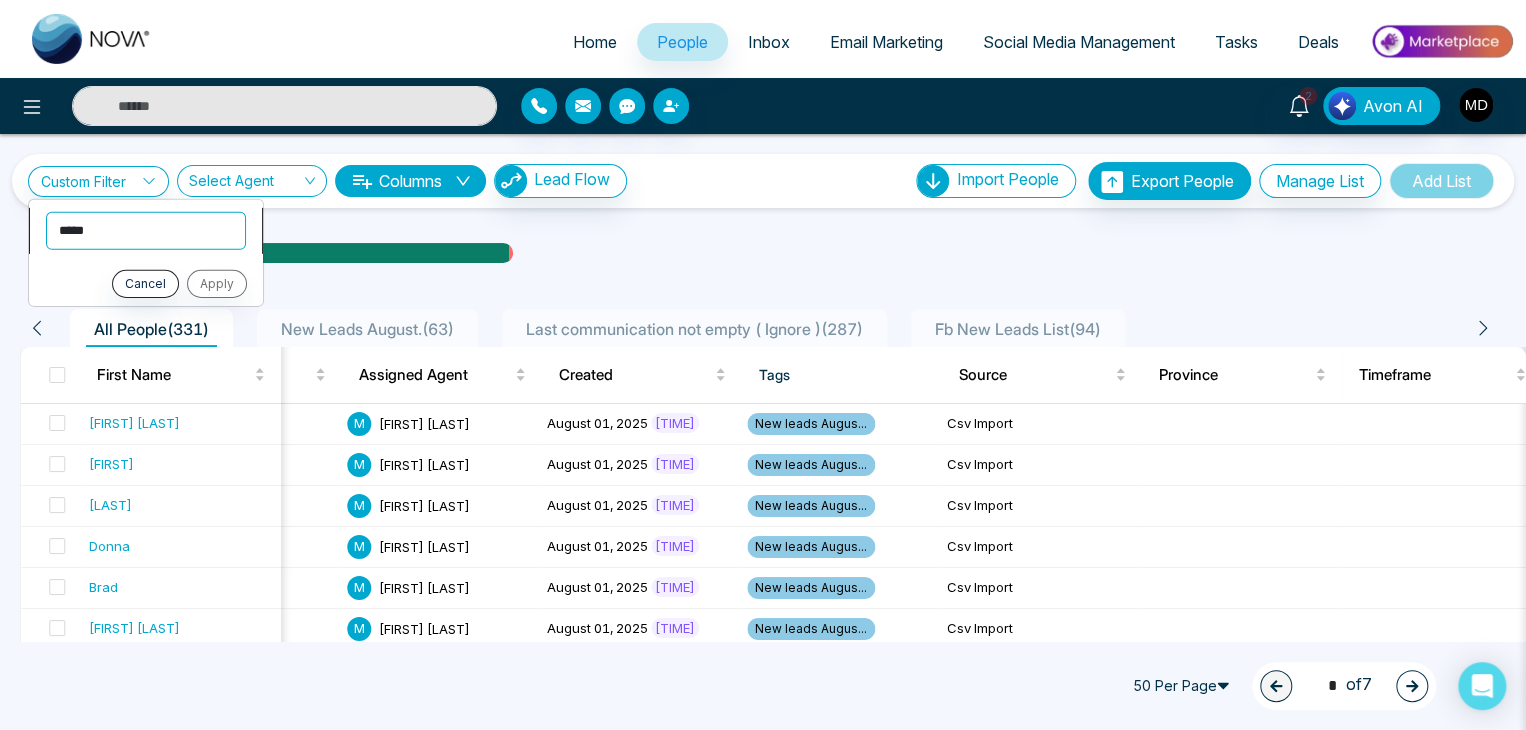 click on "**********" at bounding box center [146, 230] 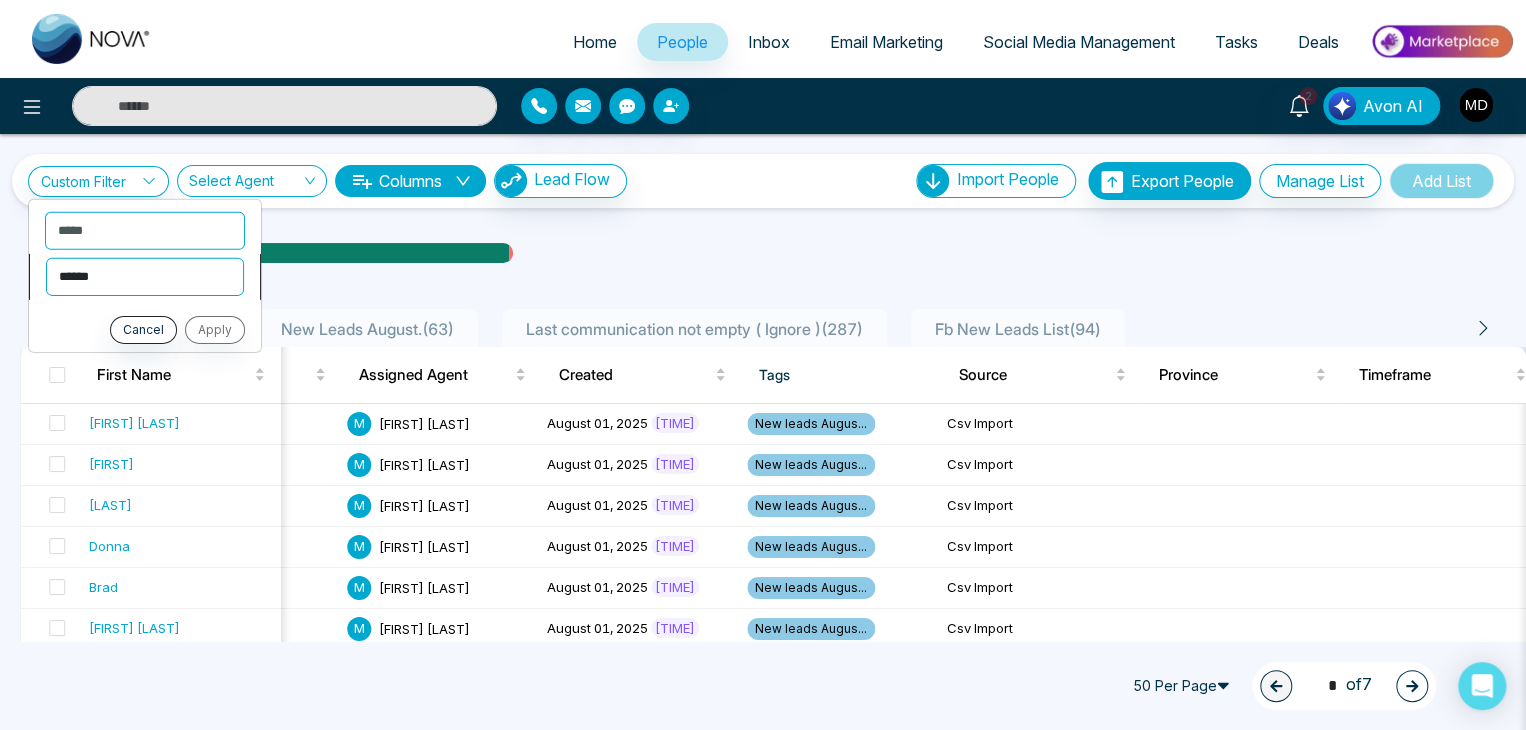 click on "**********" at bounding box center (145, 276) 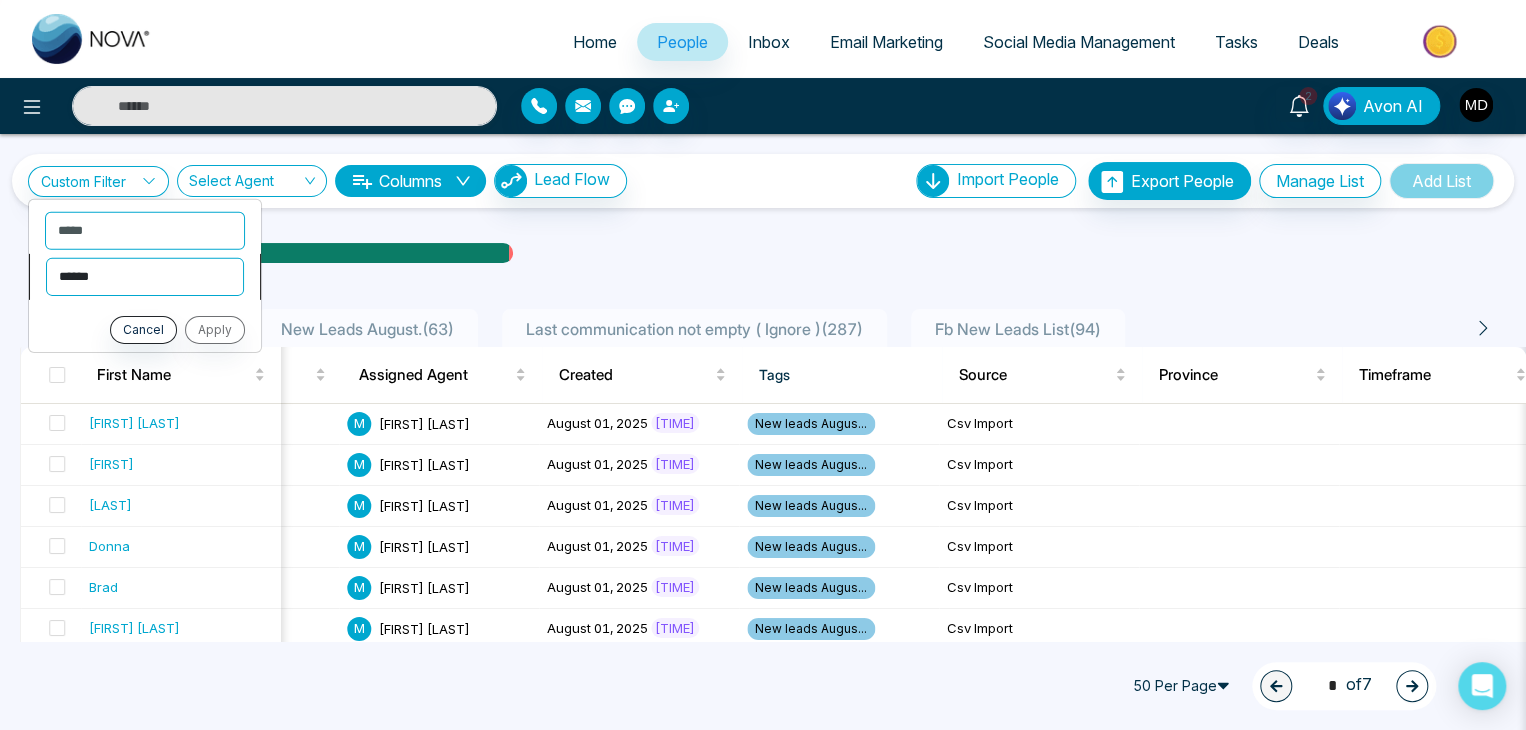 select on "********" 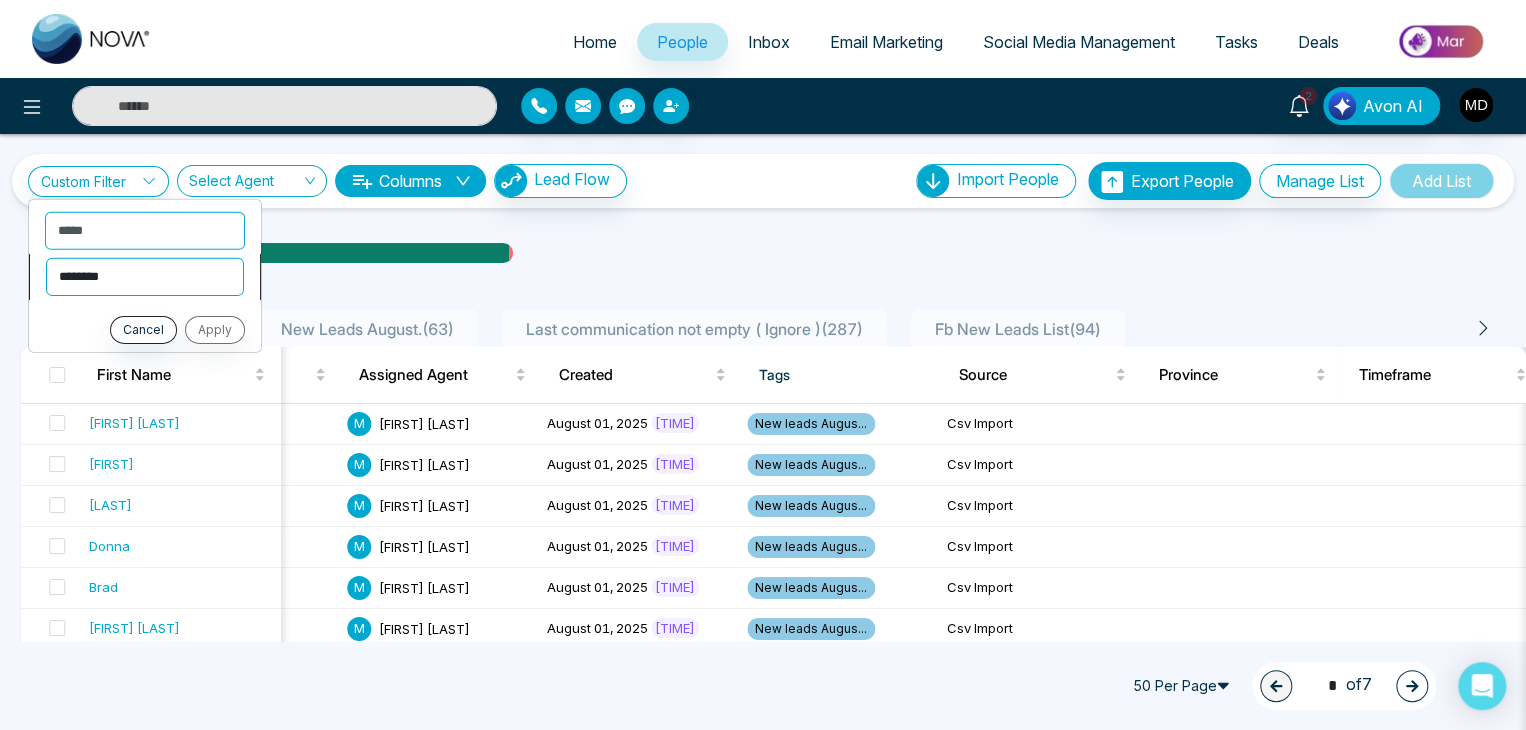 click on "**********" at bounding box center (145, 276) 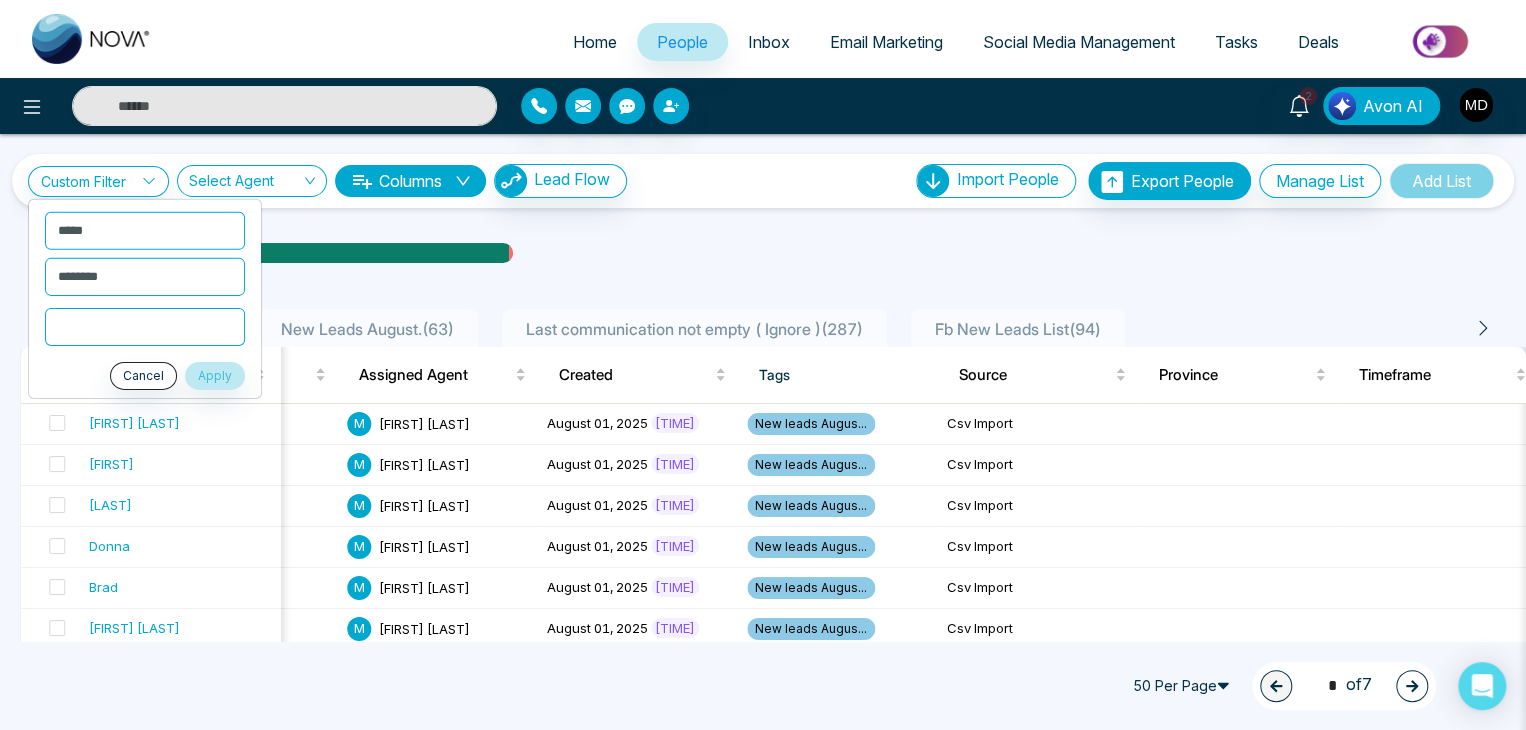 click at bounding box center (145, 326) 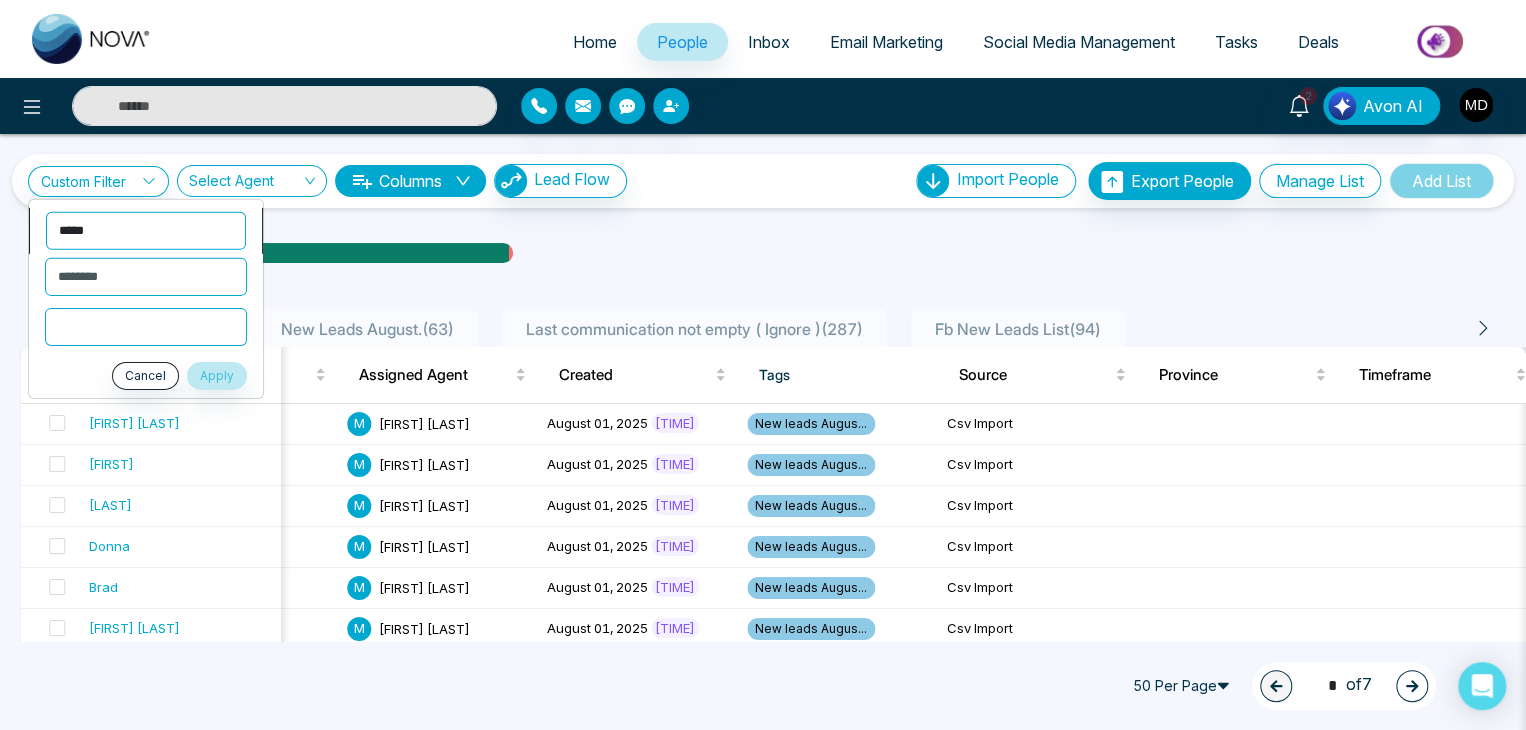 click on "**********" at bounding box center [146, 230] 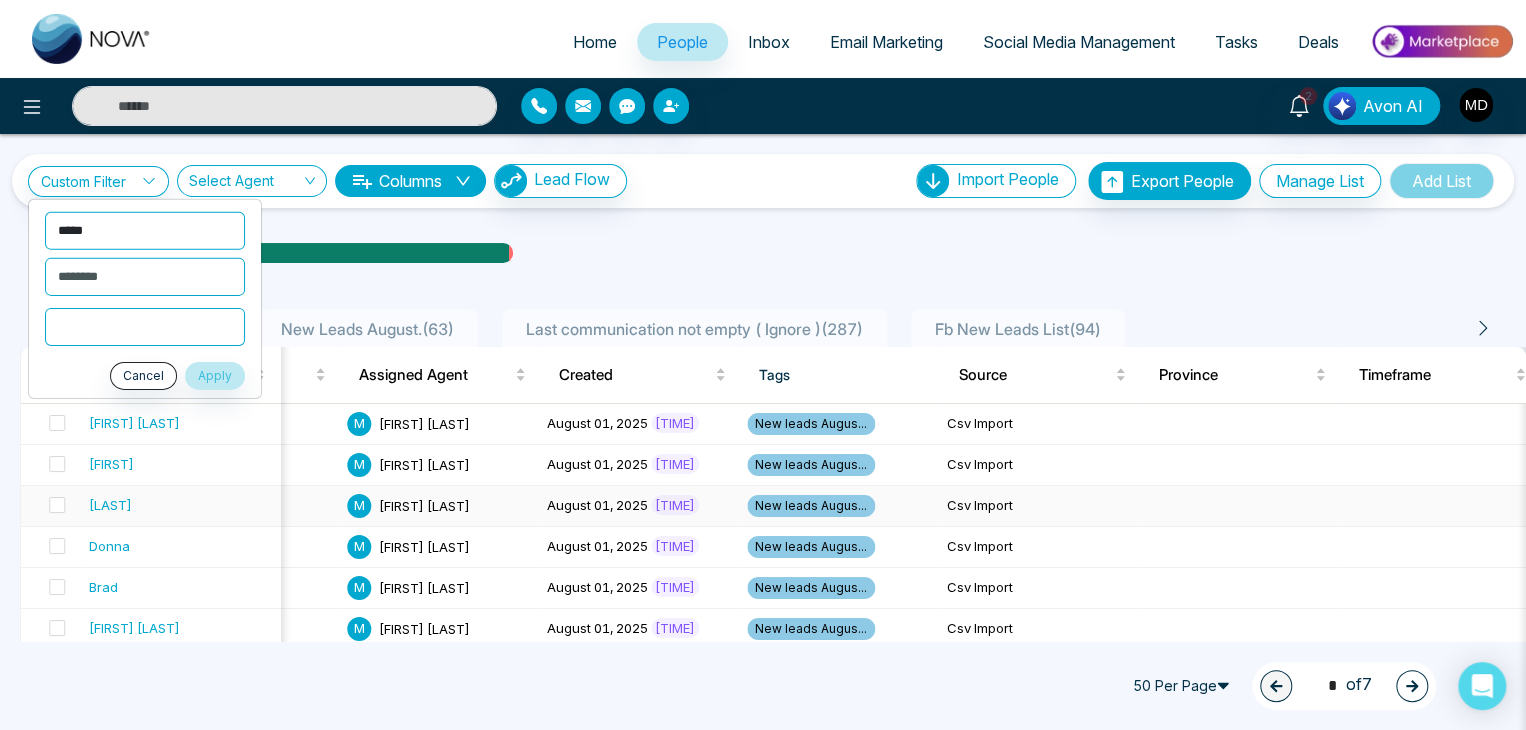 select on "**********" 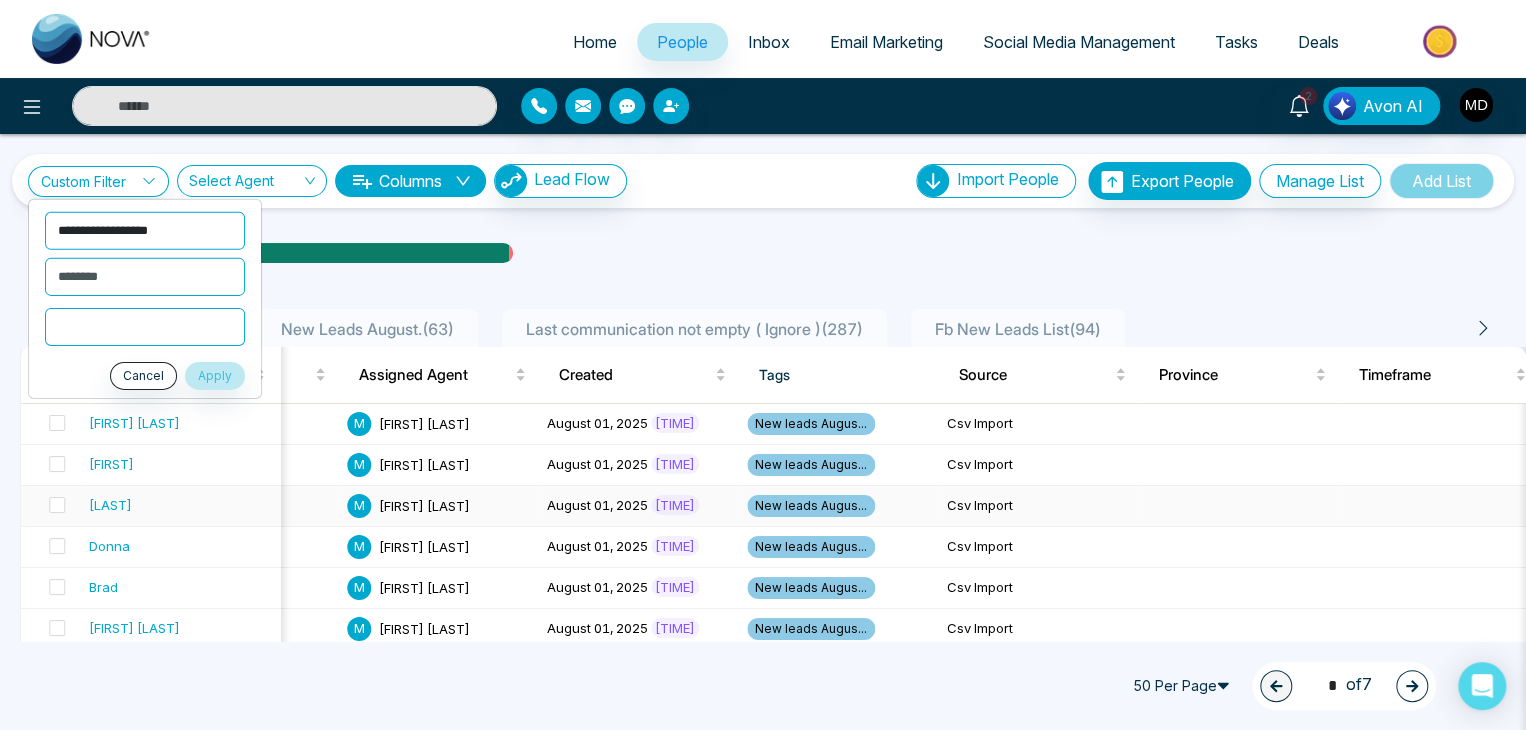 click on "**********" at bounding box center [145, 230] 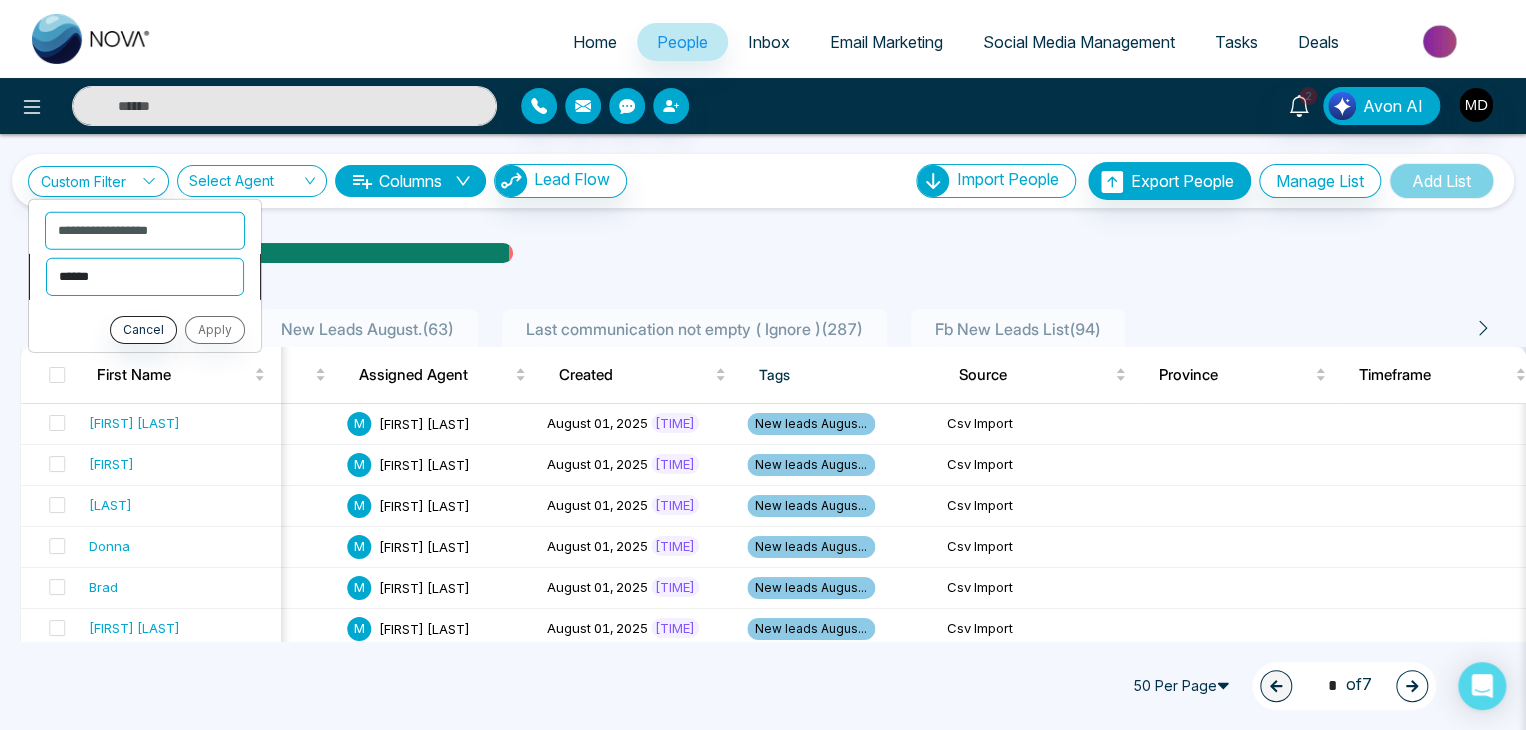 click on "**********" at bounding box center [145, 276] 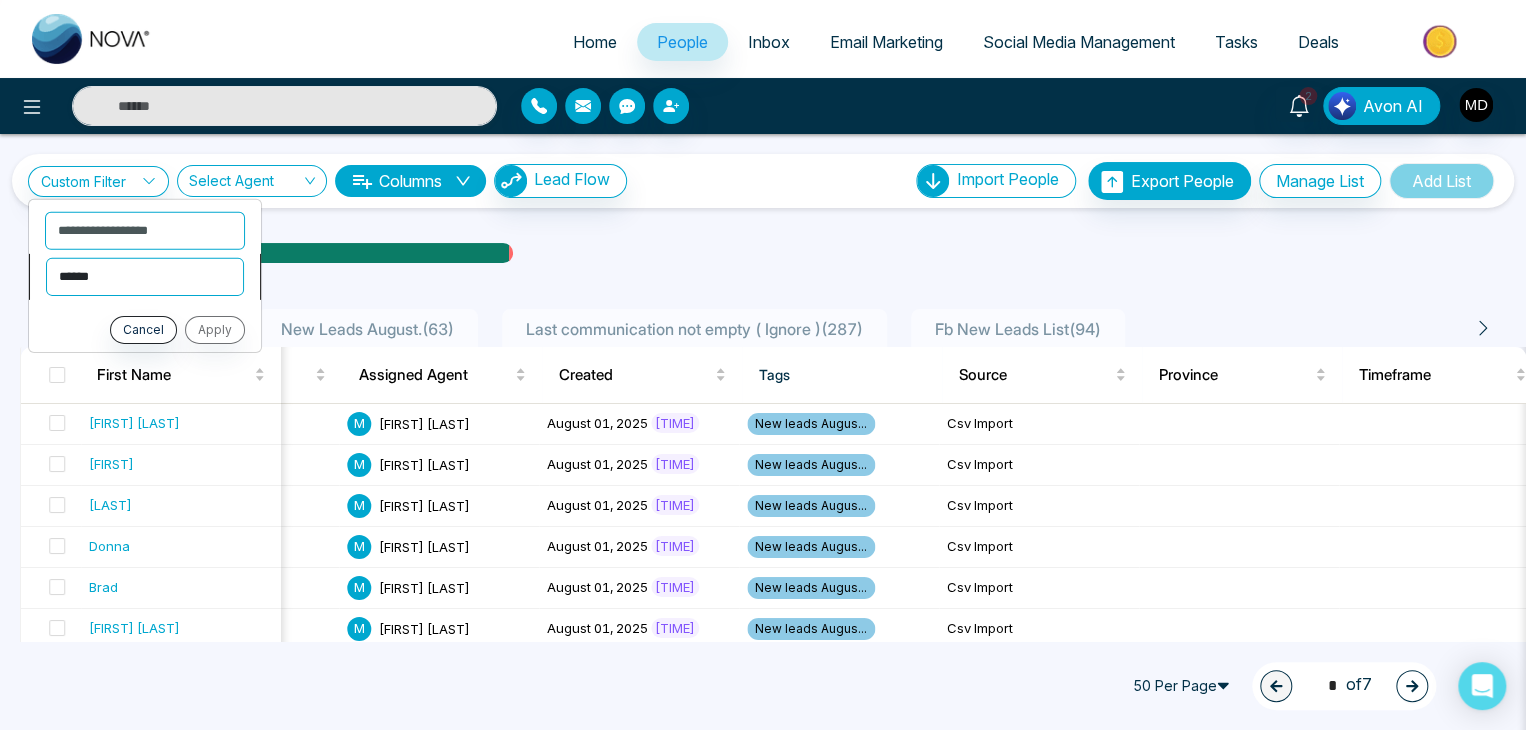 select on "*********" 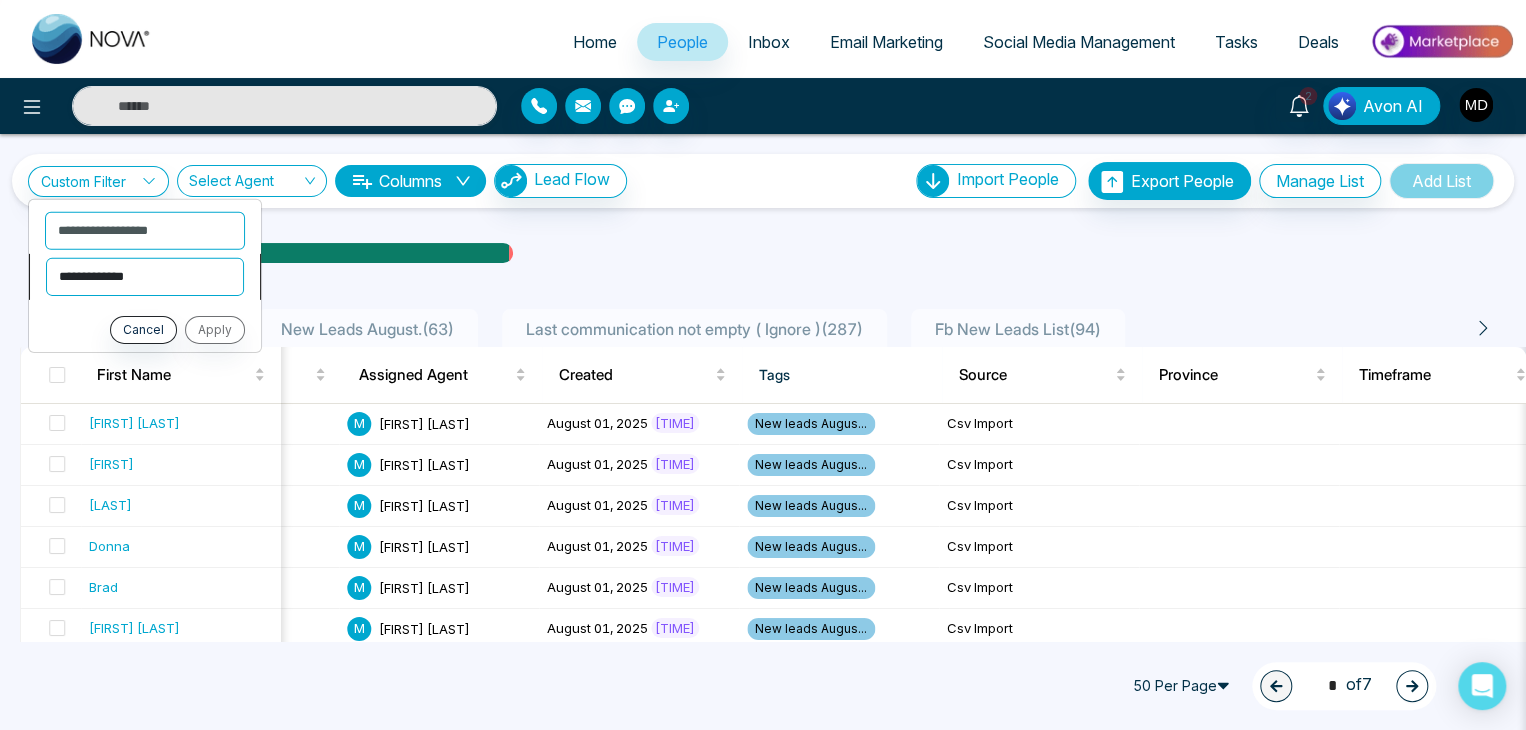 click on "**********" at bounding box center (145, 276) 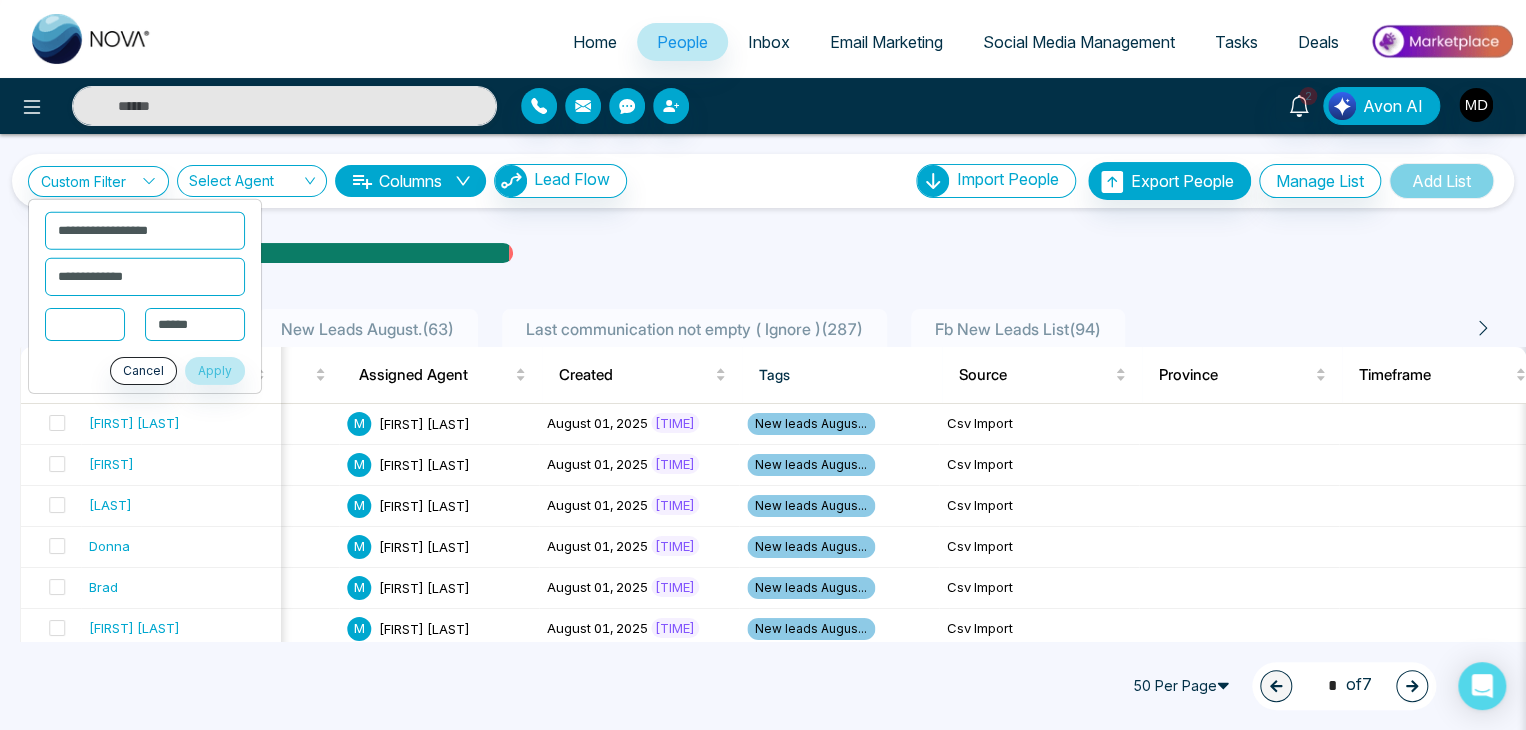 click at bounding box center (85, 323) 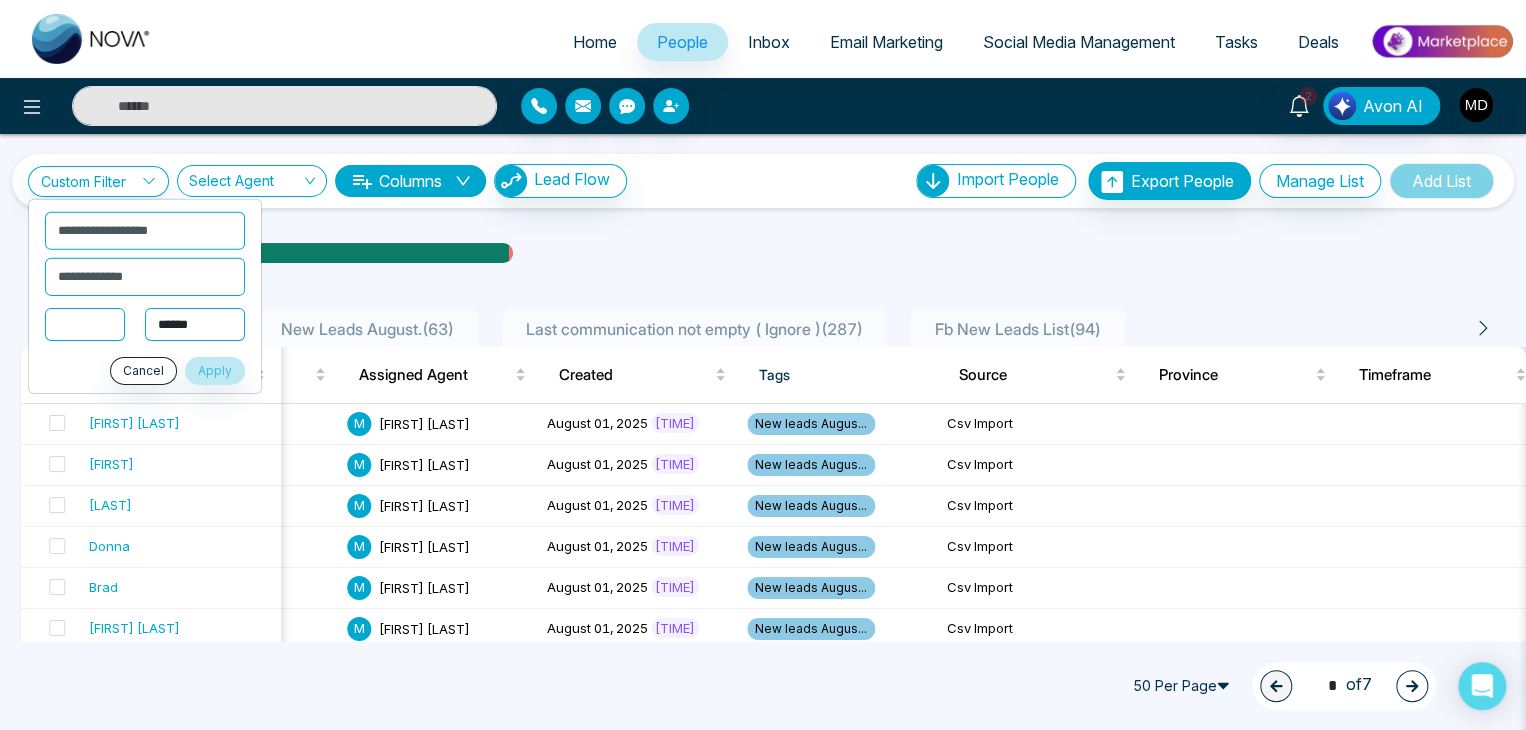 click on "**********" at bounding box center (195, 324) 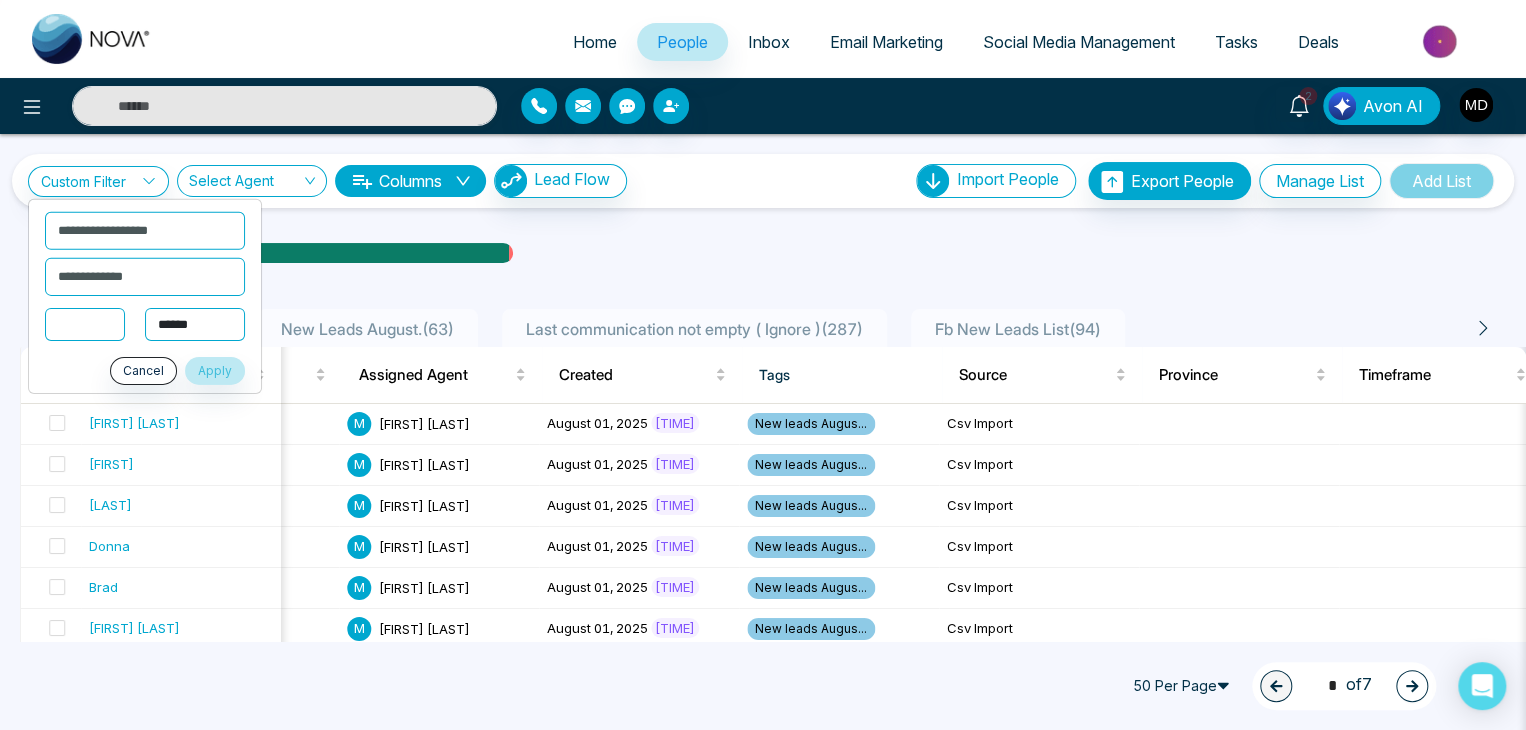 select on "***" 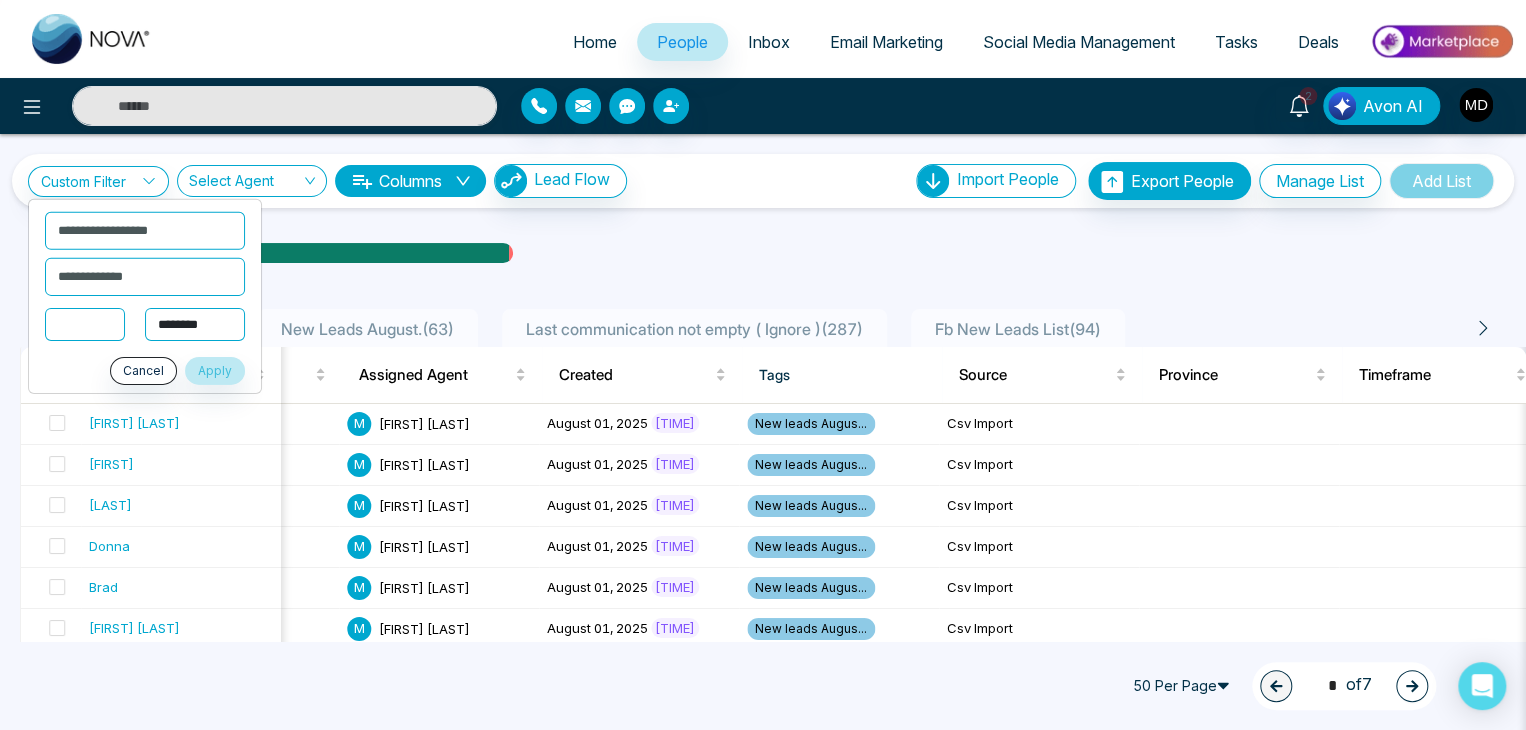 click on "**********" at bounding box center (195, 324) 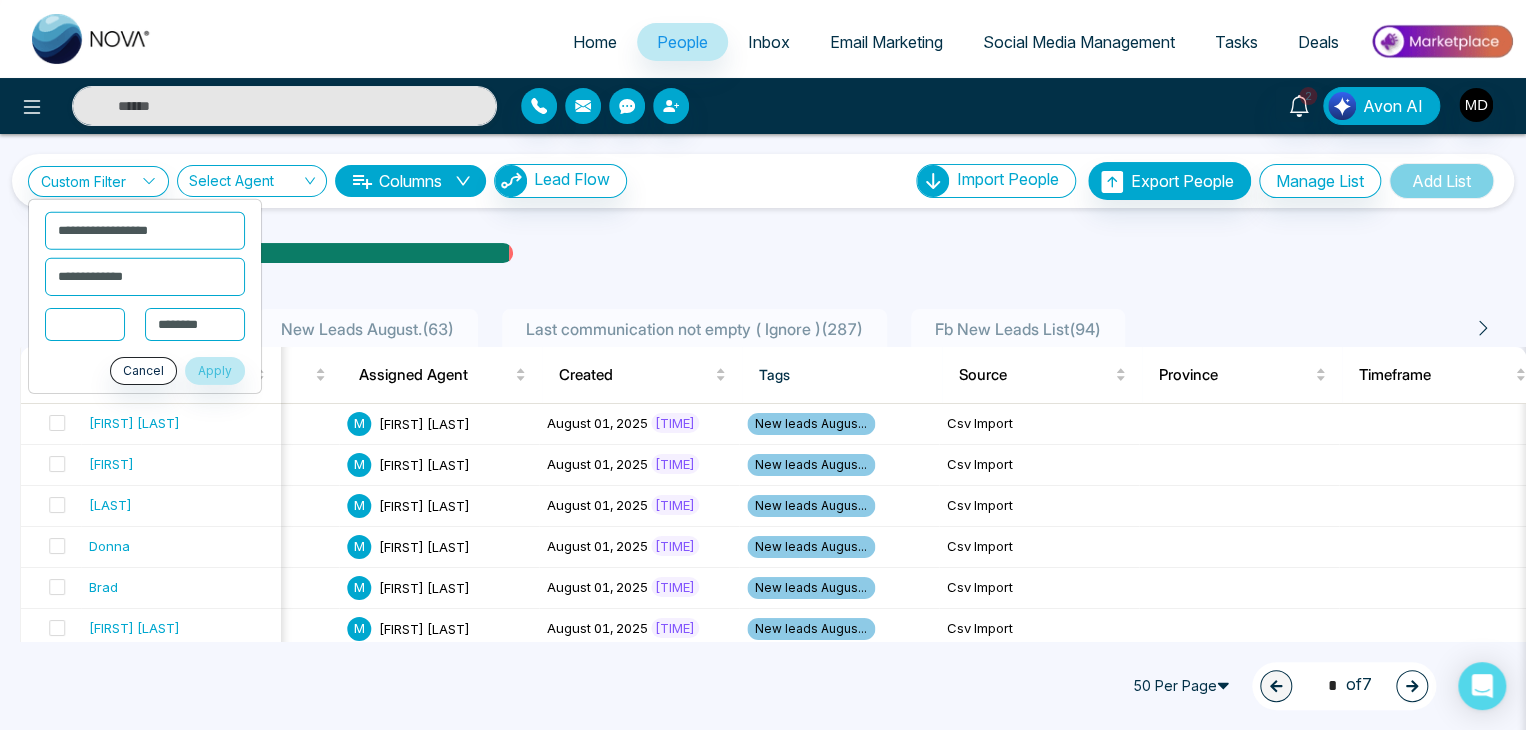 click at bounding box center (85, 323) 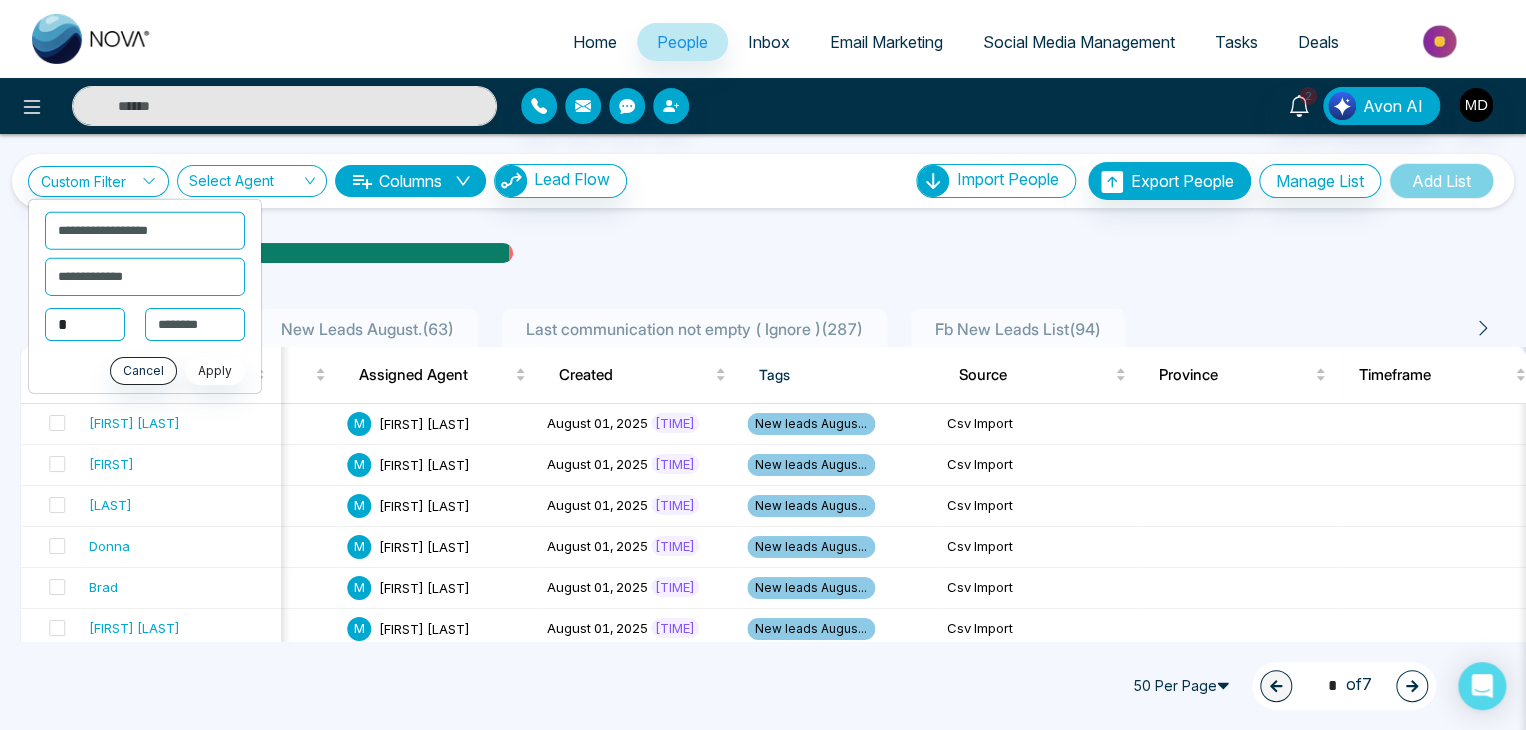 type on "*" 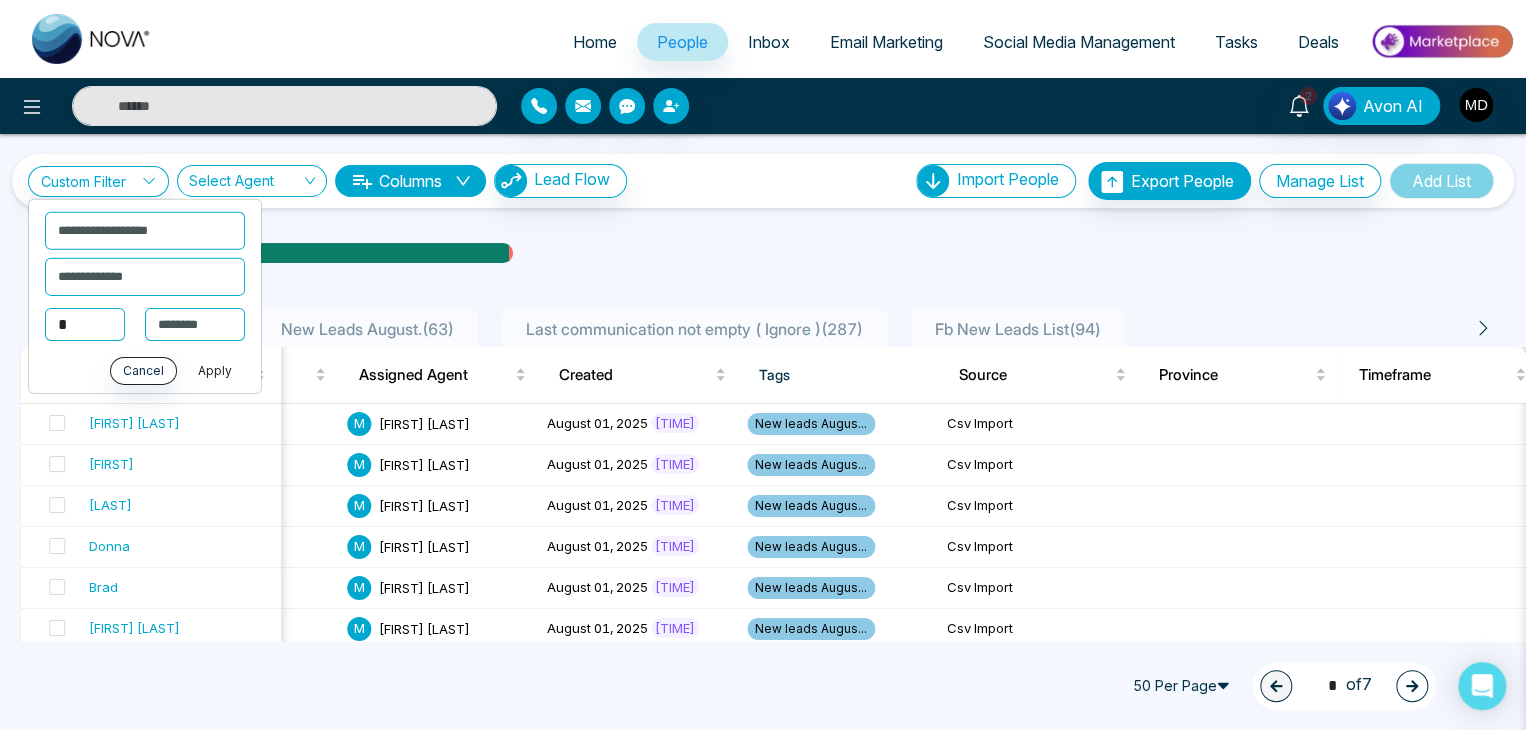 click on "Apply" at bounding box center [215, 371] 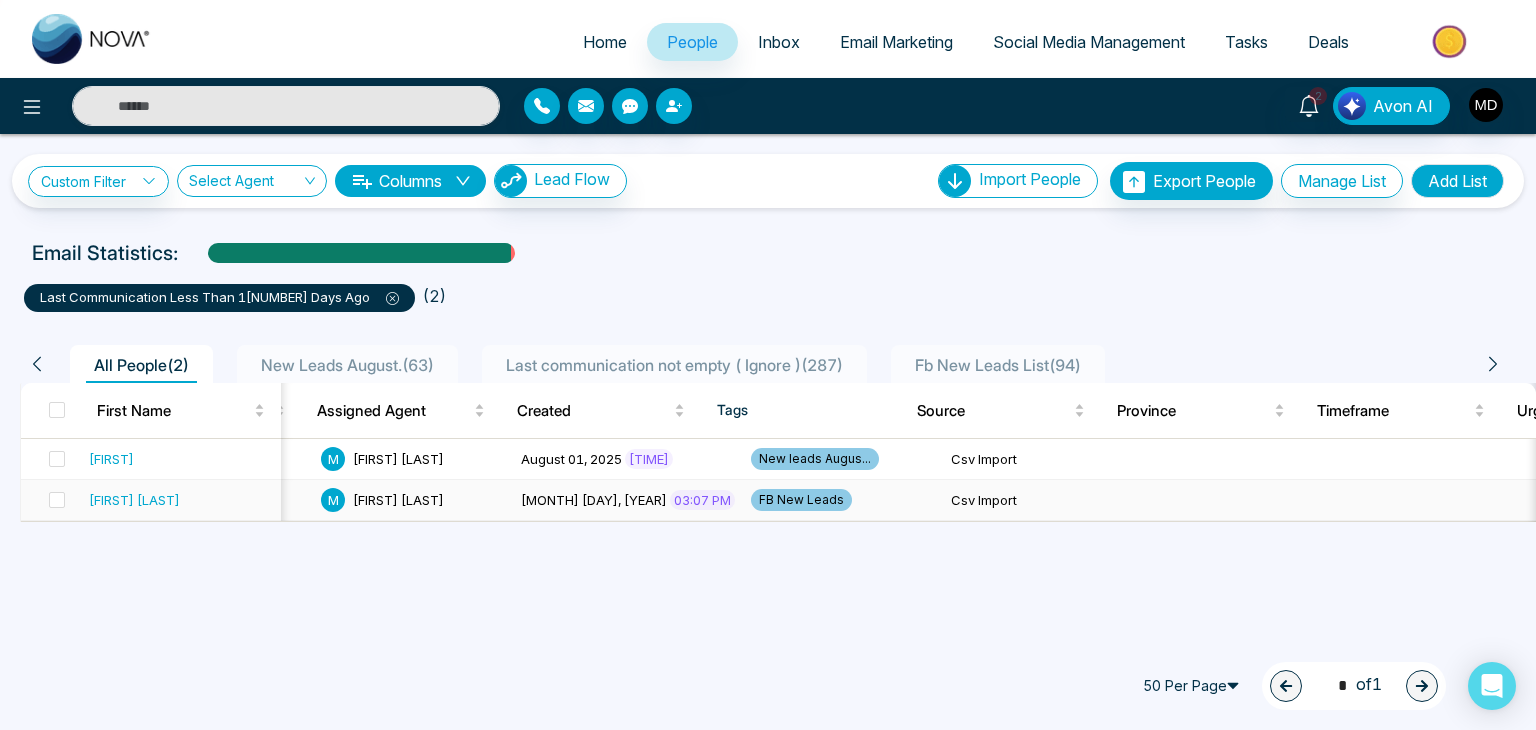 scroll, scrollTop: 0, scrollLeft: 1296, axis: horizontal 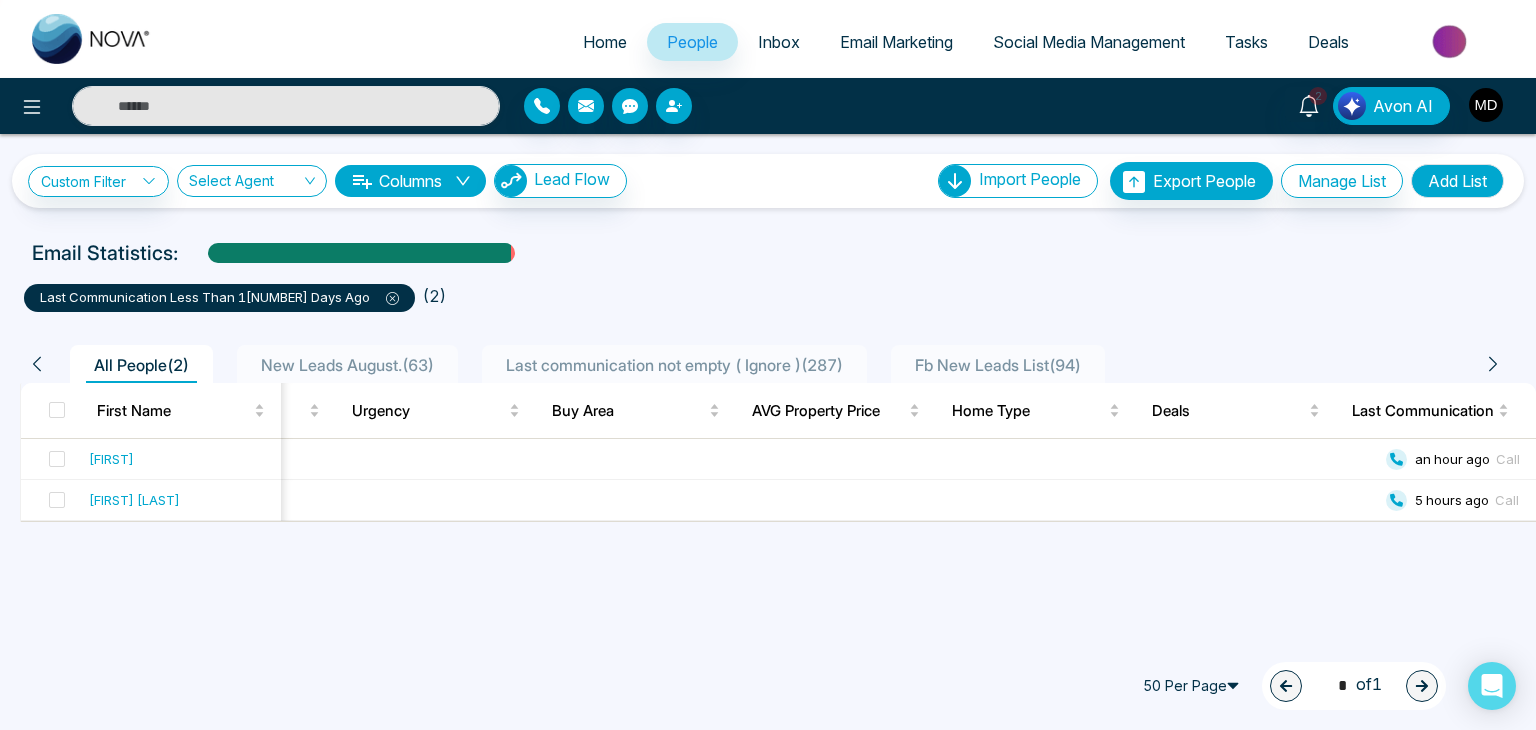 click at bounding box center [1486, 105] 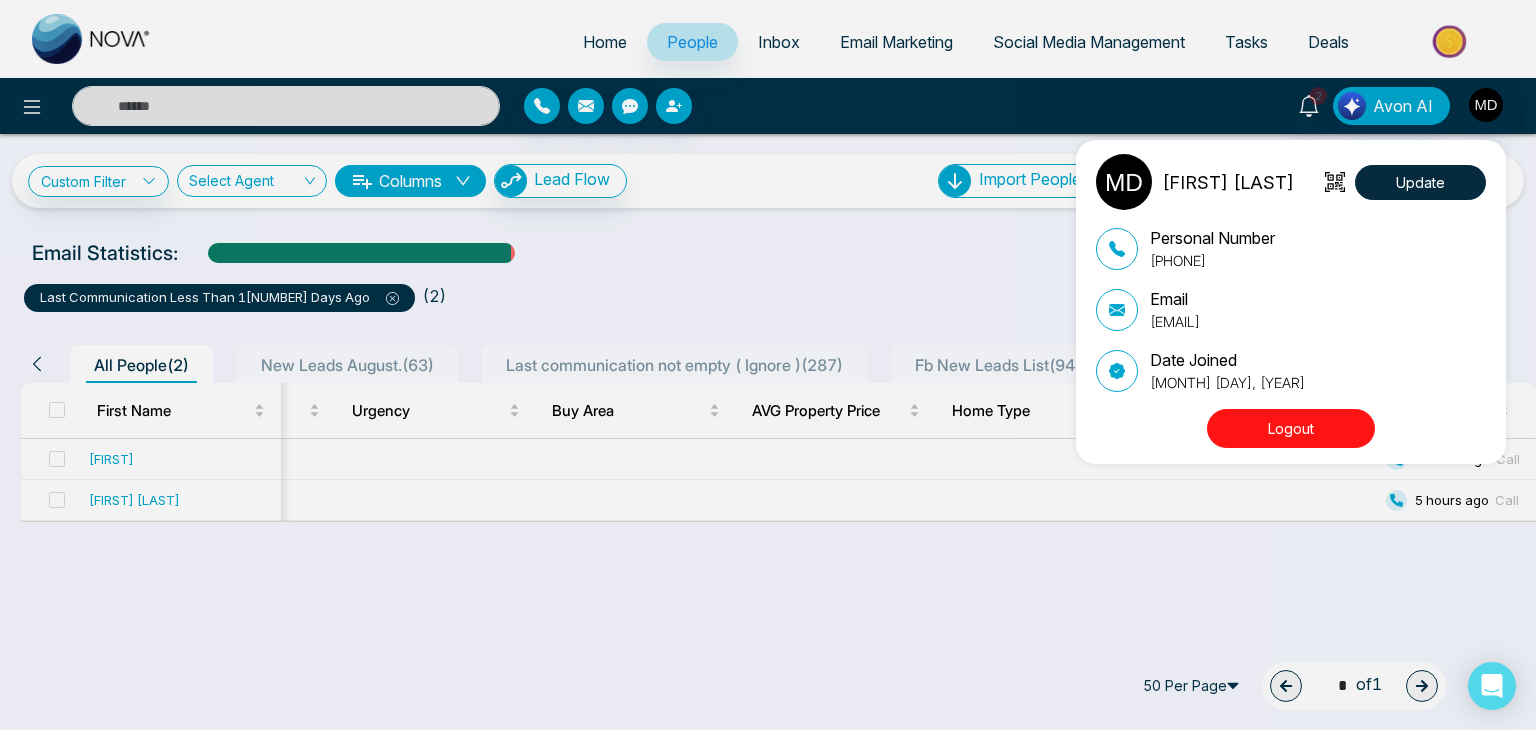 click on "[FIRST] [LAST] Update Personal Number [PHONE] Email [EMAIL] Date Joined [MONTH] [NUMBER] [YEAR] Logout" at bounding box center [768, 365] 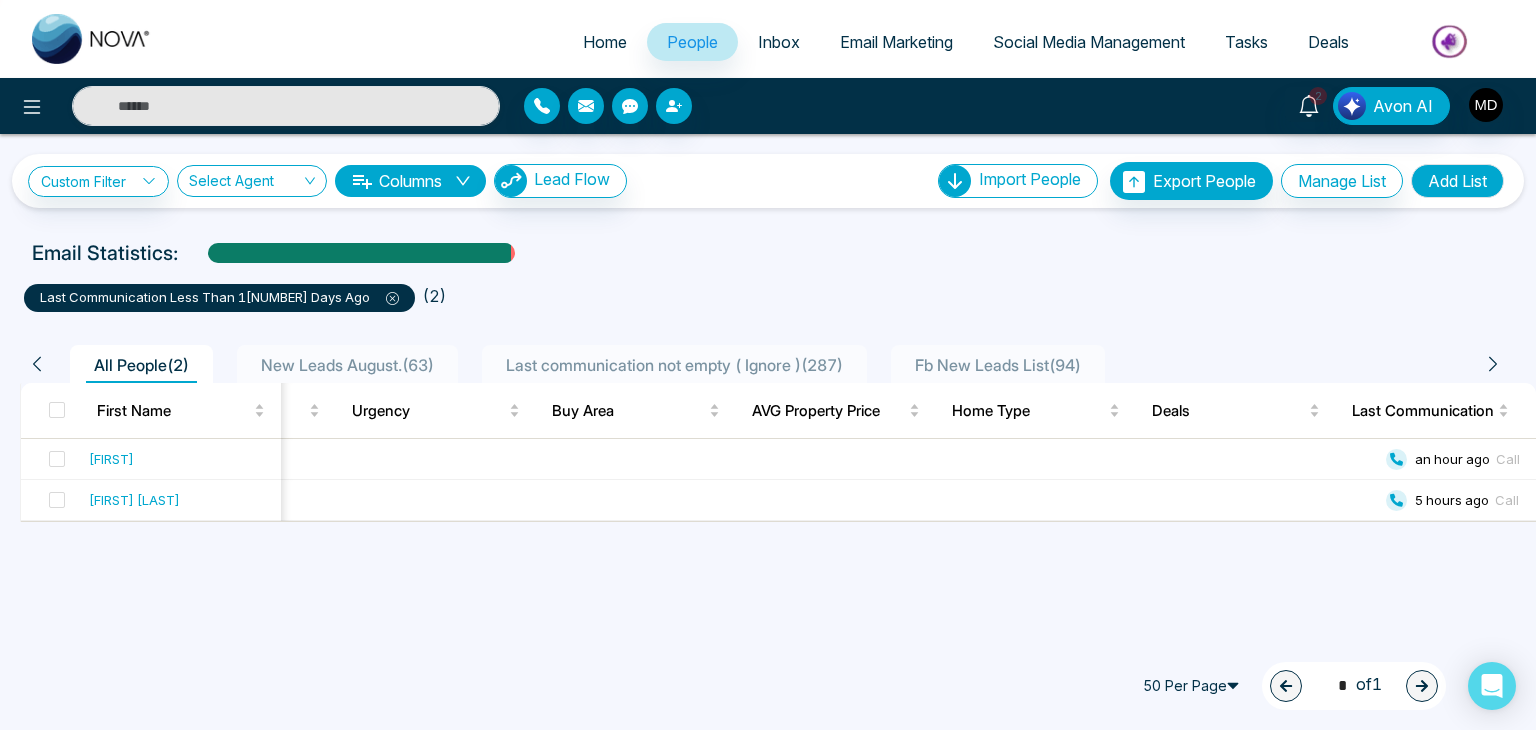 click 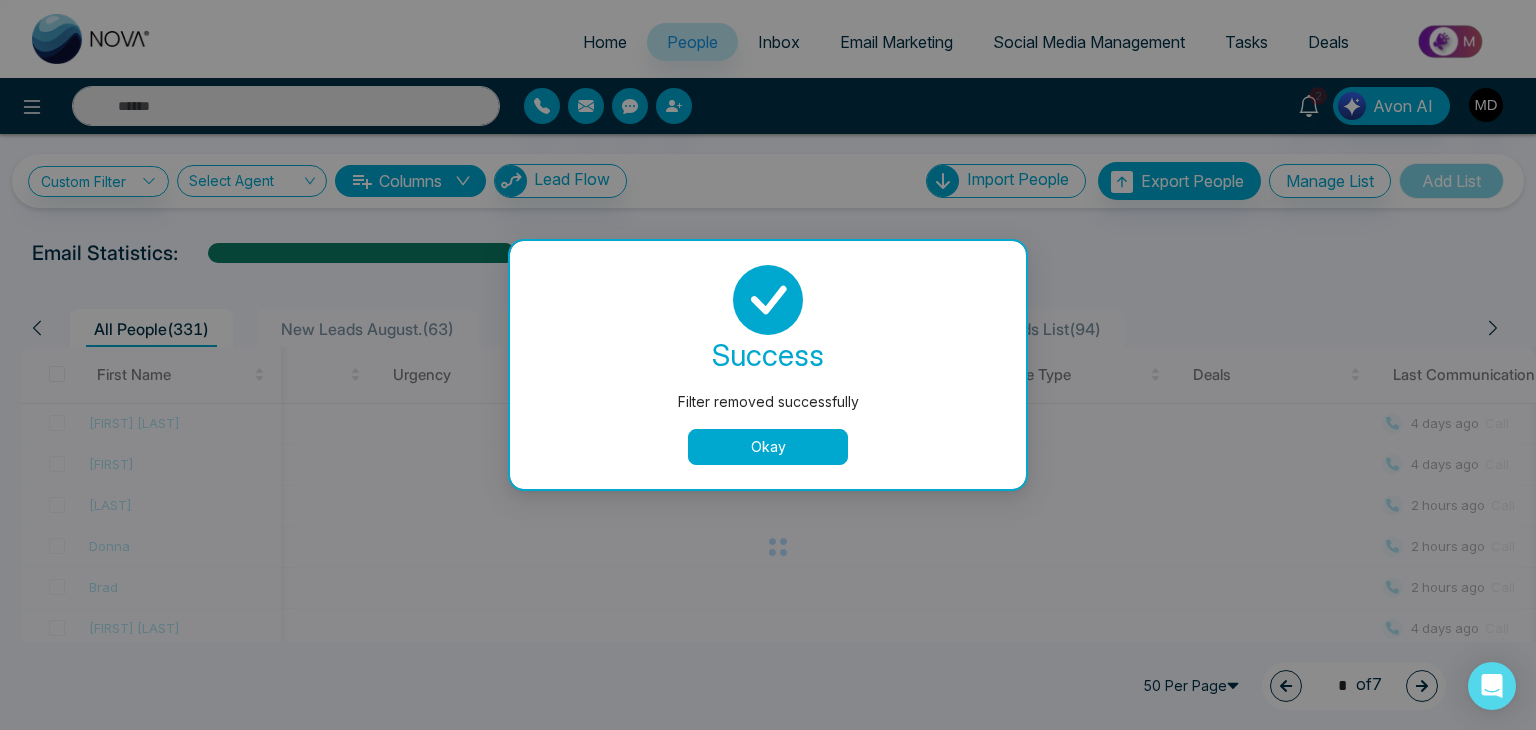 click on "Okay" at bounding box center (768, 447) 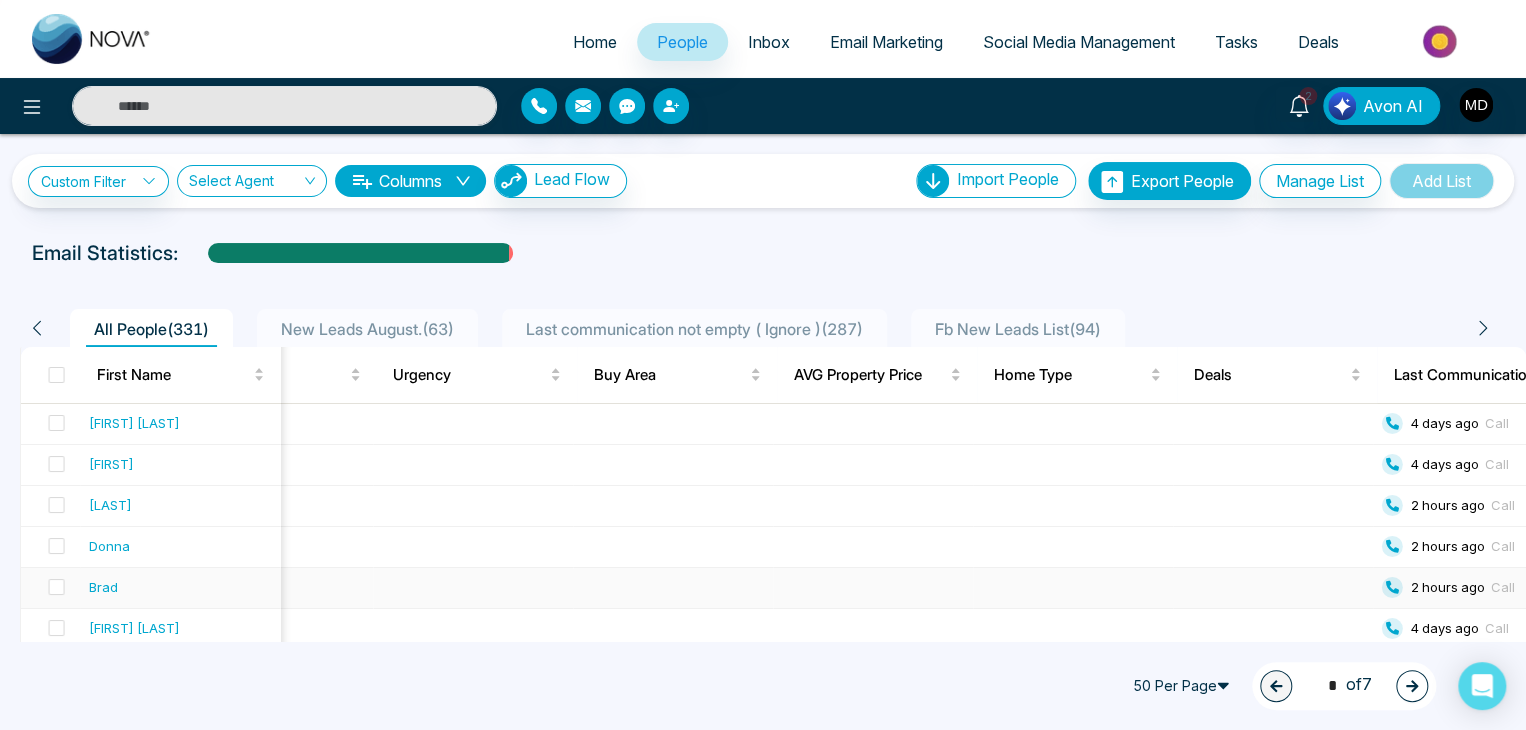scroll, scrollTop: 0, scrollLeft: 2031, axis: horizontal 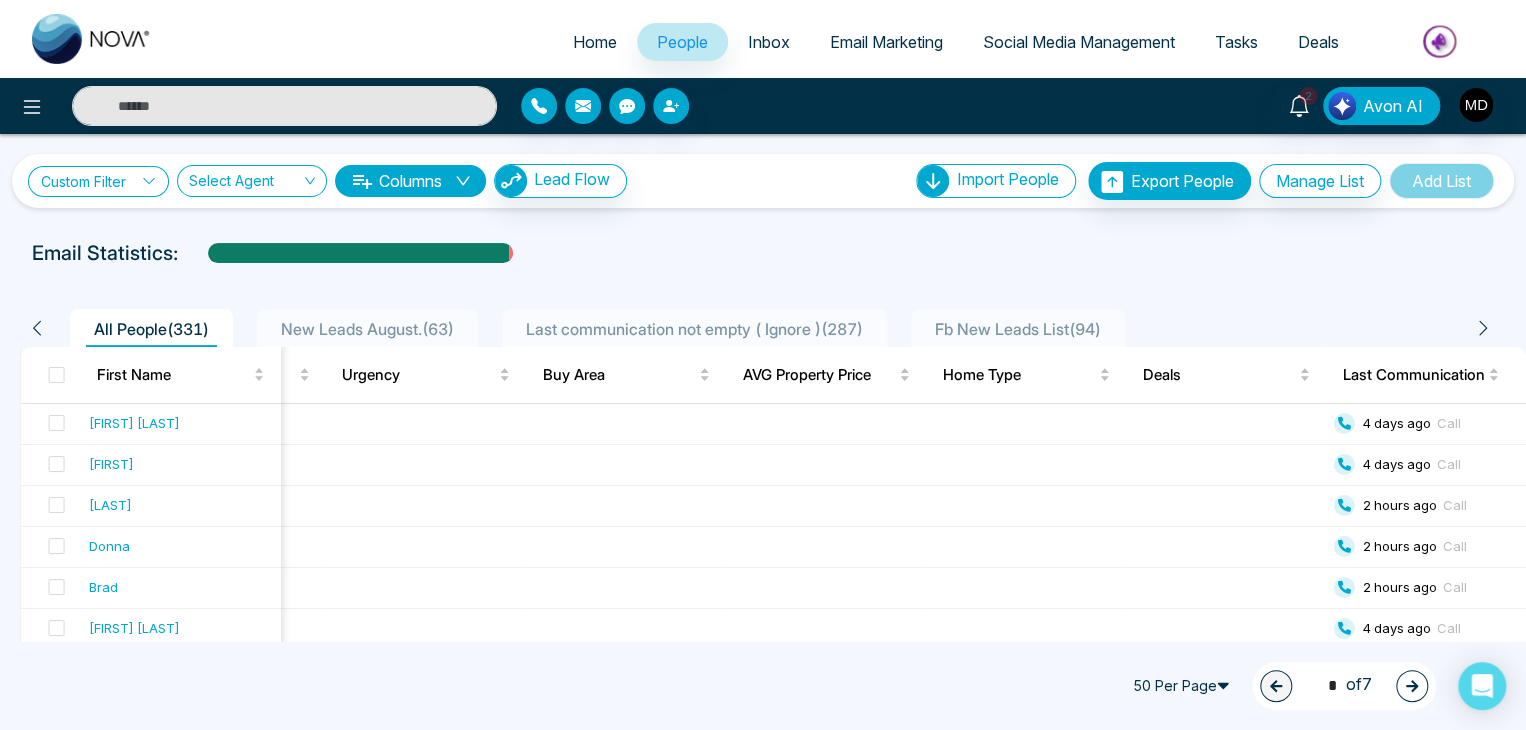 click on "Custom Filter" at bounding box center (98, 181) 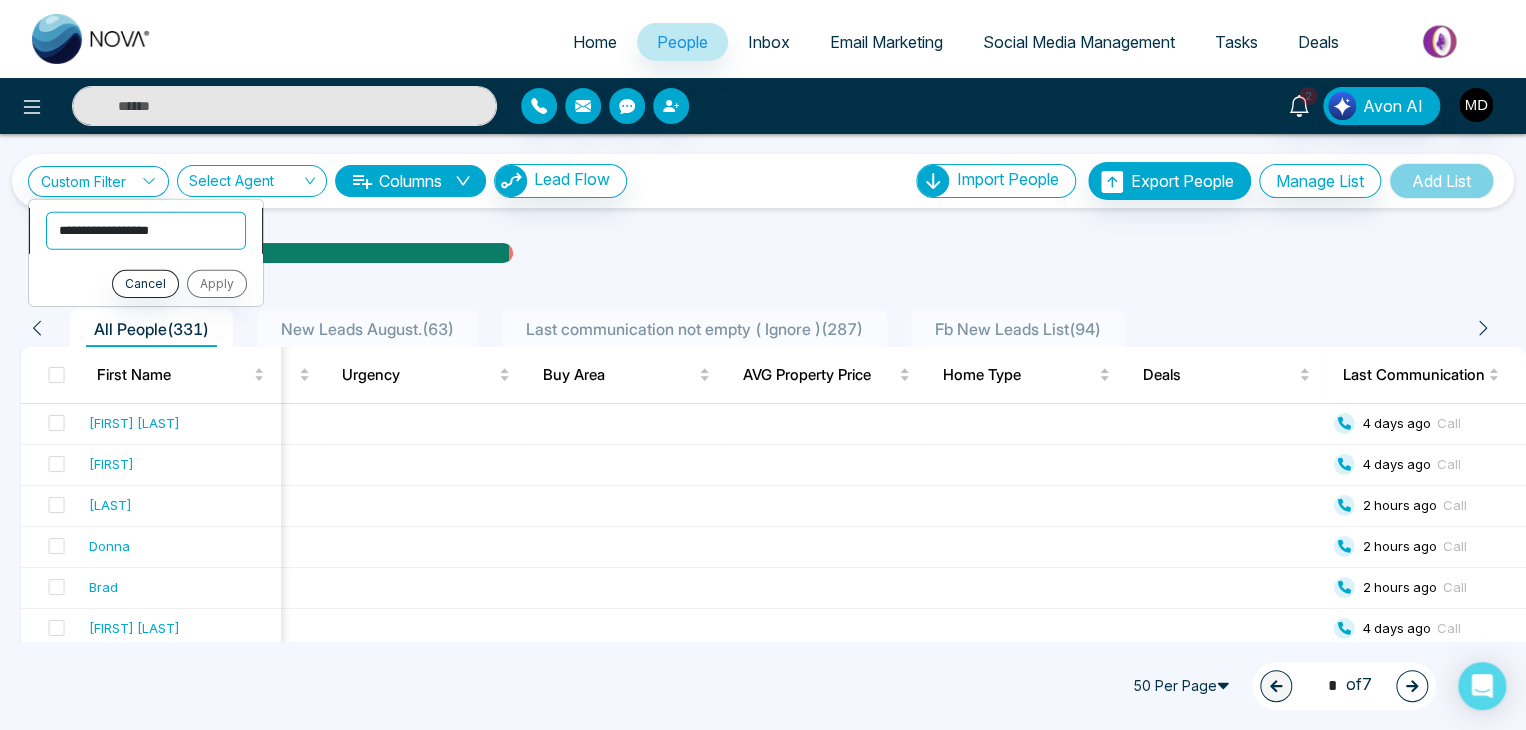 click on "**********" at bounding box center (146, 230) 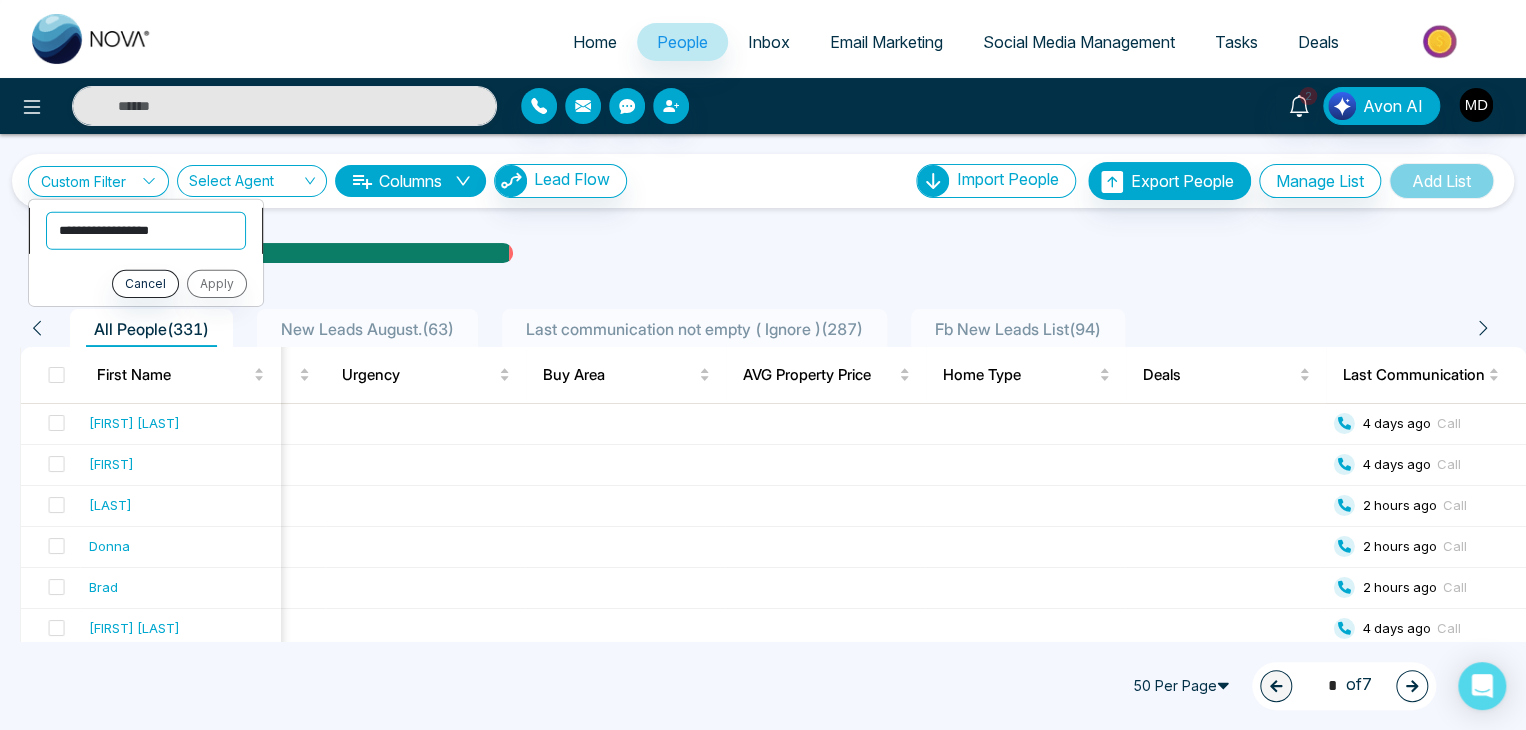 select on "**********" 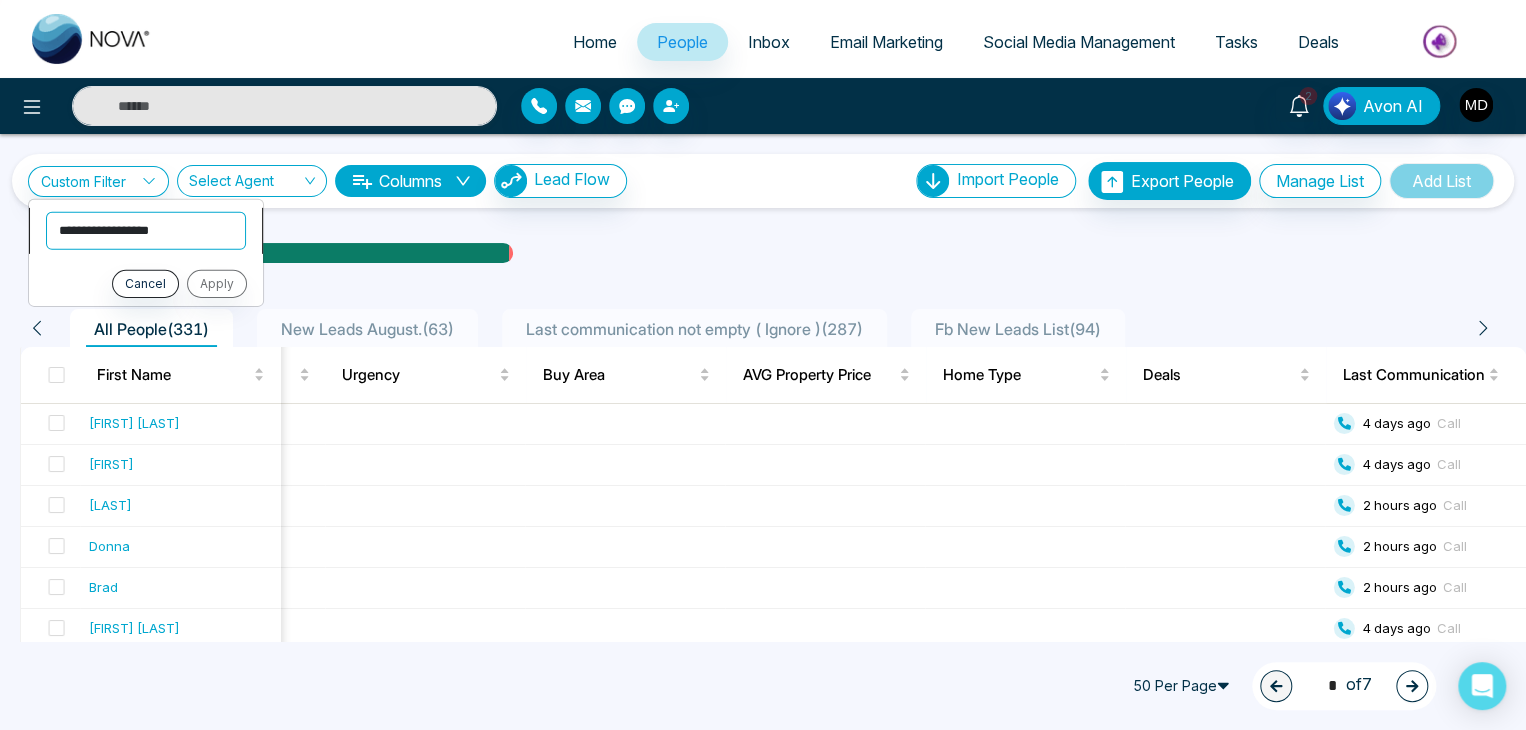 click on "**********" at bounding box center [146, 230] 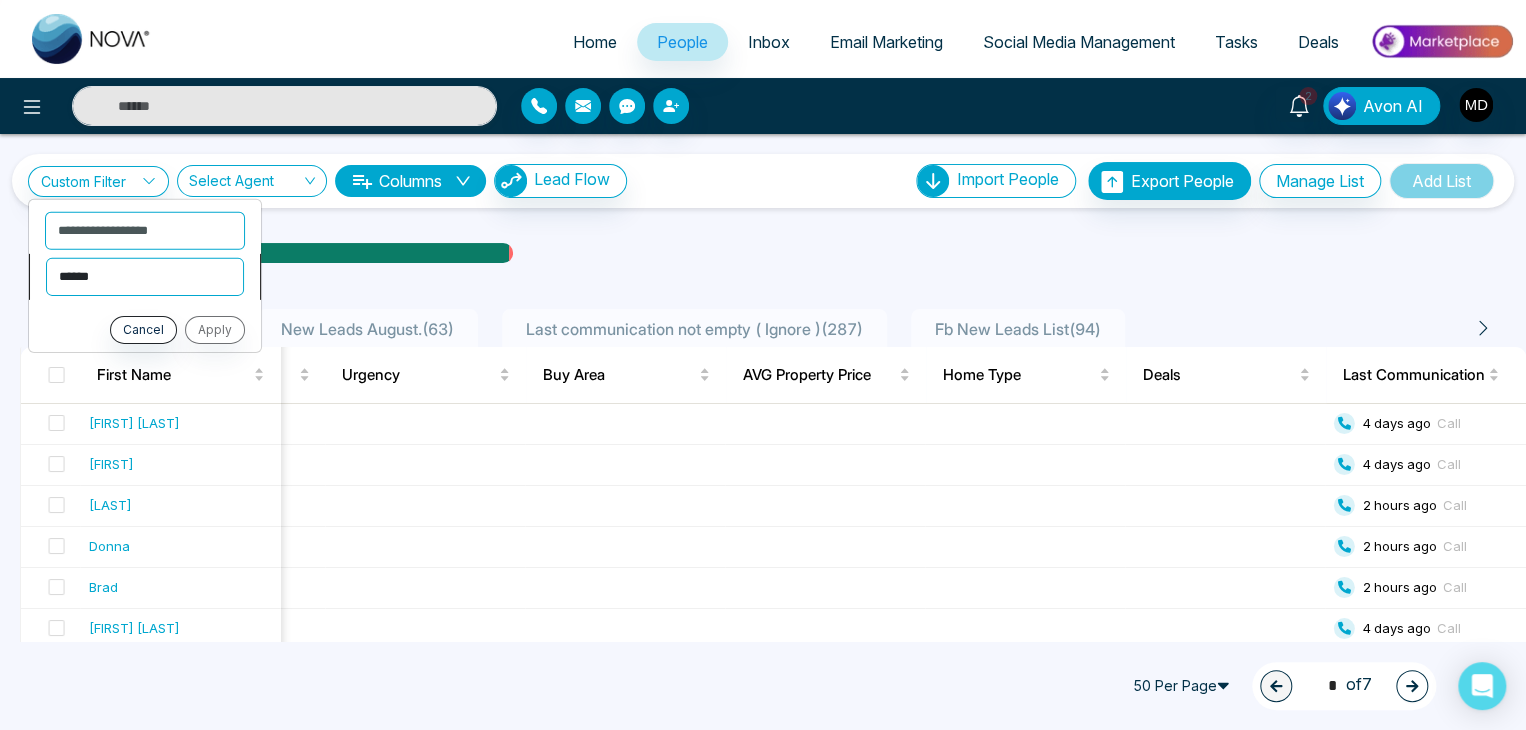 click on "**********" at bounding box center [145, 276] 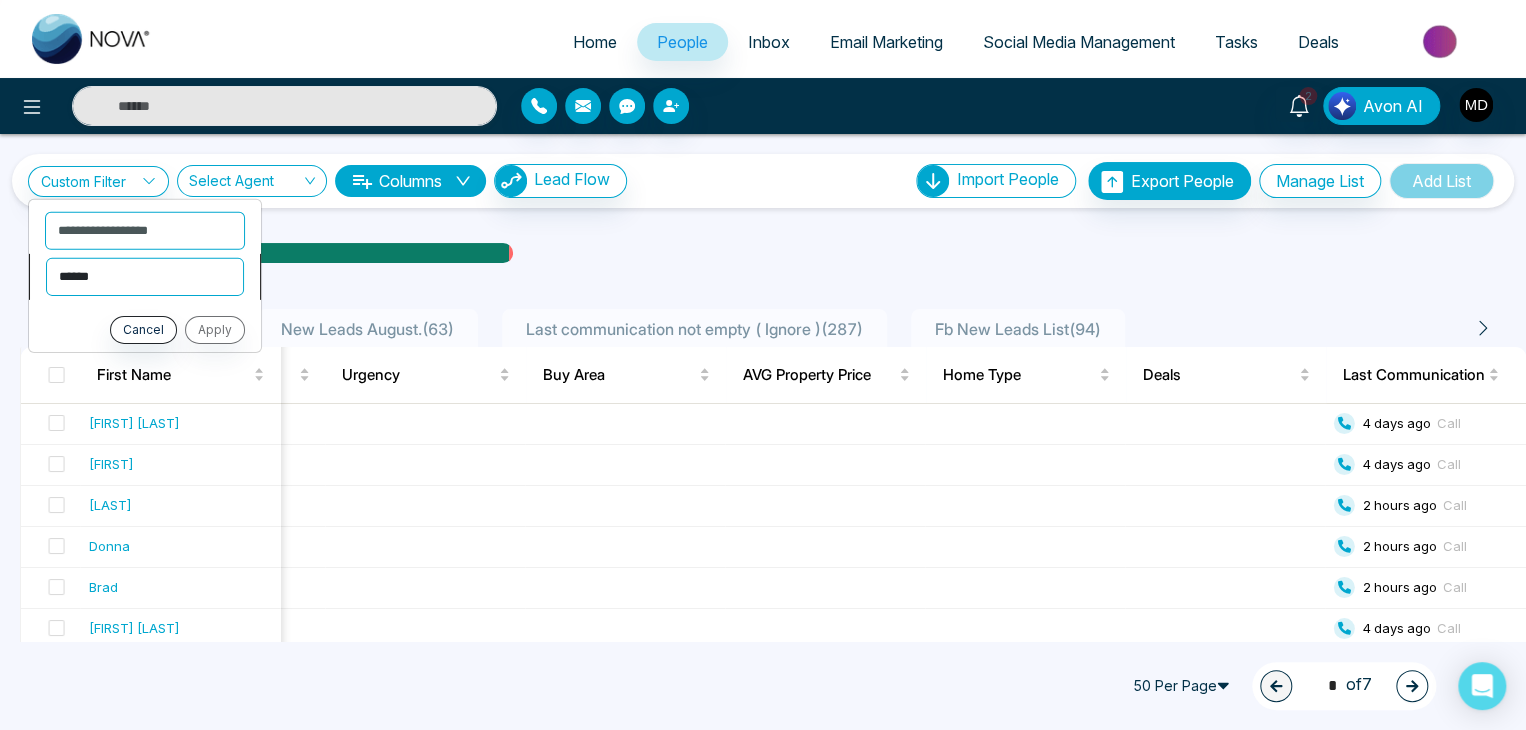 select on "*********" 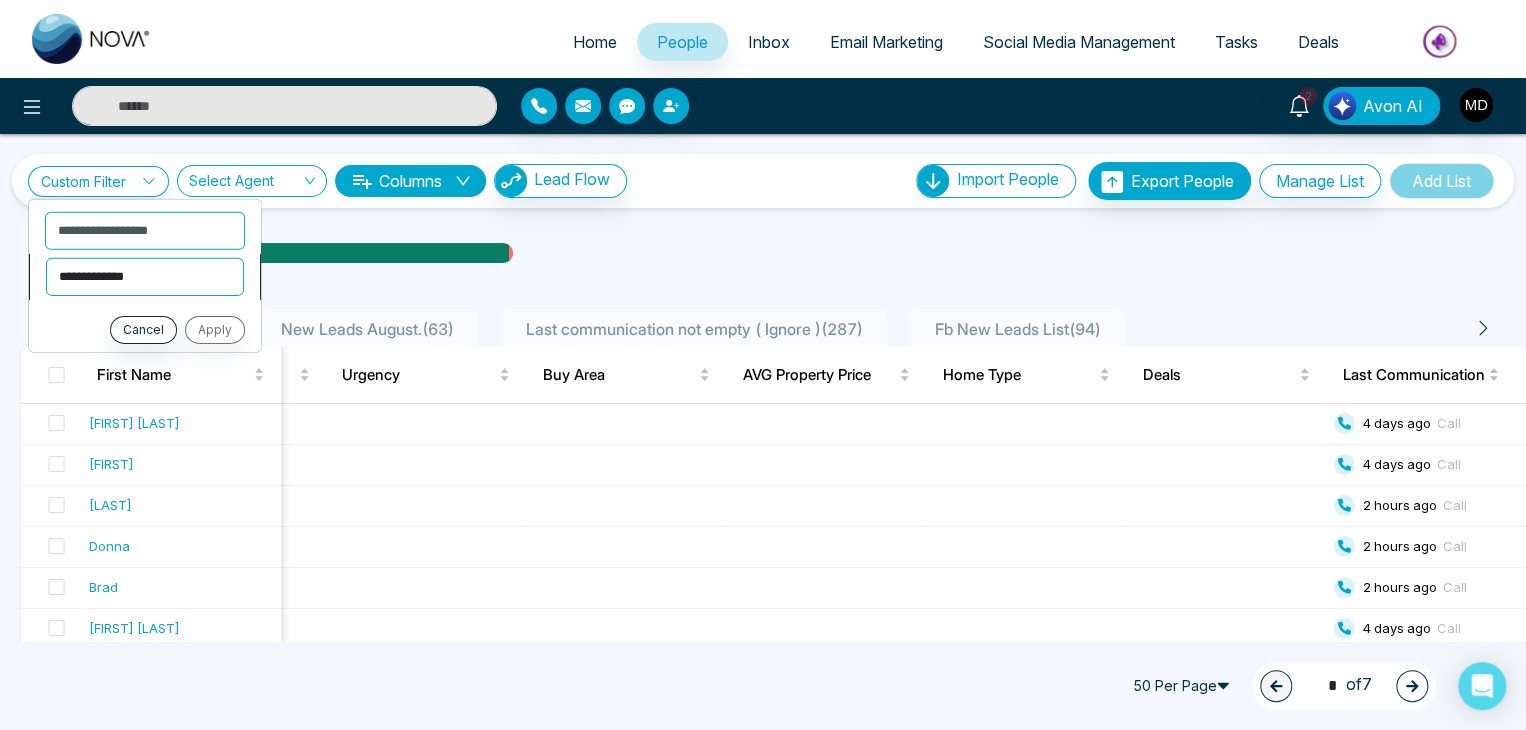 click on "**********" at bounding box center [145, 276] 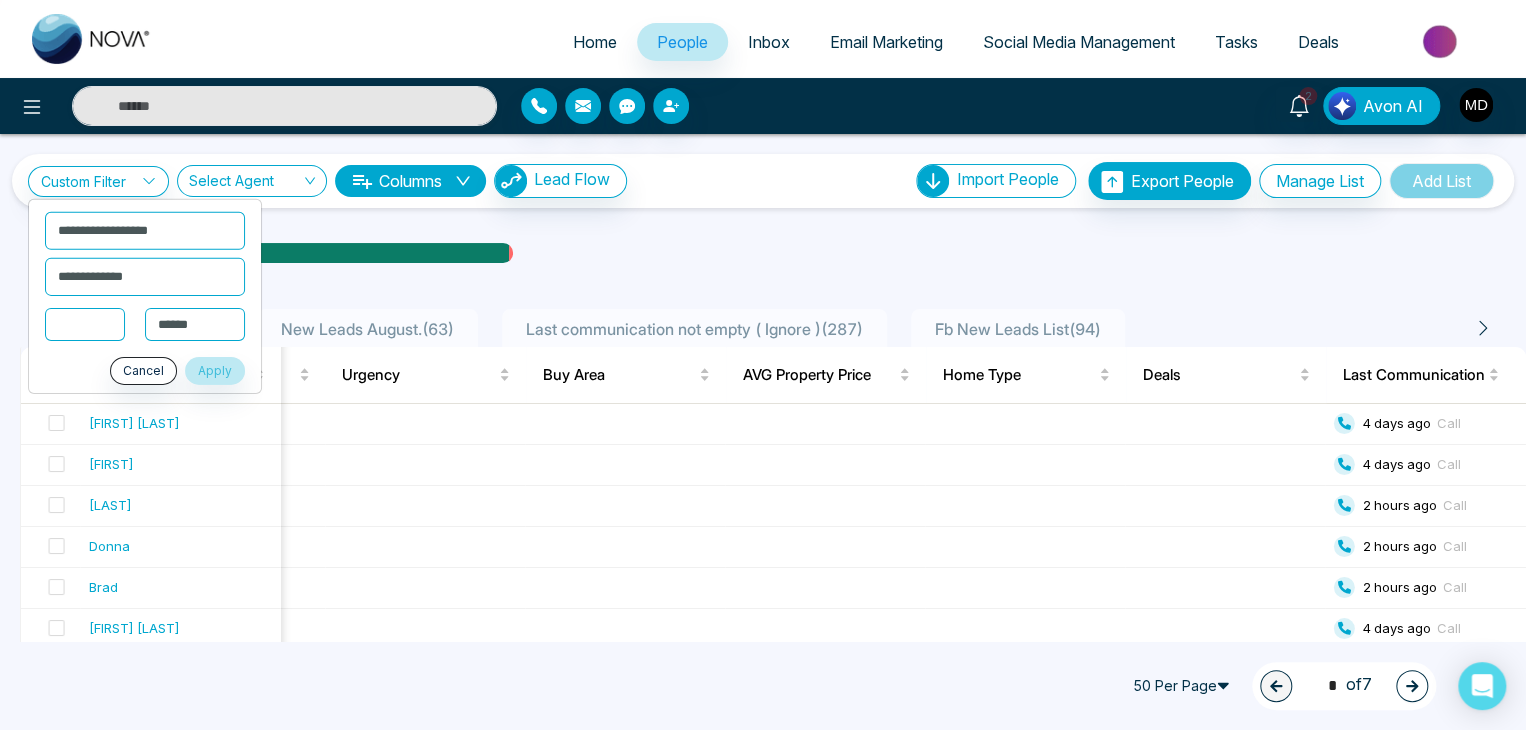 click at bounding box center (85, 323) 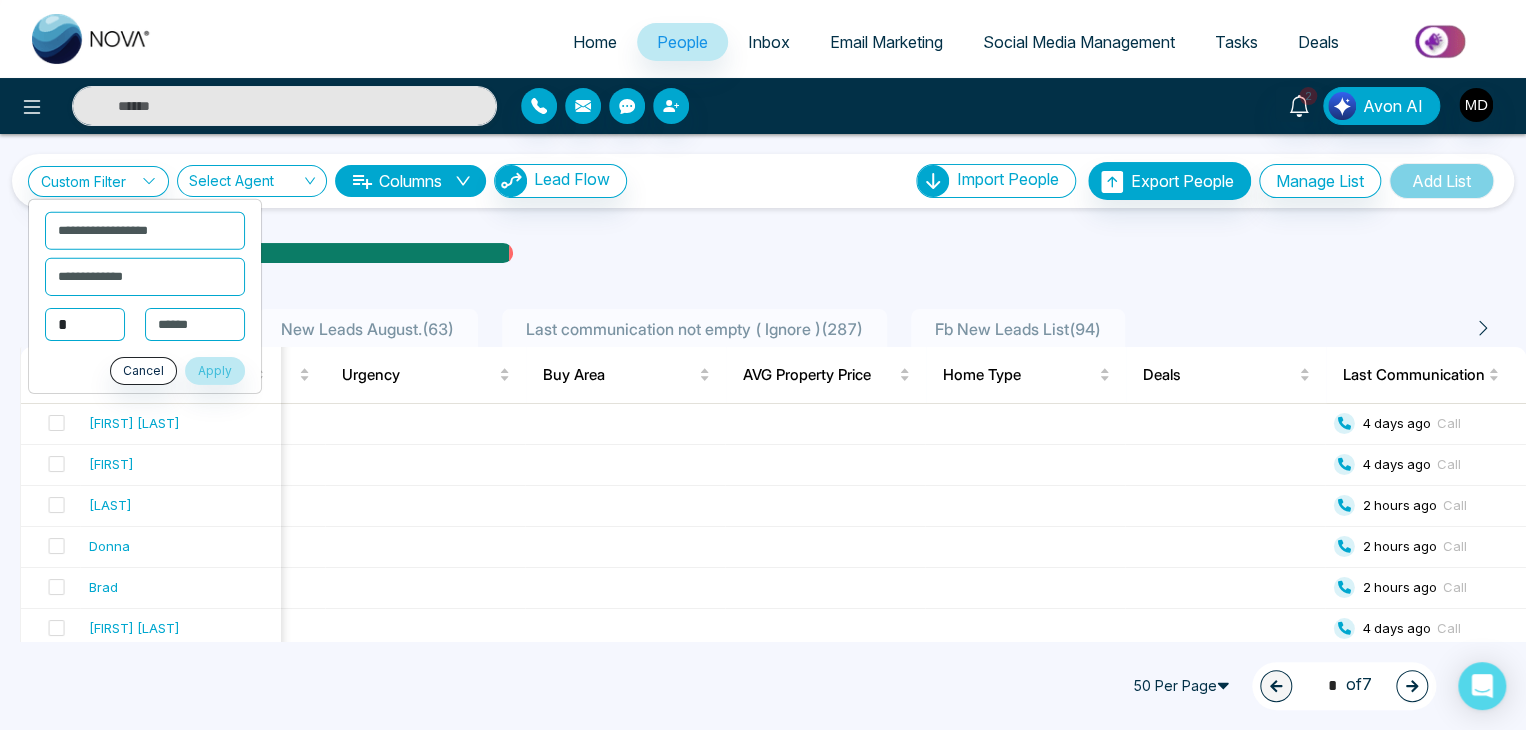 type on "*" 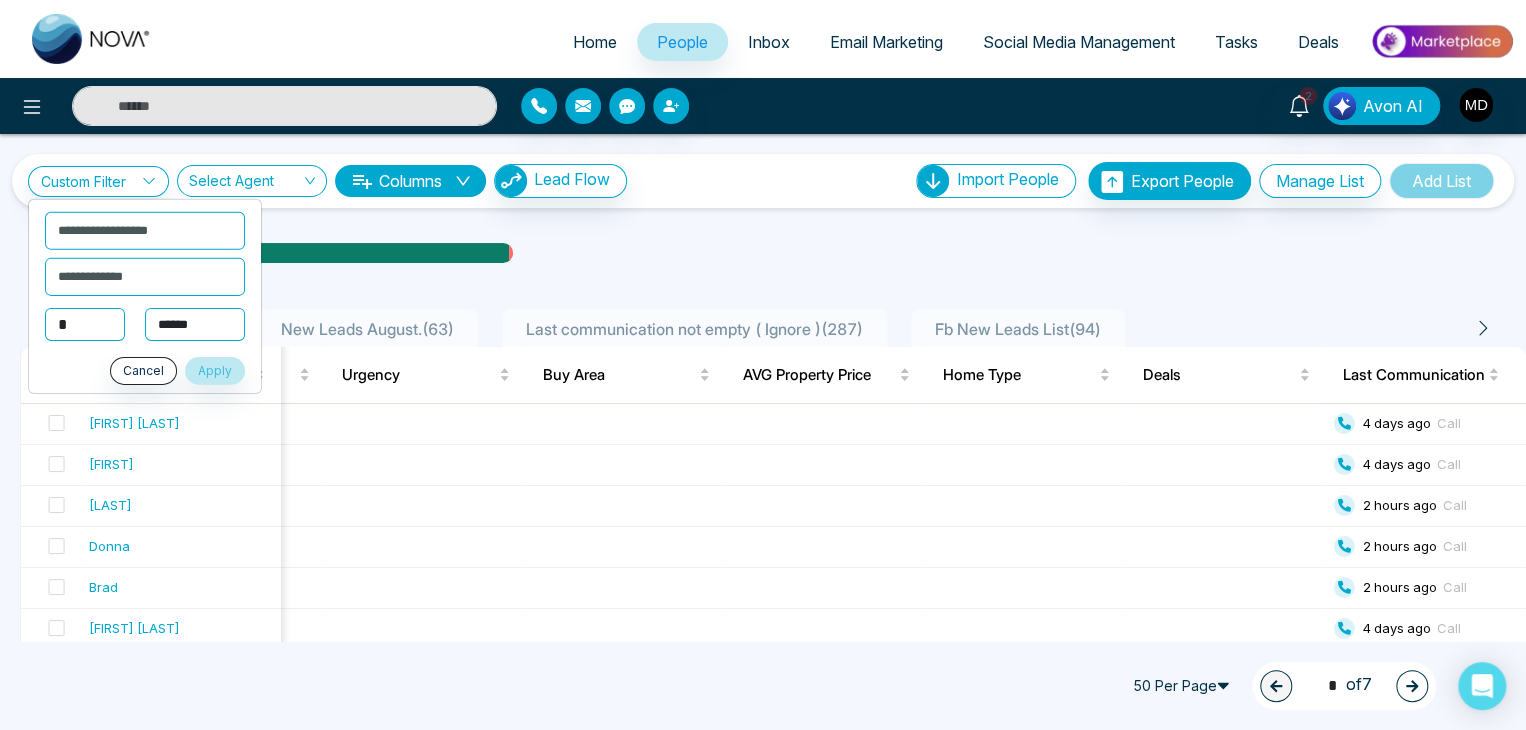 click on "**********" at bounding box center (195, 324) 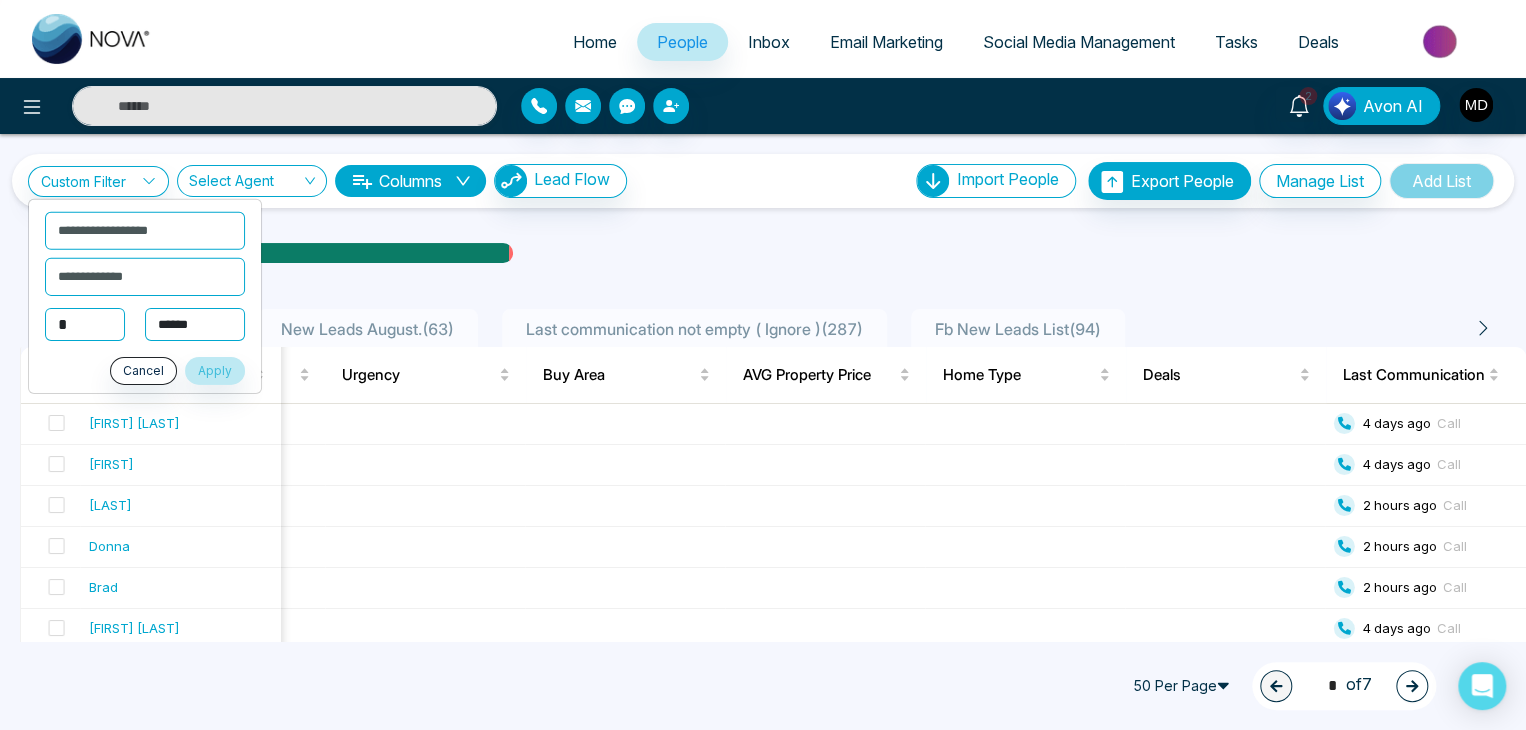 select on "***" 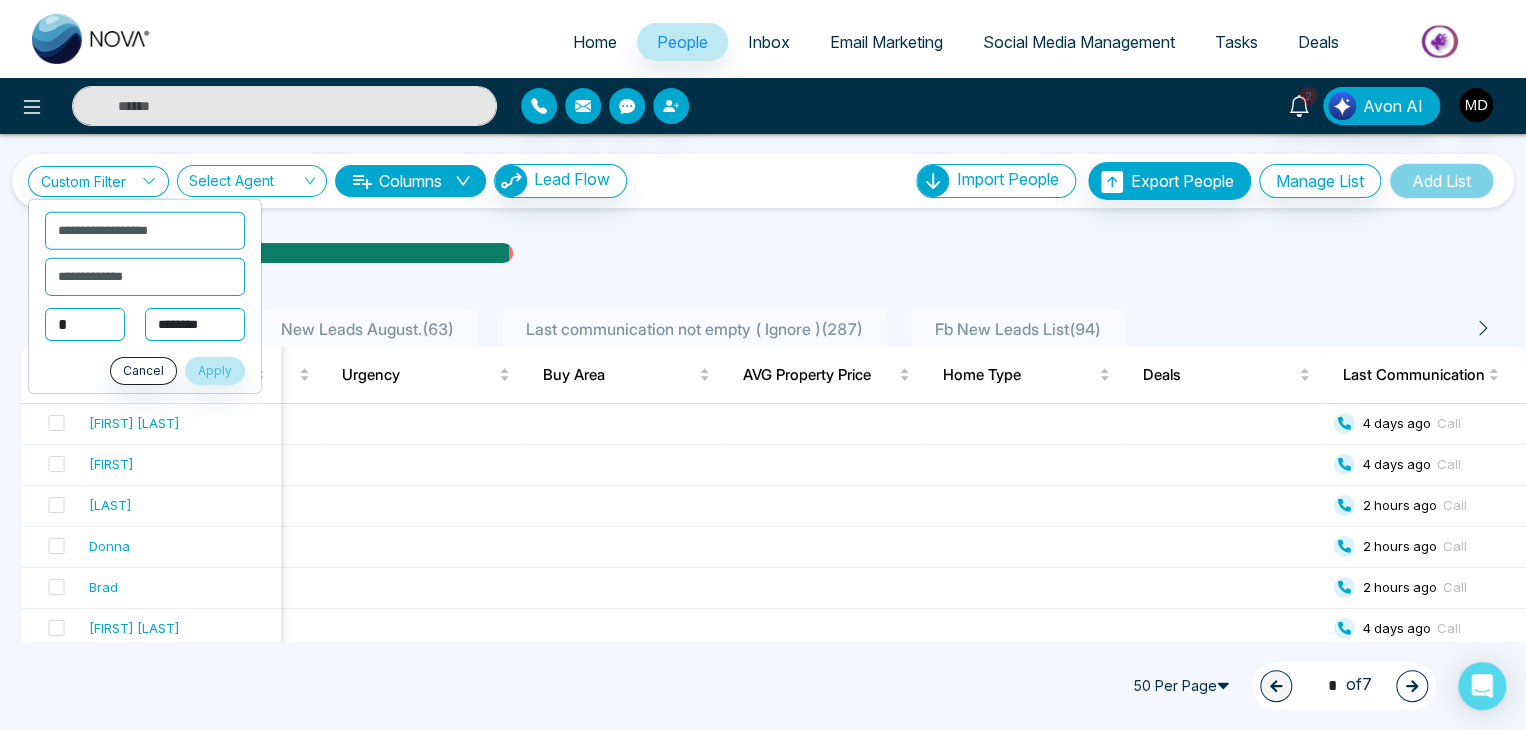 click on "**********" at bounding box center (195, 324) 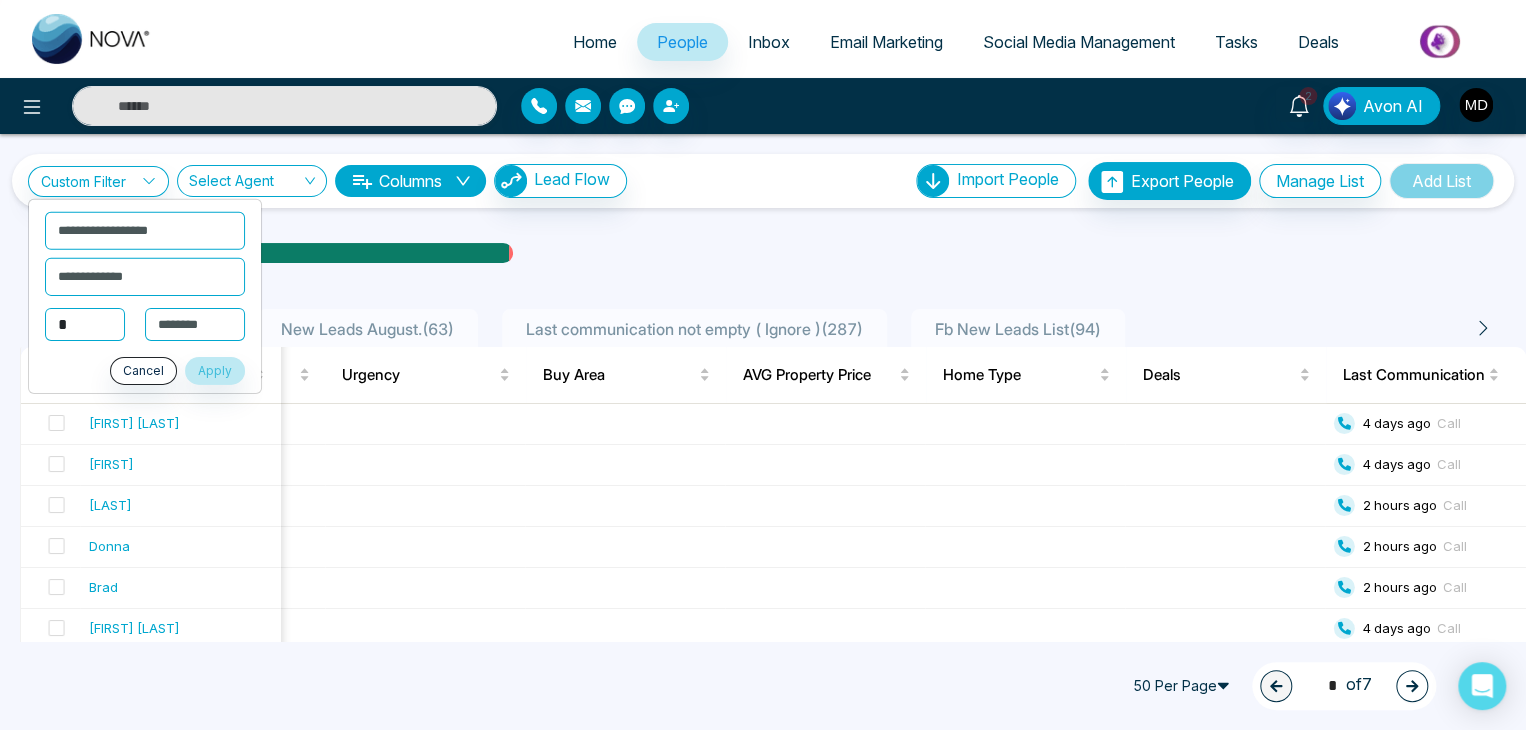 click on "*" at bounding box center (85, 323) 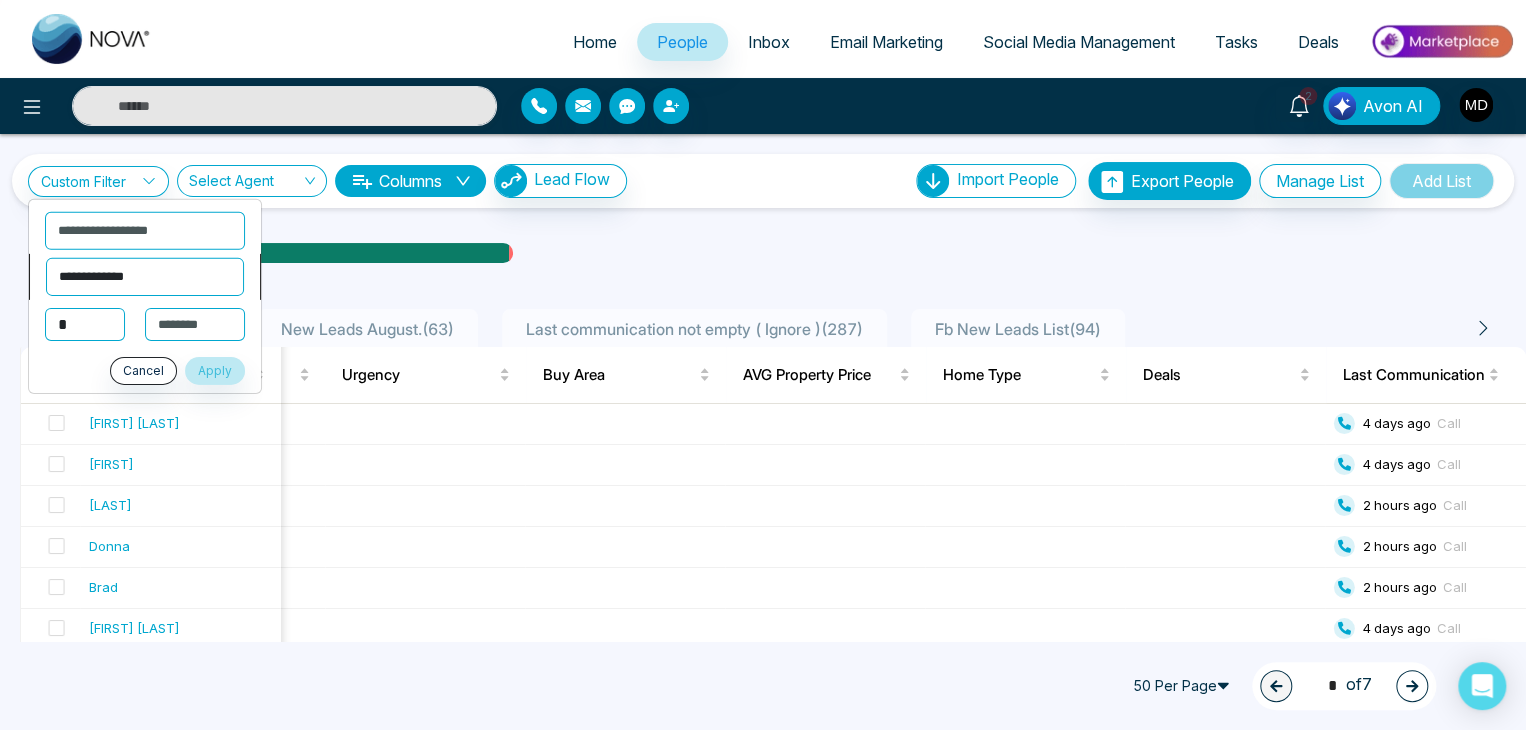 click on "**********" at bounding box center (145, 276) 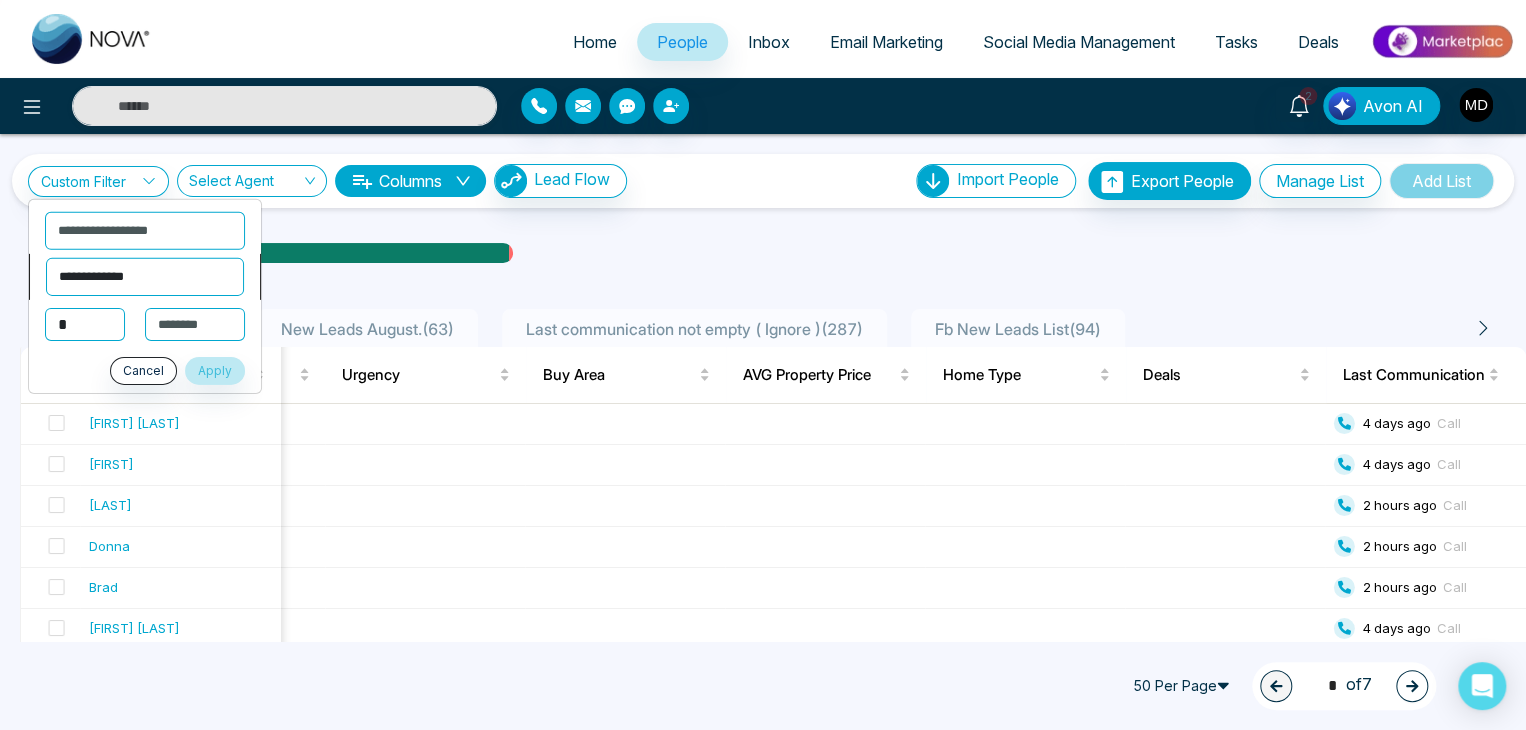 select on "*********" 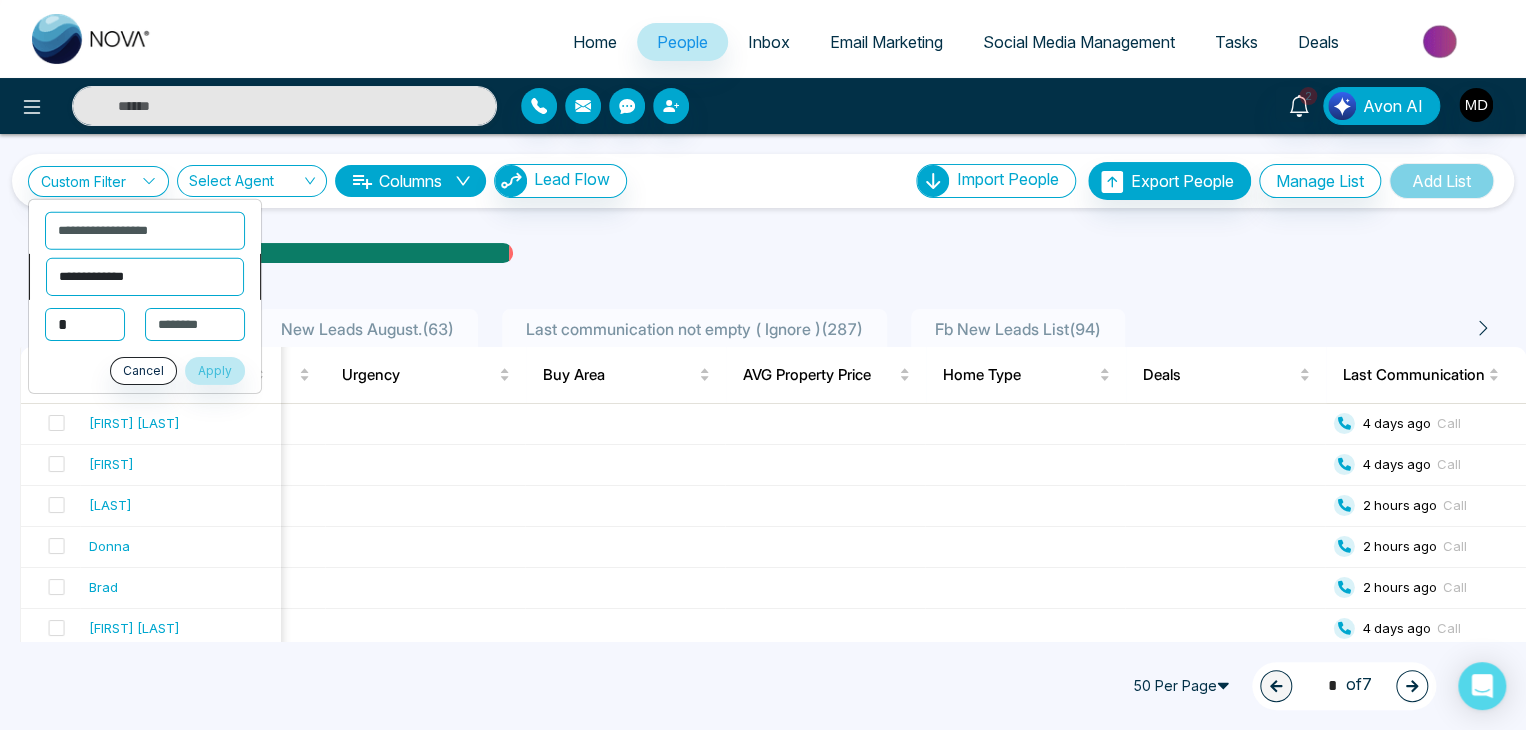 click on "**********" at bounding box center (145, 276) 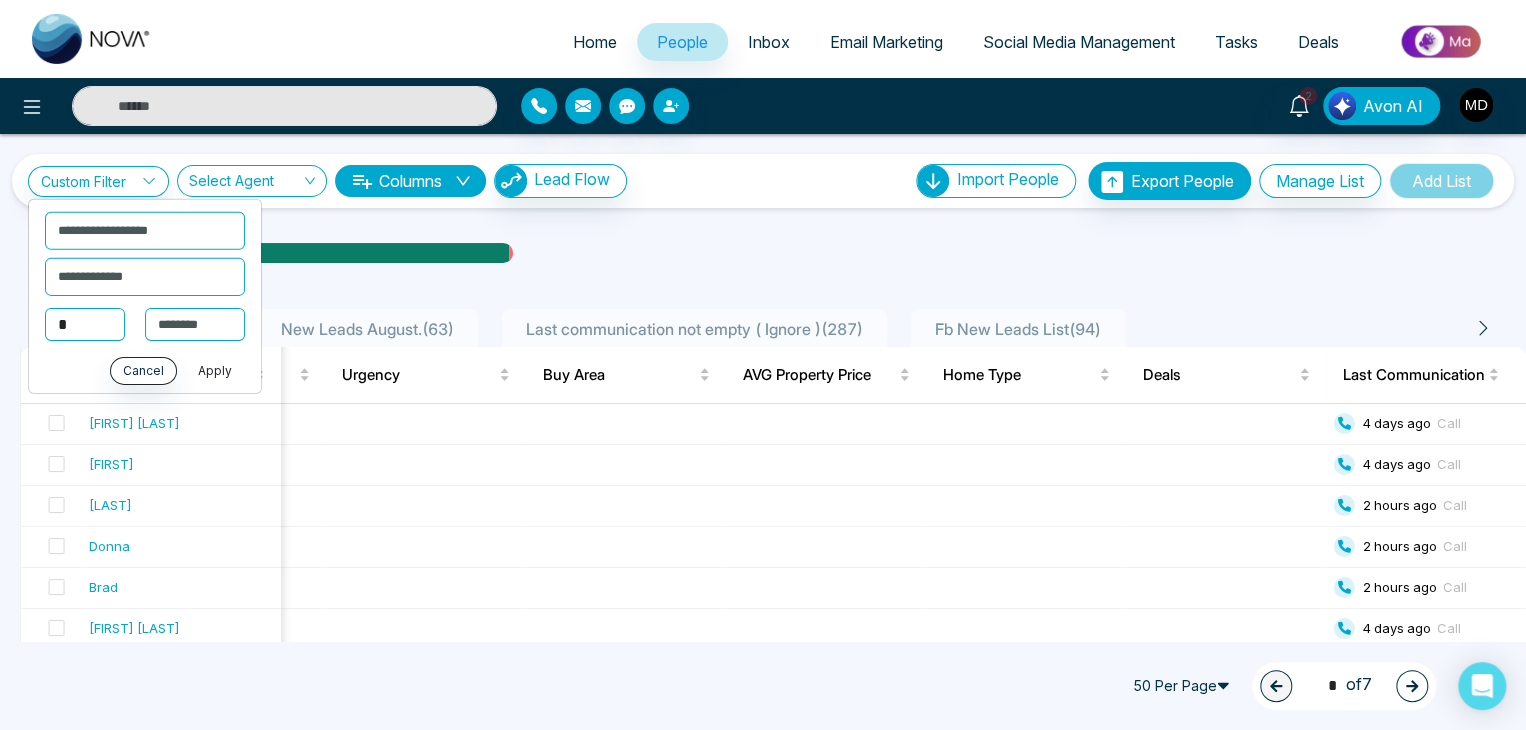 click on "Apply" at bounding box center (215, 371) 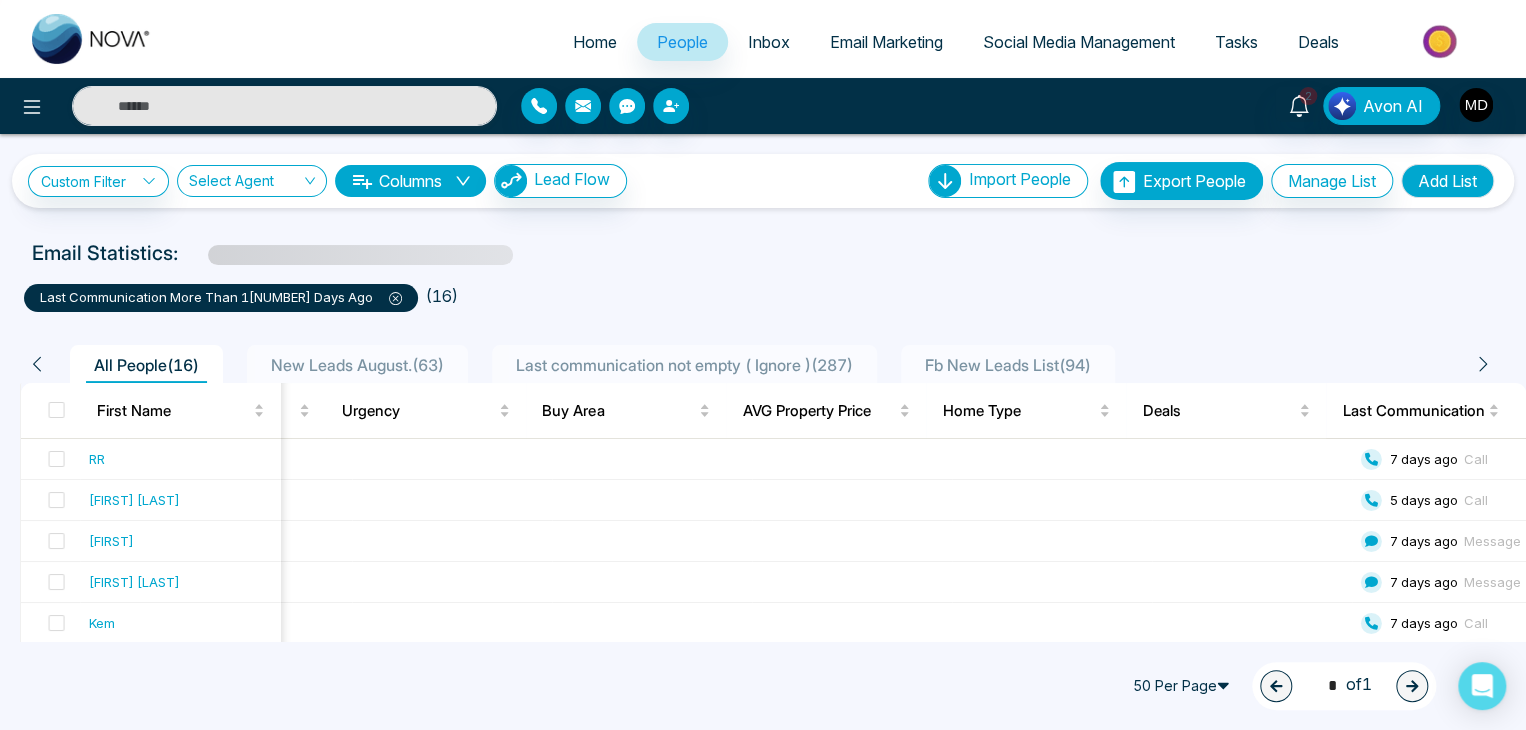 scroll, scrollTop: 0, scrollLeft: 2011, axis: horizontal 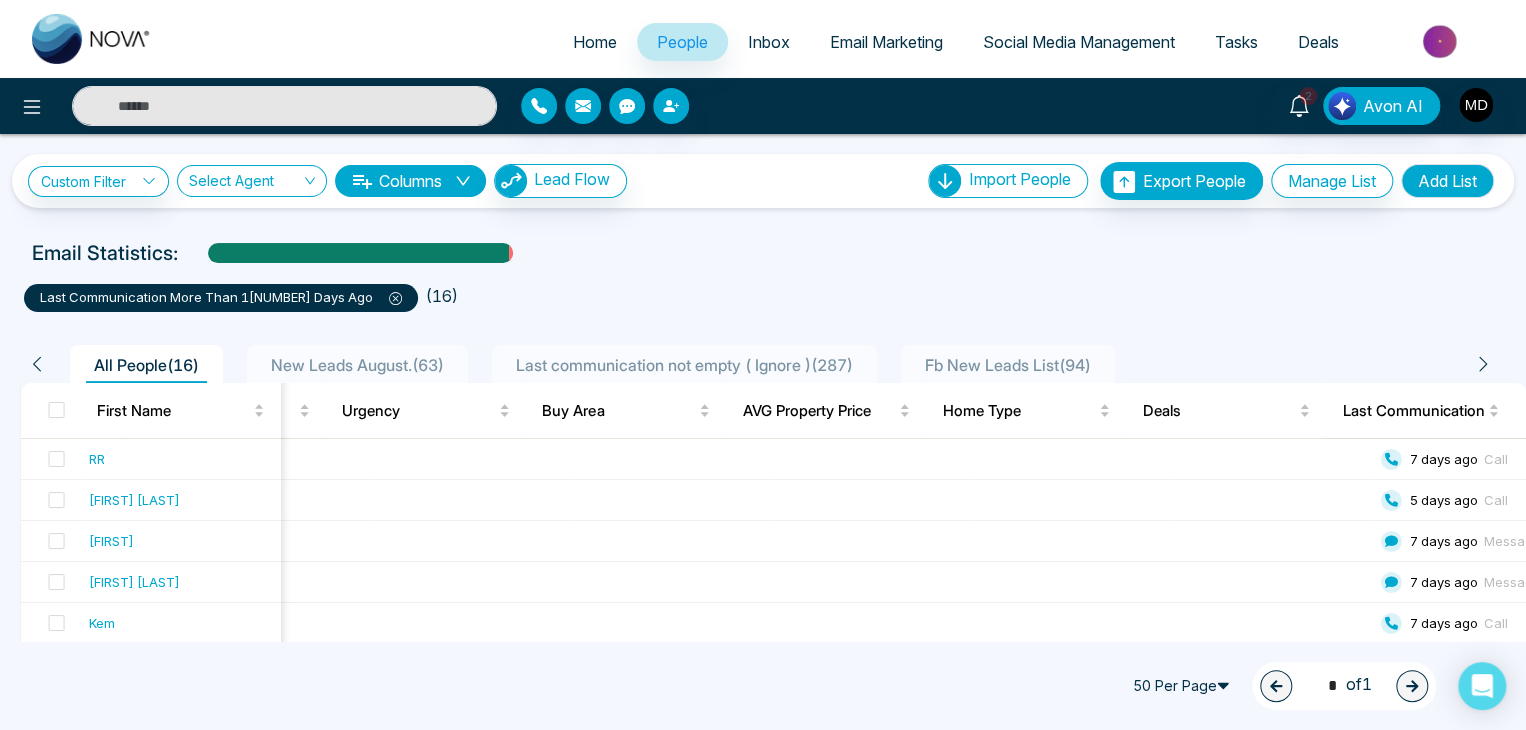 click 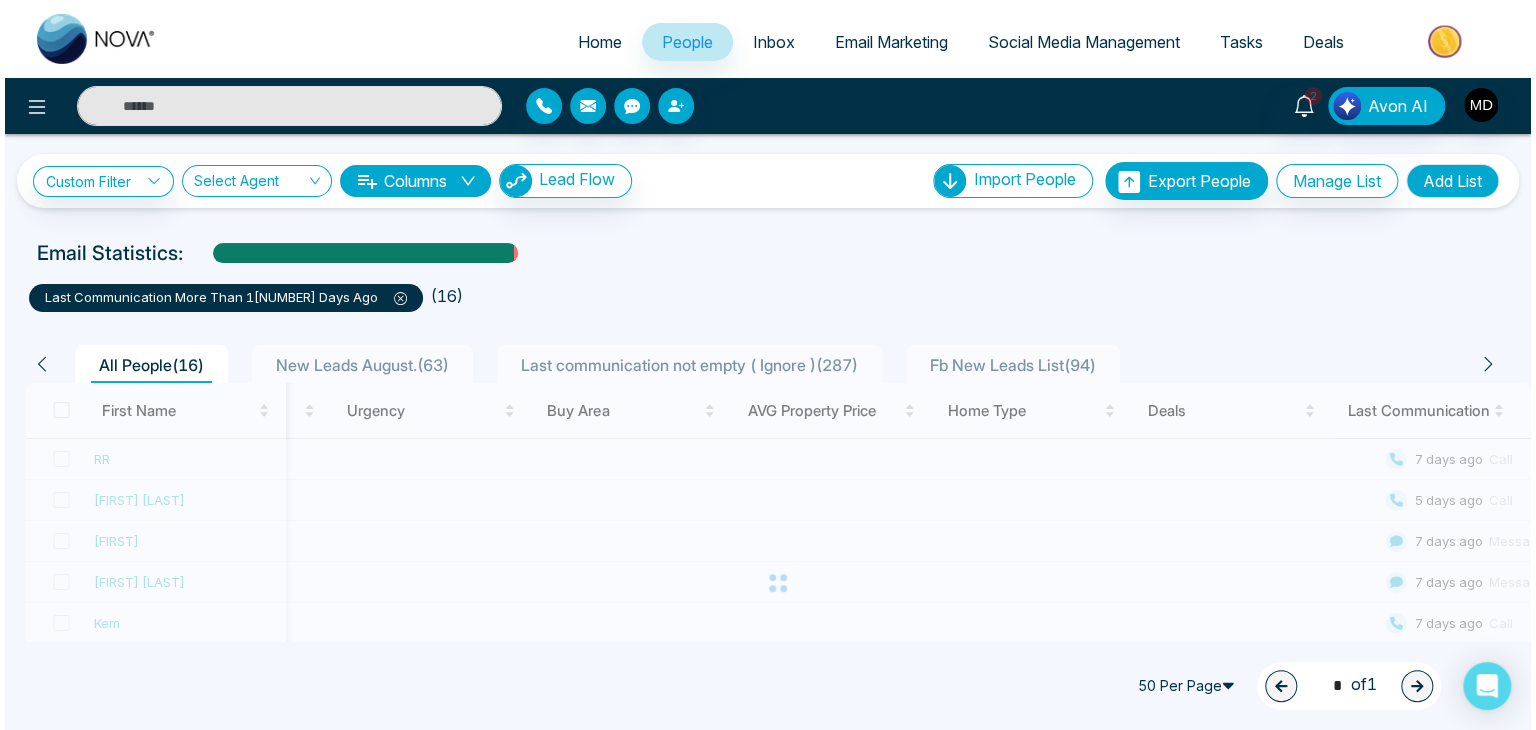 scroll, scrollTop: 0, scrollLeft: 2010, axis: horizontal 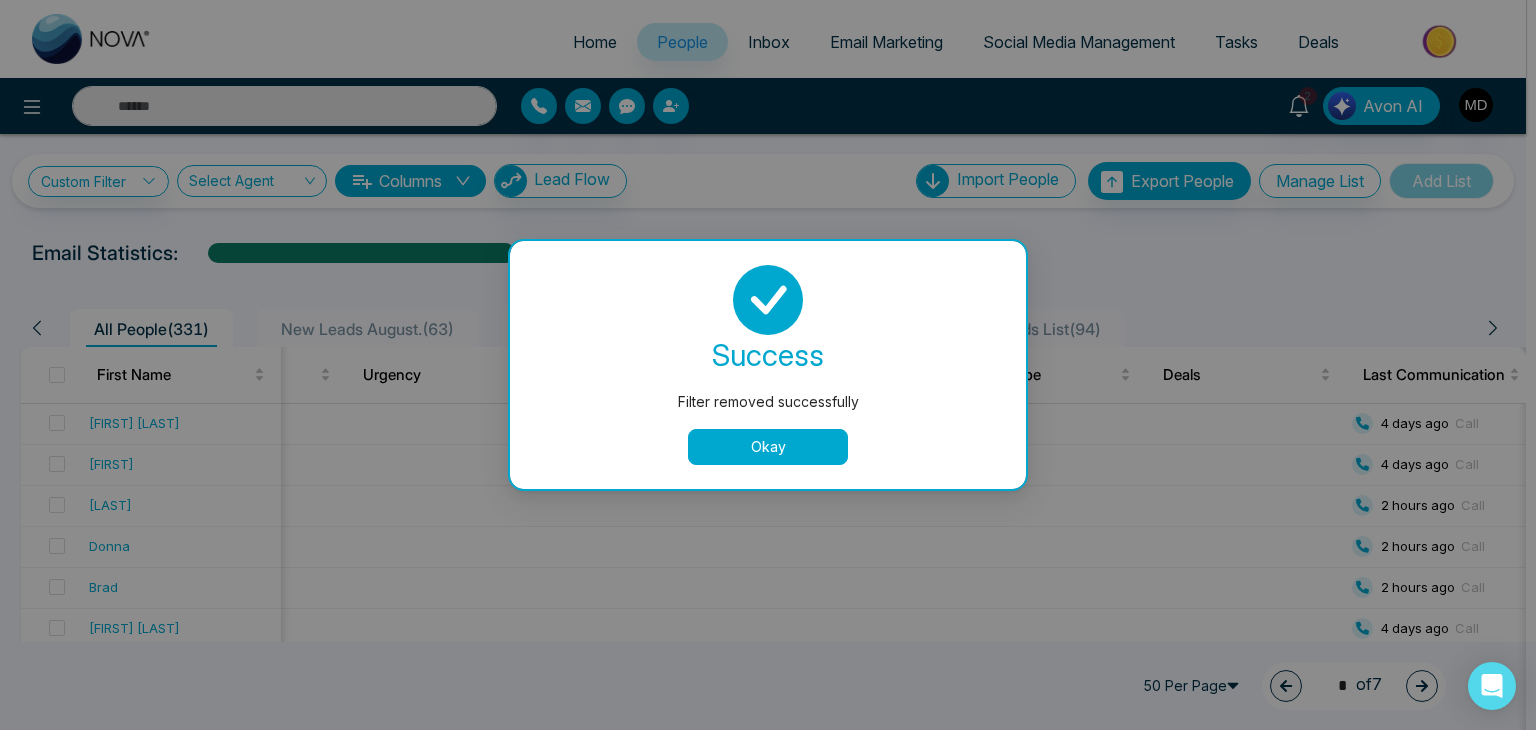 click on "Okay" at bounding box center [768, 447] 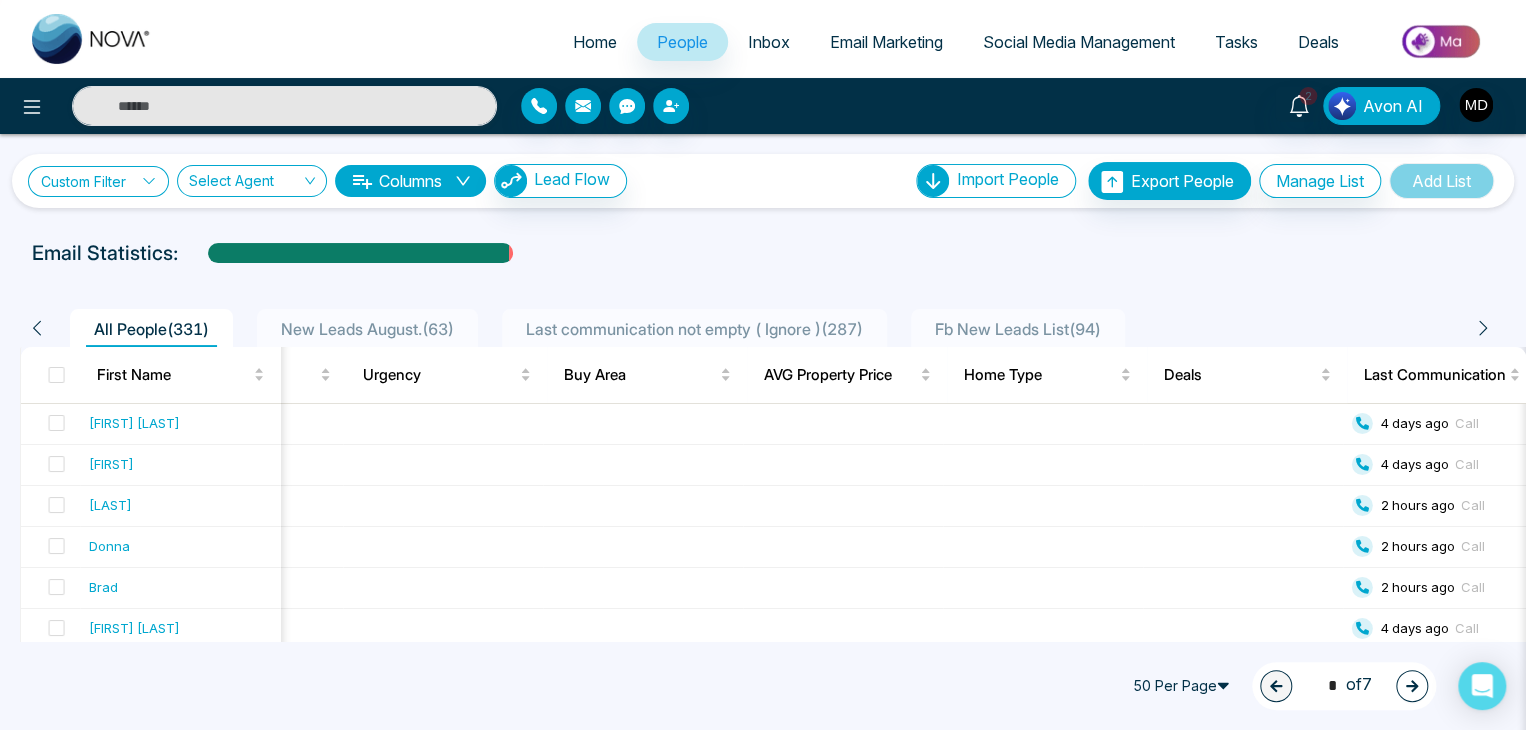 click on "Custom Filter" at bounding box center [98, 181] 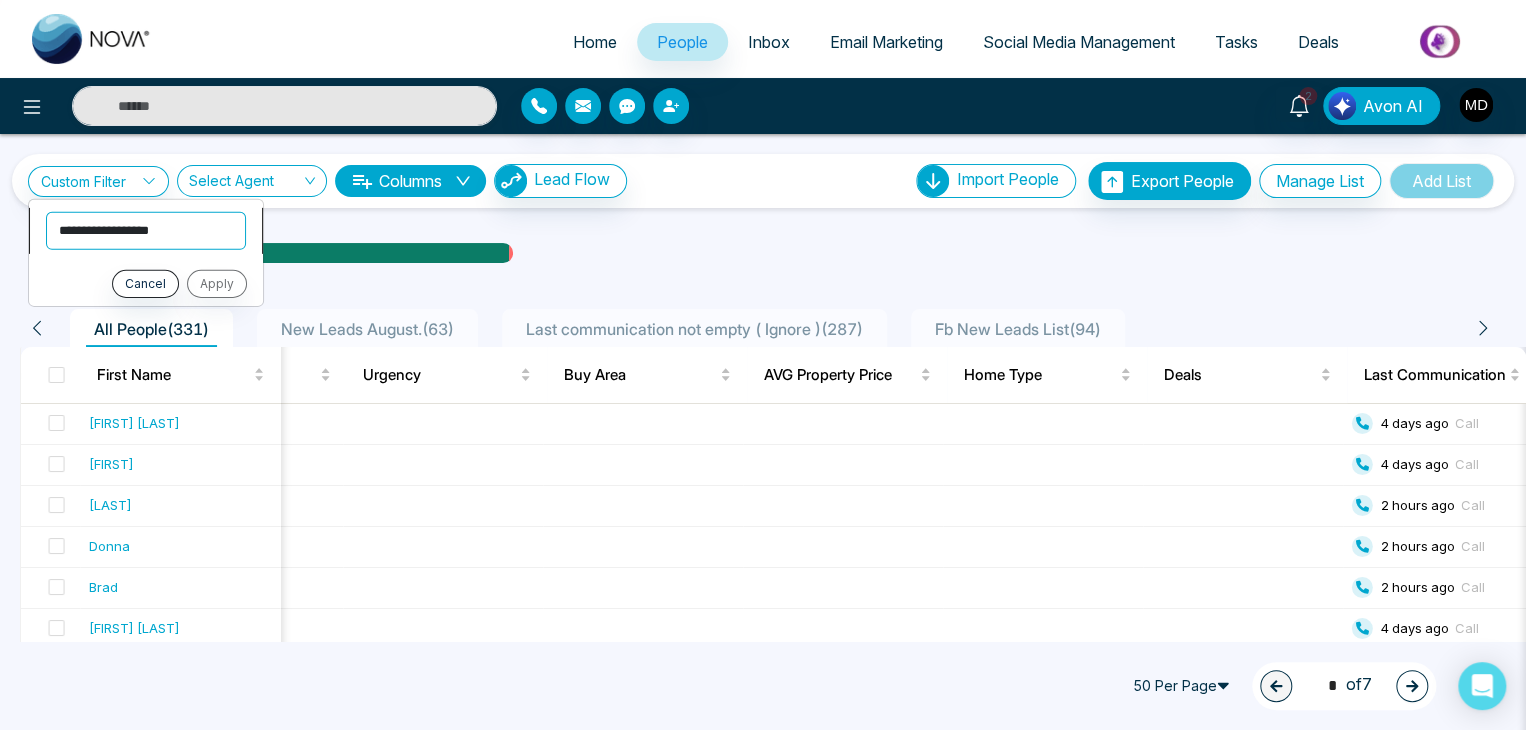 click on "**********" at bounding box center (146, 230) 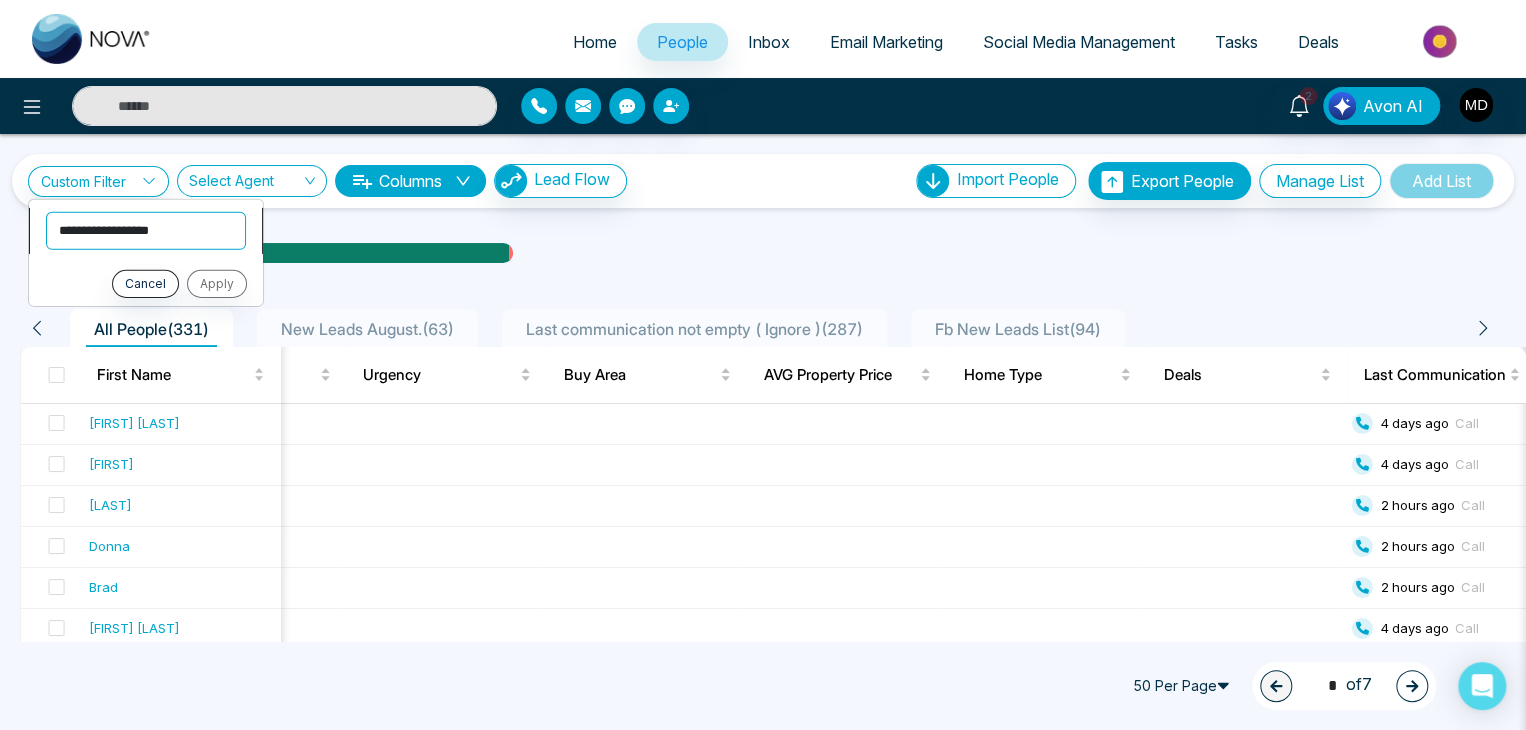 select on "**********" 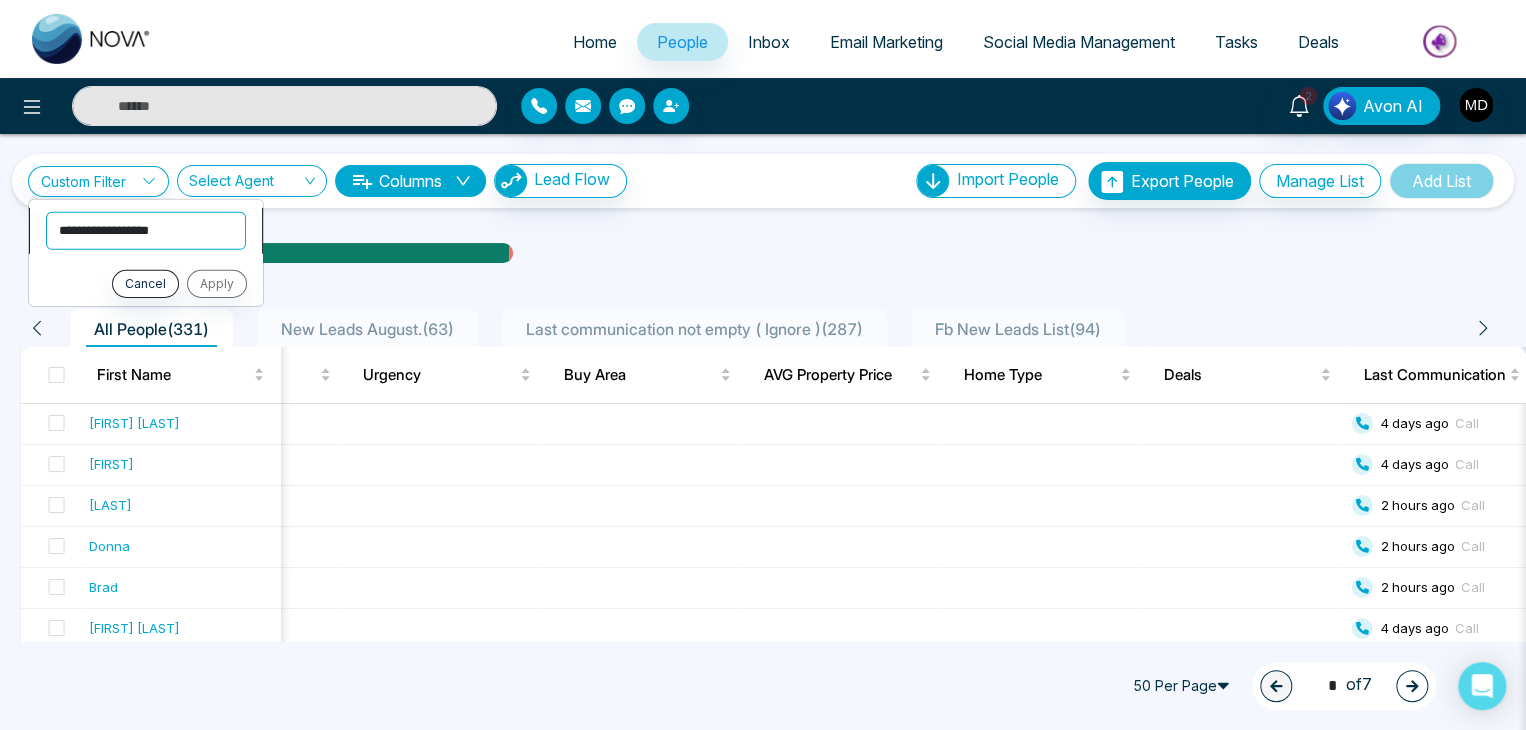click on "**********" at bounding box center (146, 230) 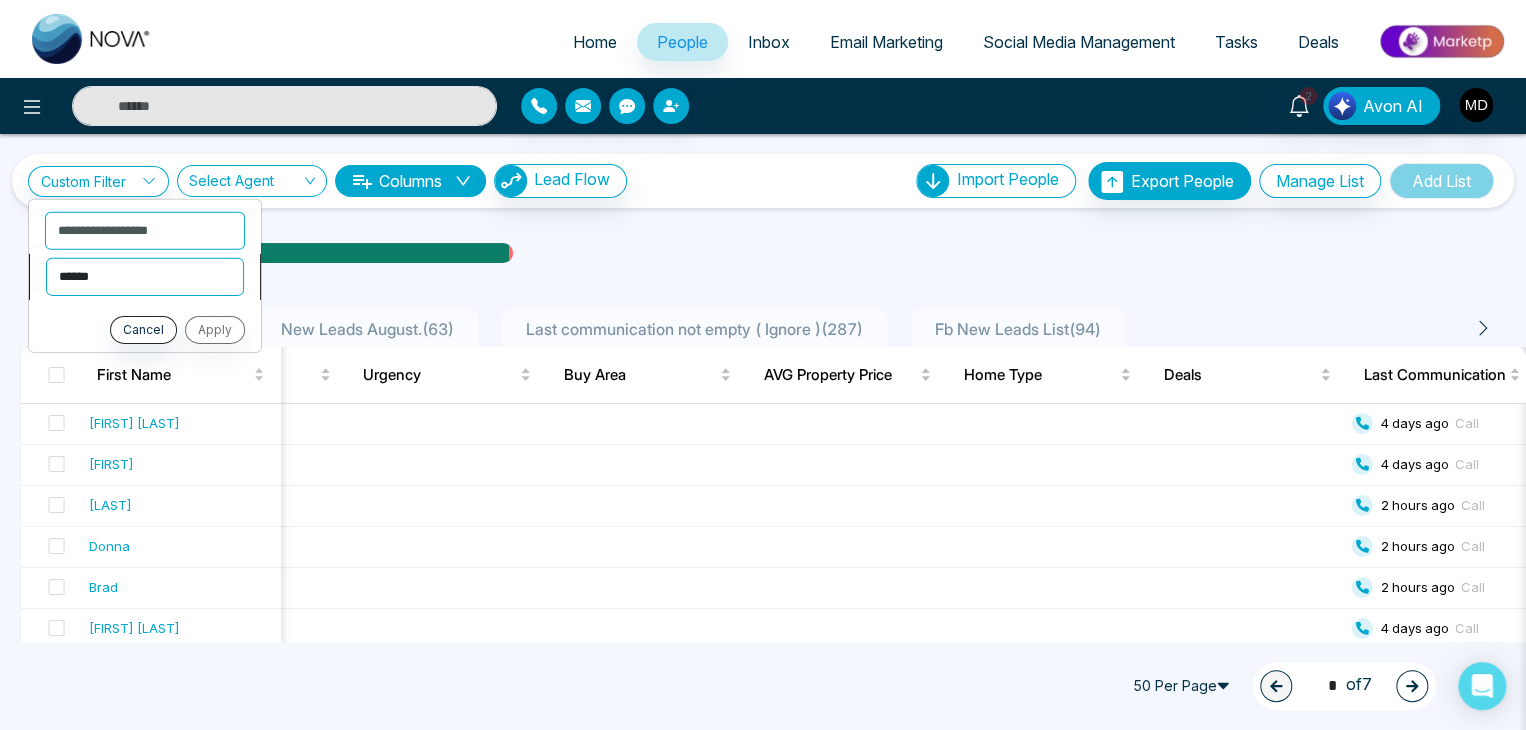 click on "**********" at bounding box center (145, 276) 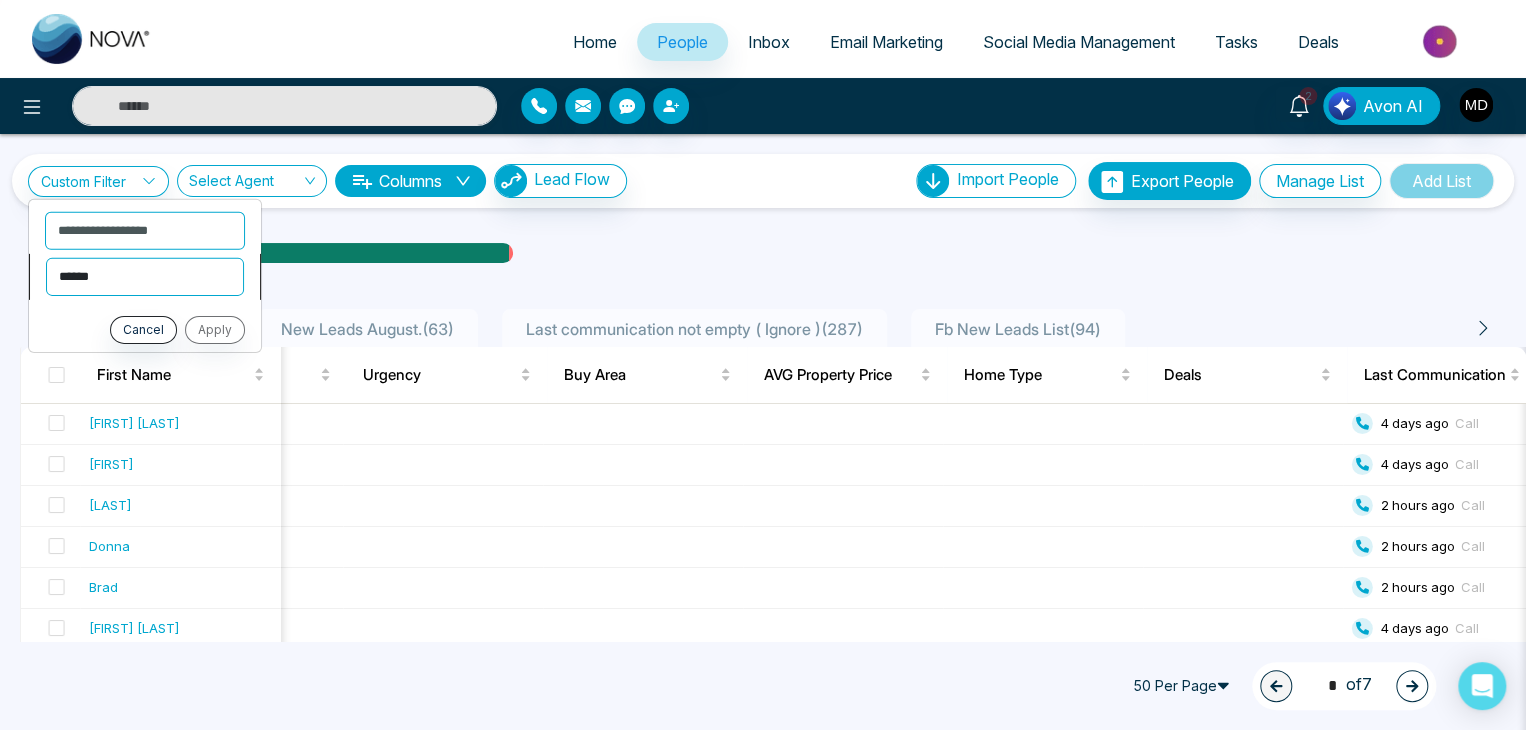 select on "*********" 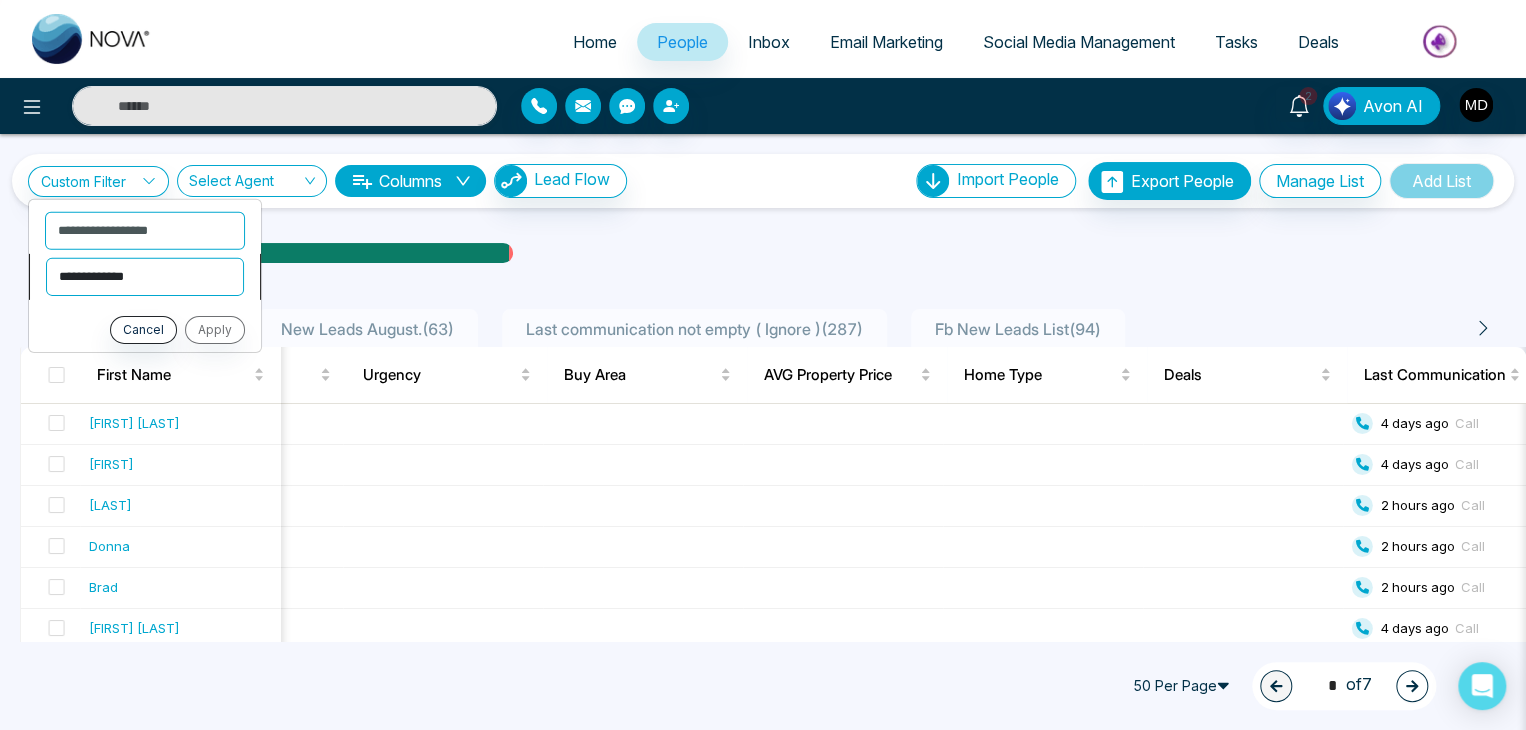 click on "**********" at bounding box center [145, 276] 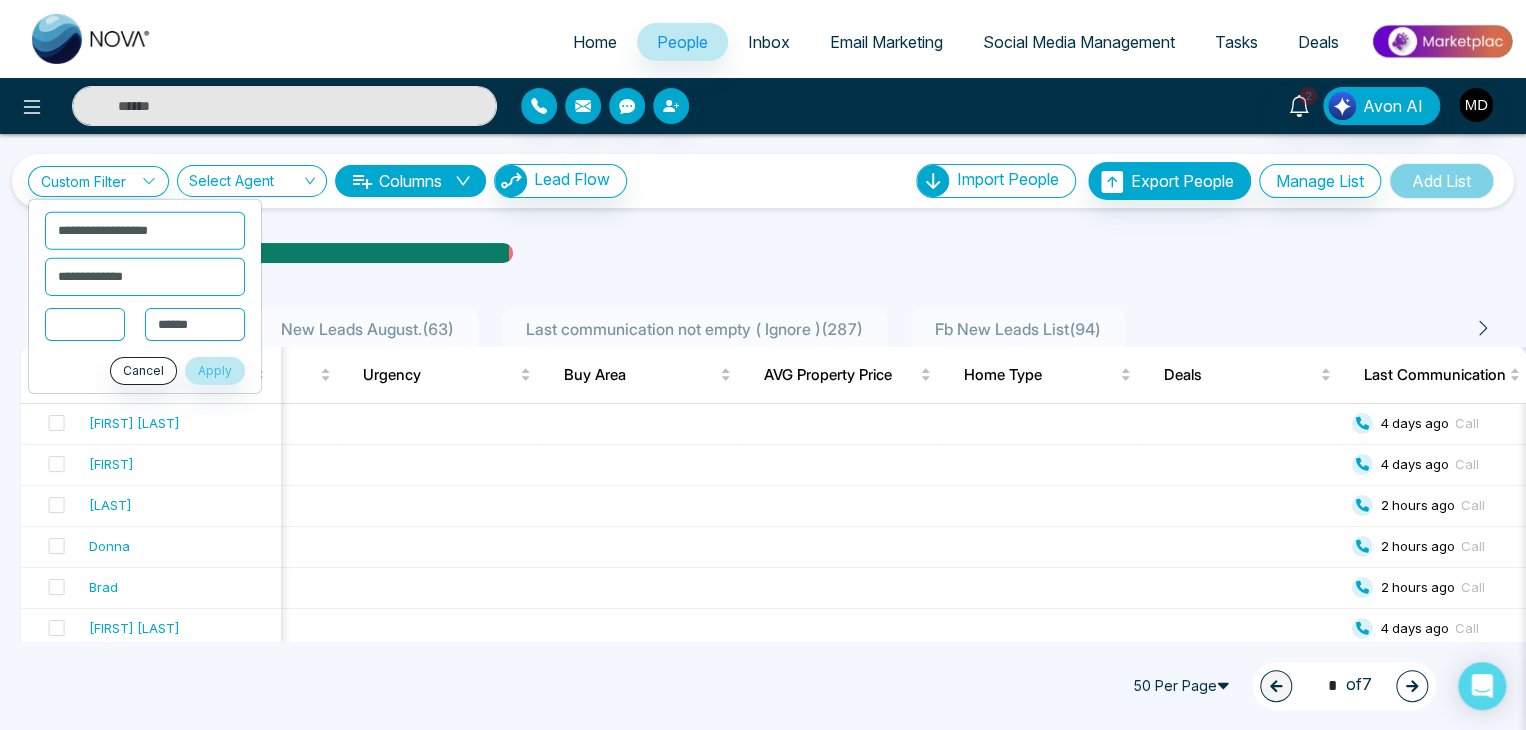 click at bounding box center (85, 323) 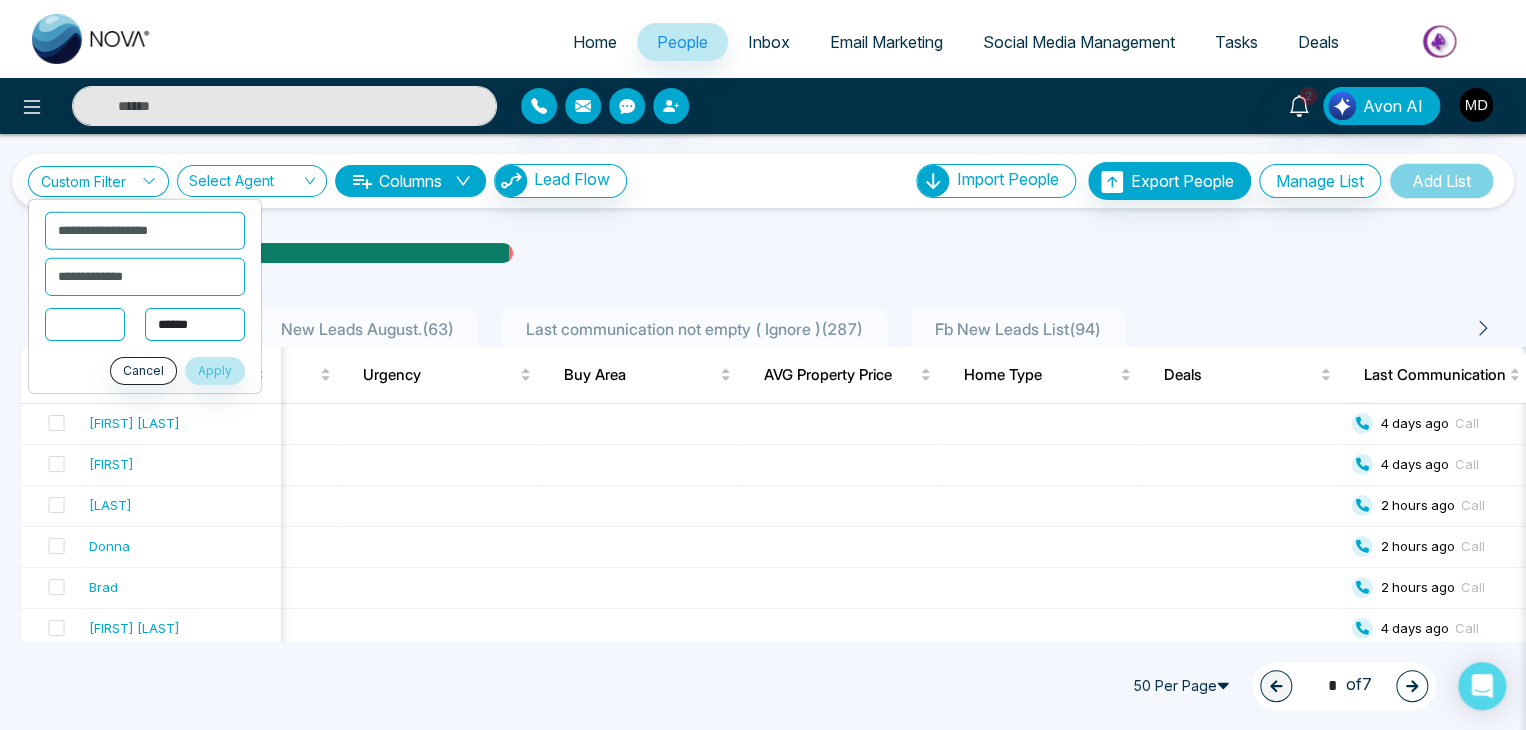click on "**********" at bounding box center (195, 324) 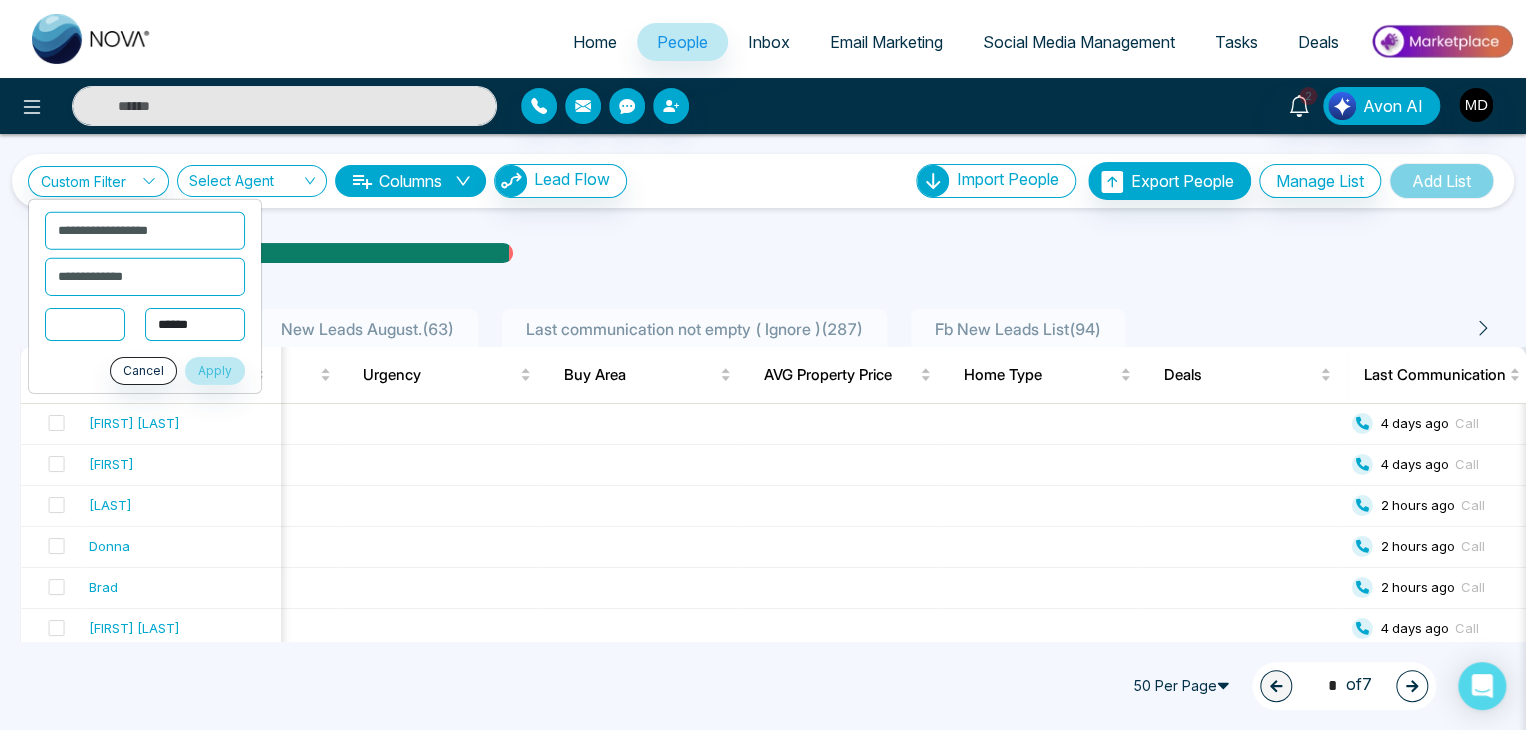 select on "***" 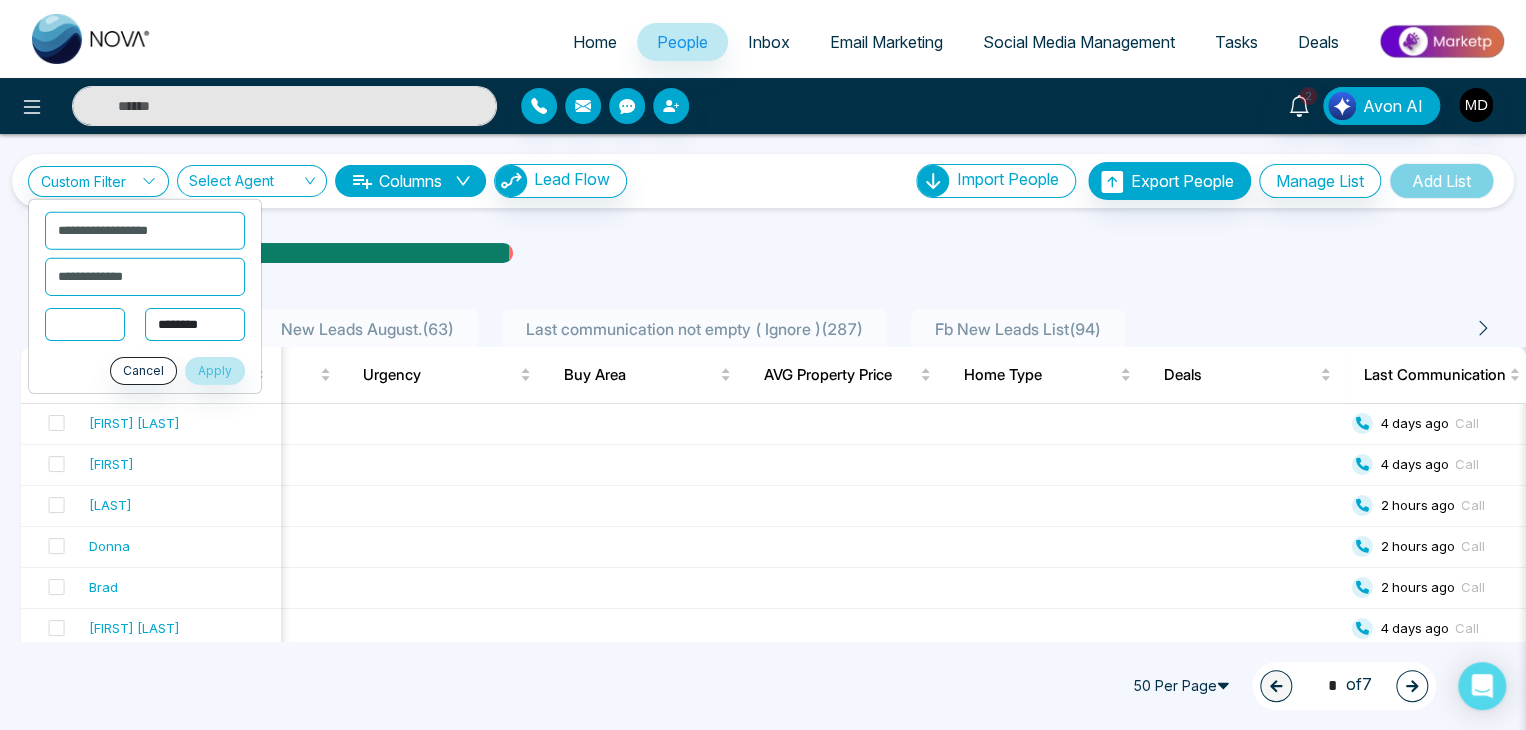 click on "**********" at bounding box center [195, 324] 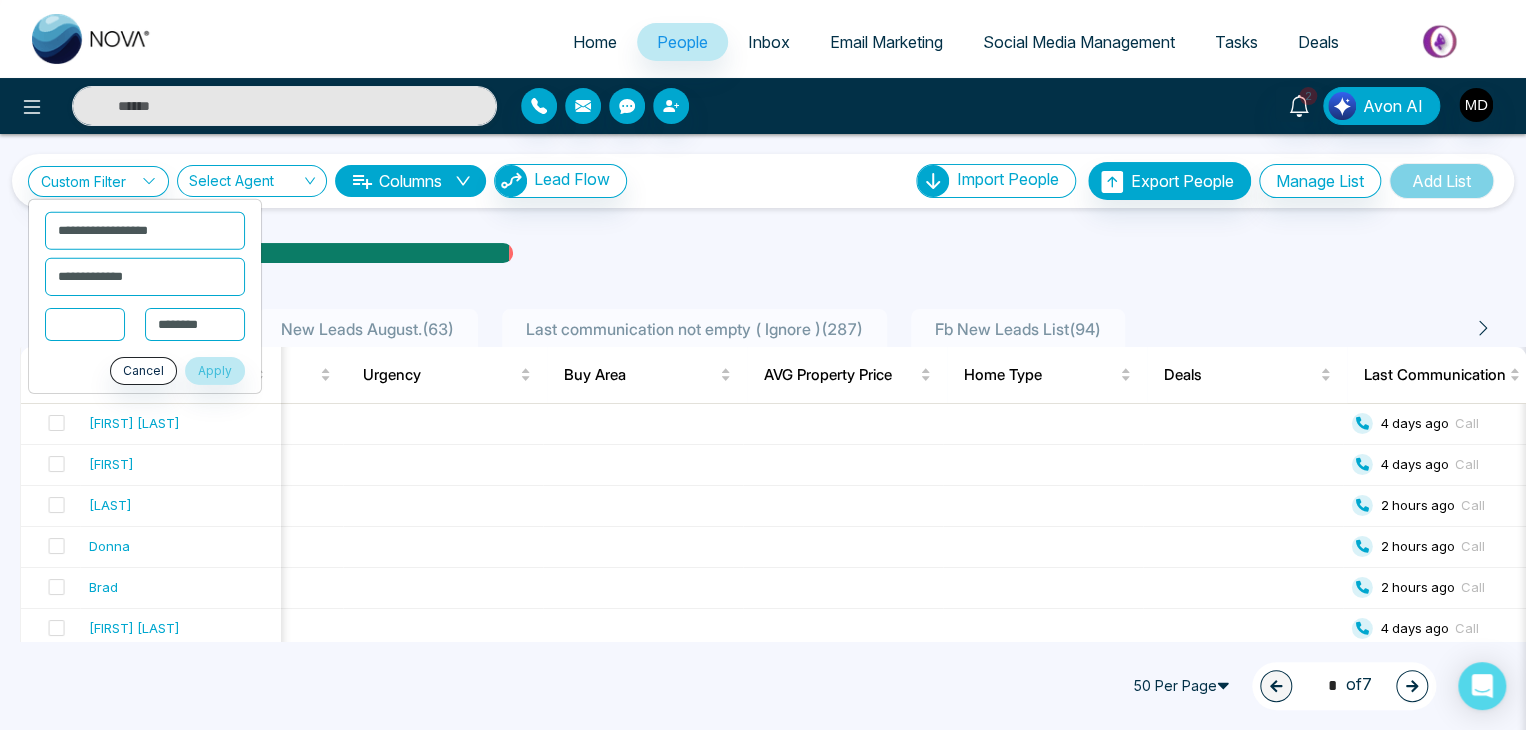 click at bounding box center (85, 323) 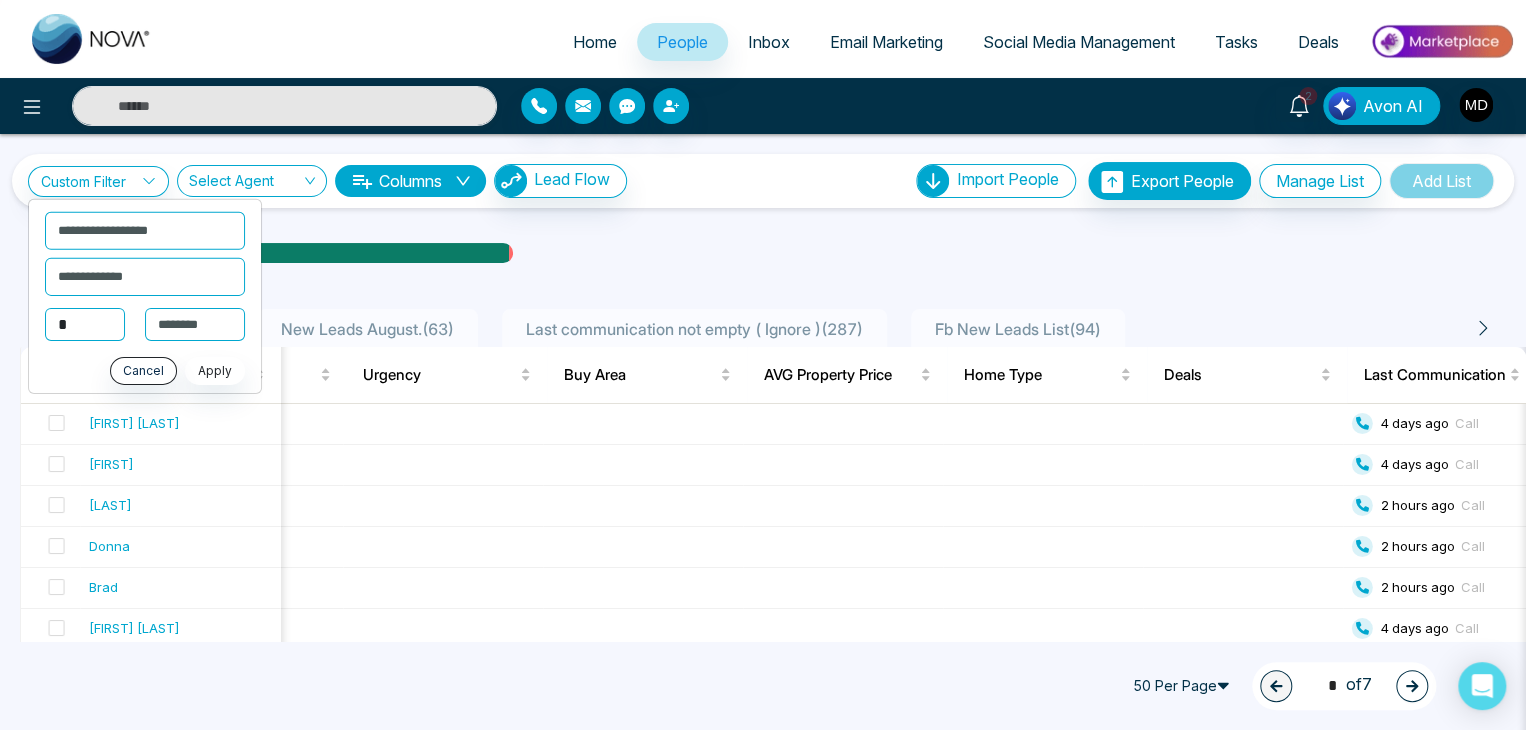 type on "*" 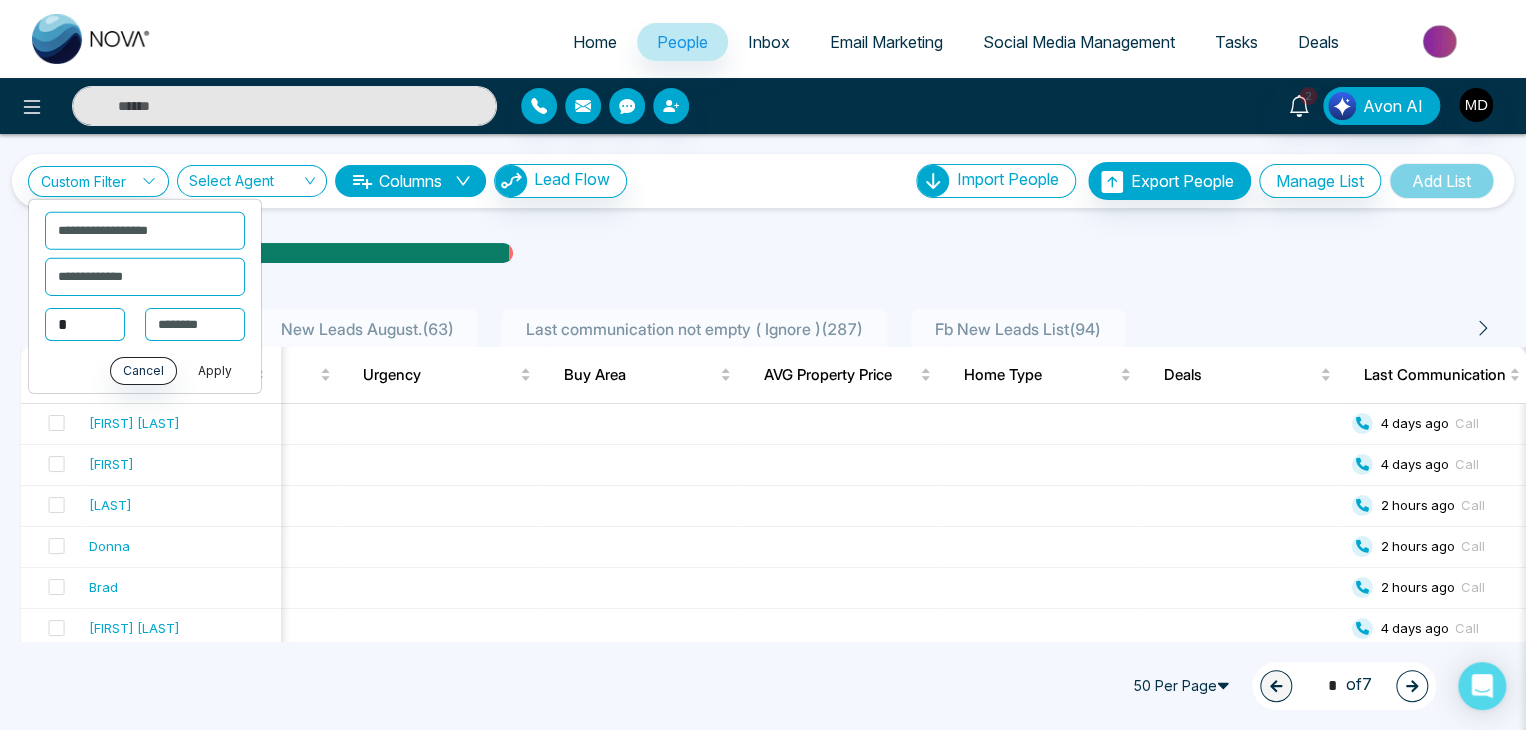 click on "Apply" at bounding box center [215, 371] 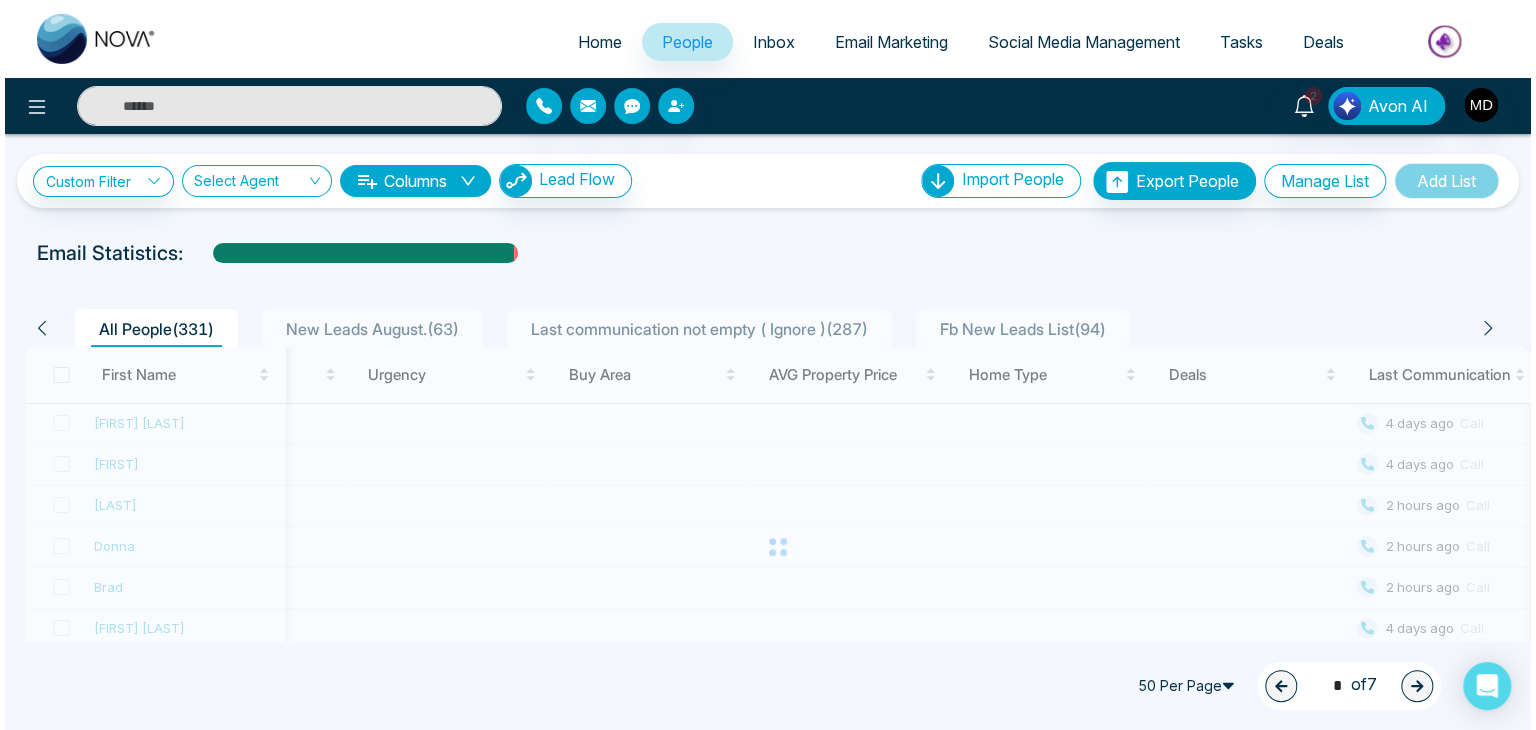 scroll, scrollTop: 0, scrollLeft: 1980, axis: horizontal 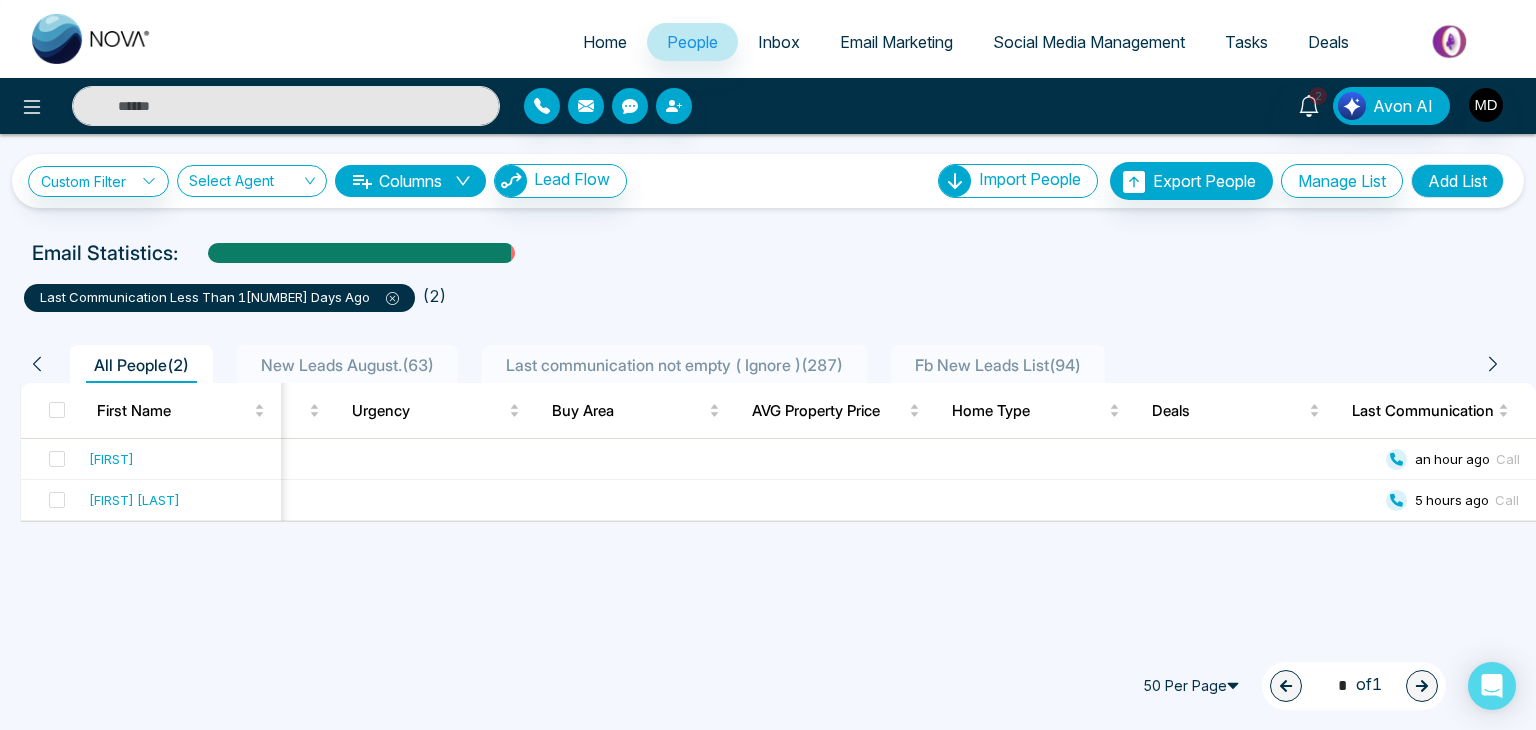 click at bounding box center [384, 297] 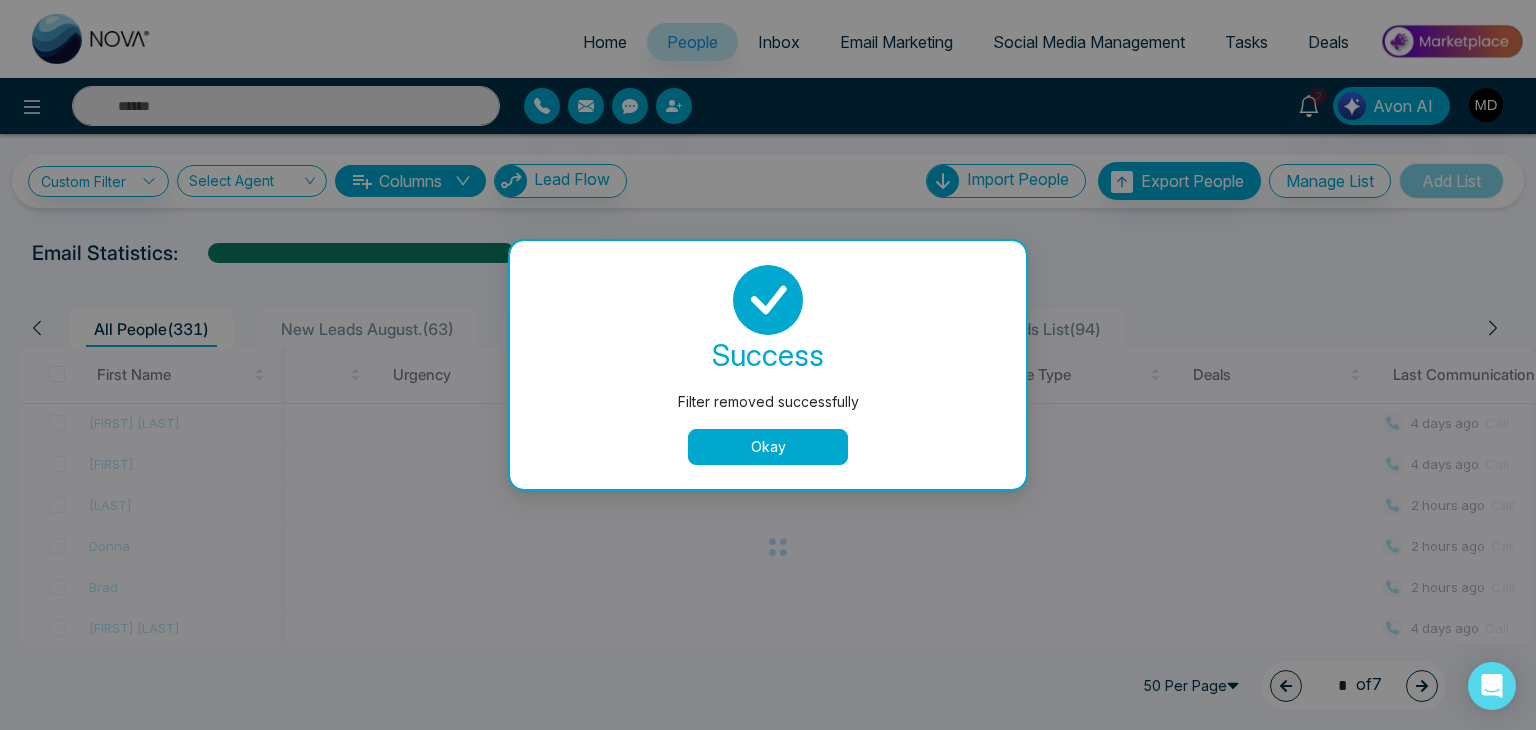 click on "Okay" at bounding box center (768, 447) 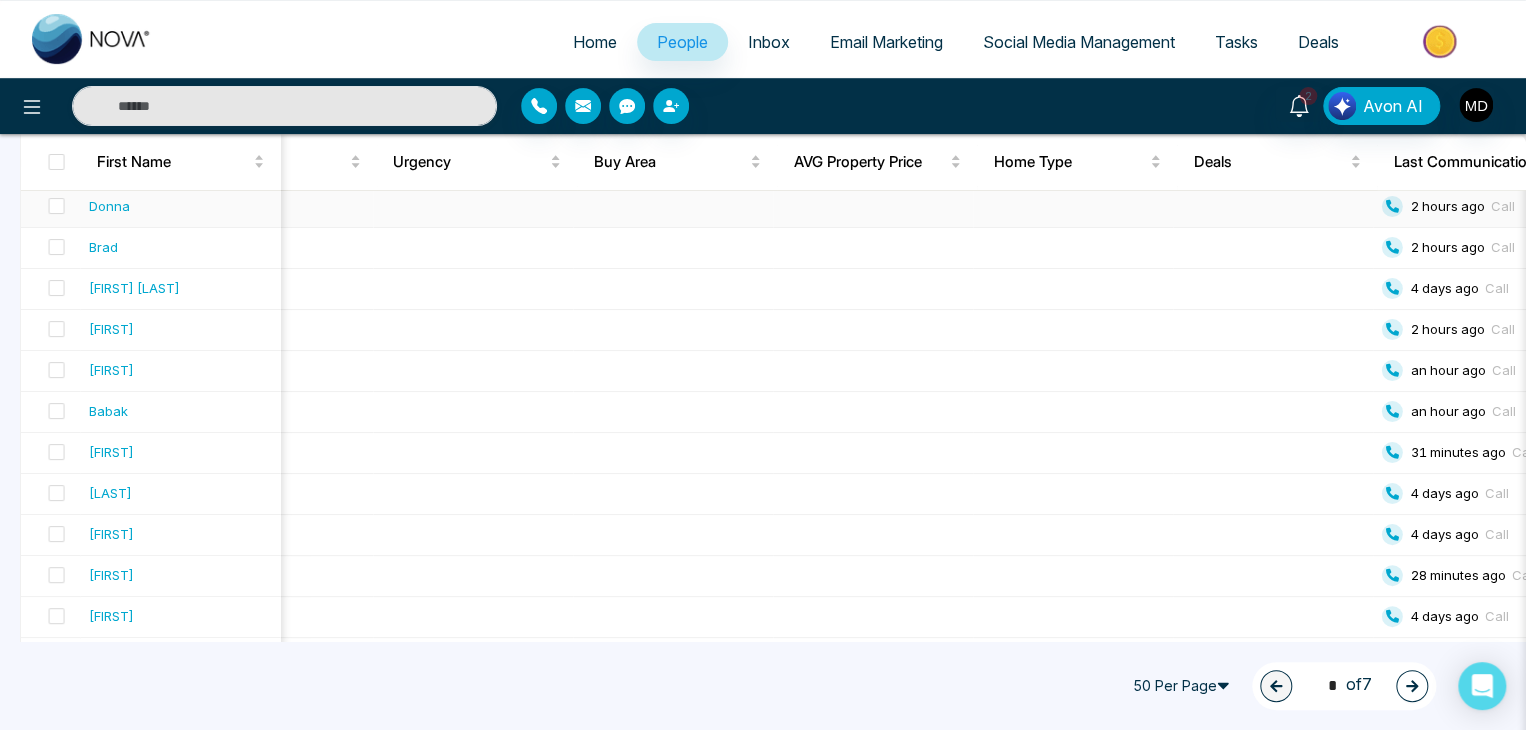 scroll, scrollTop: 388, scrollLeft: 0, axis: vertical 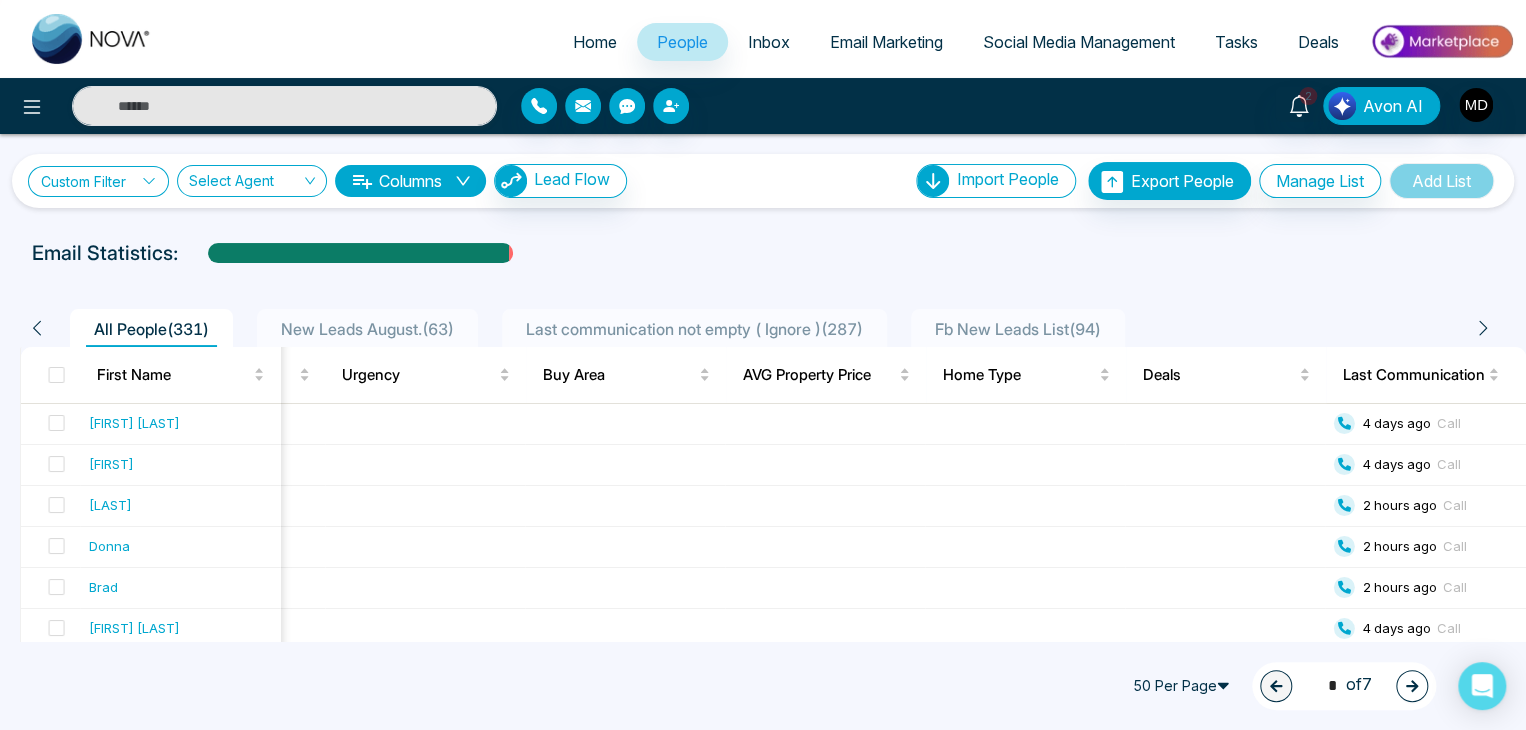 click 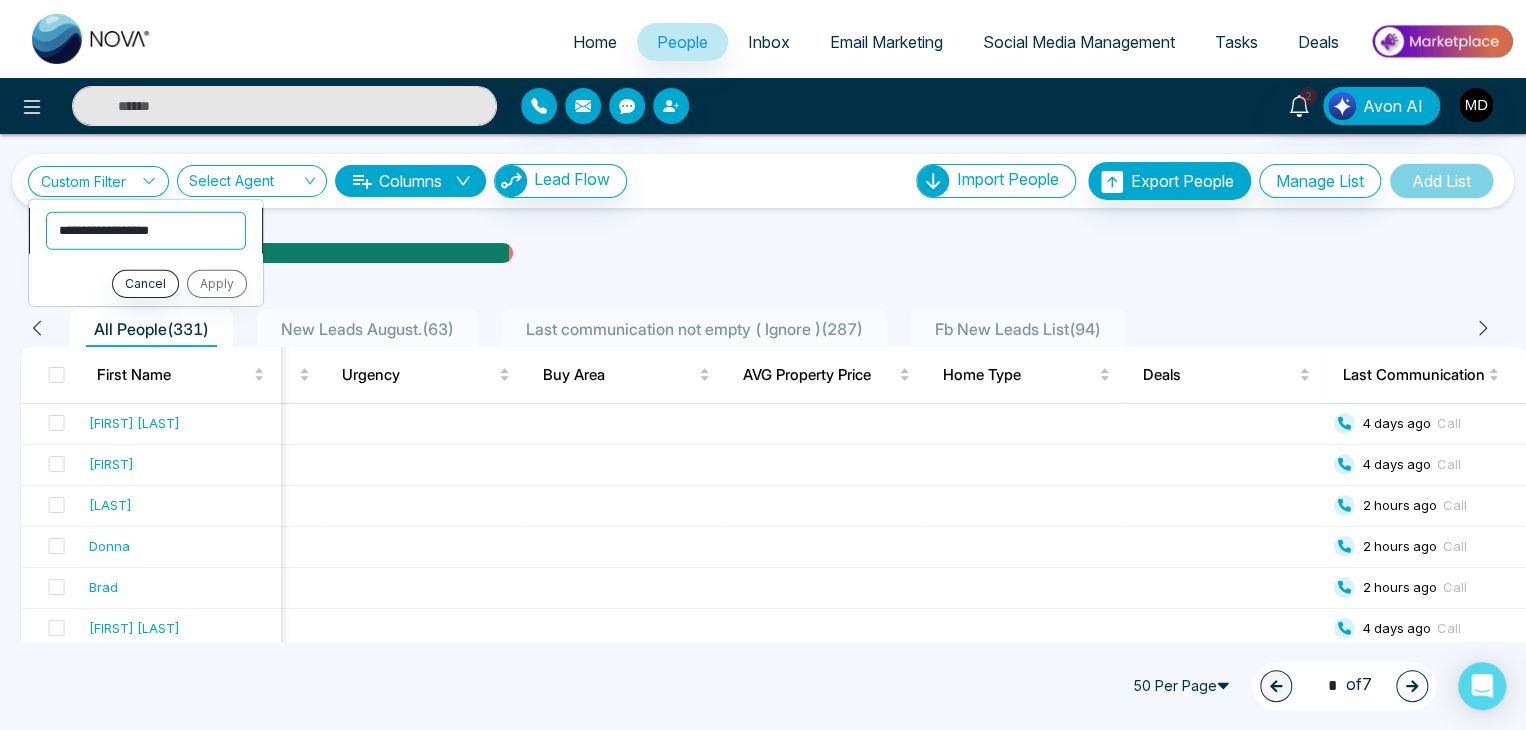 click on "**********" at bounding box center (146, 230) 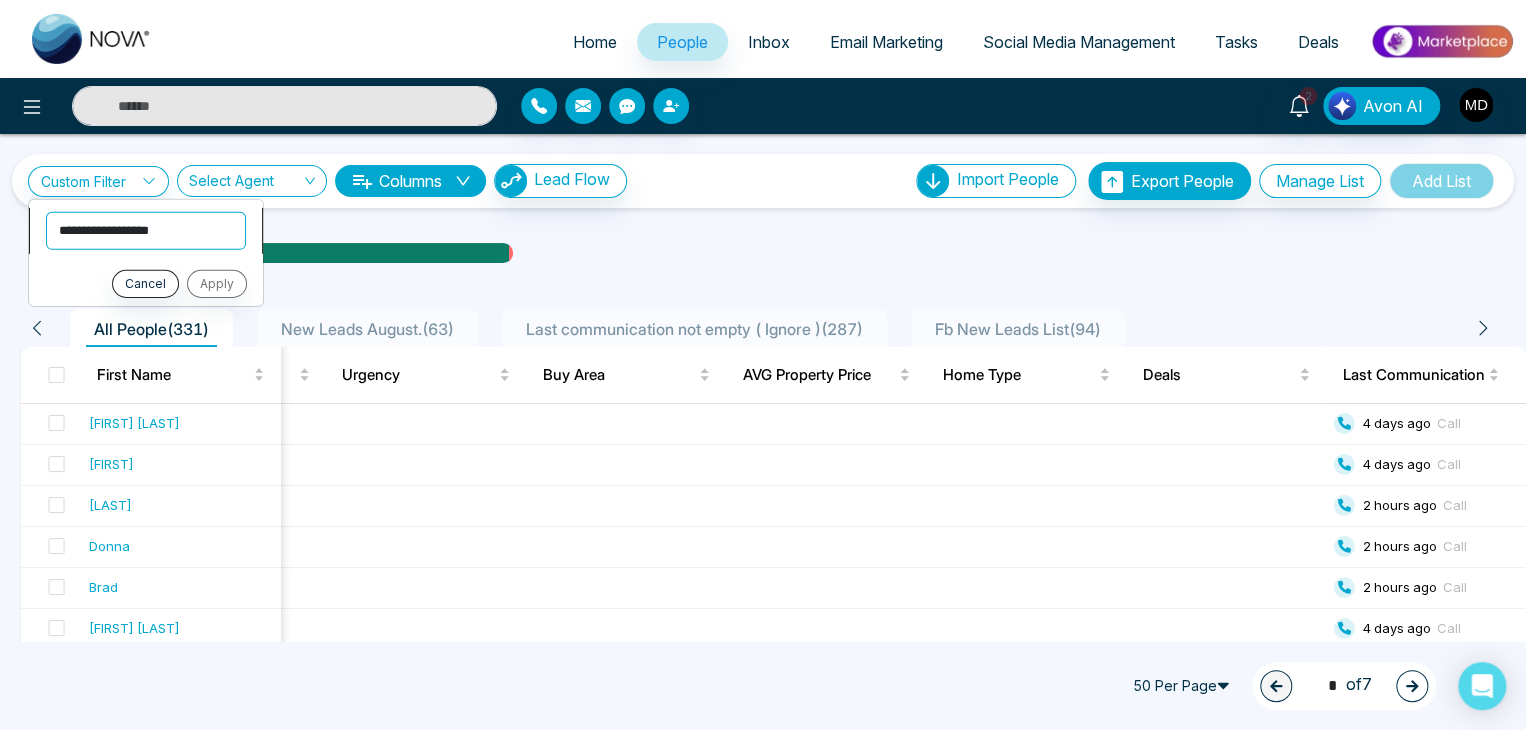 select on "**********" 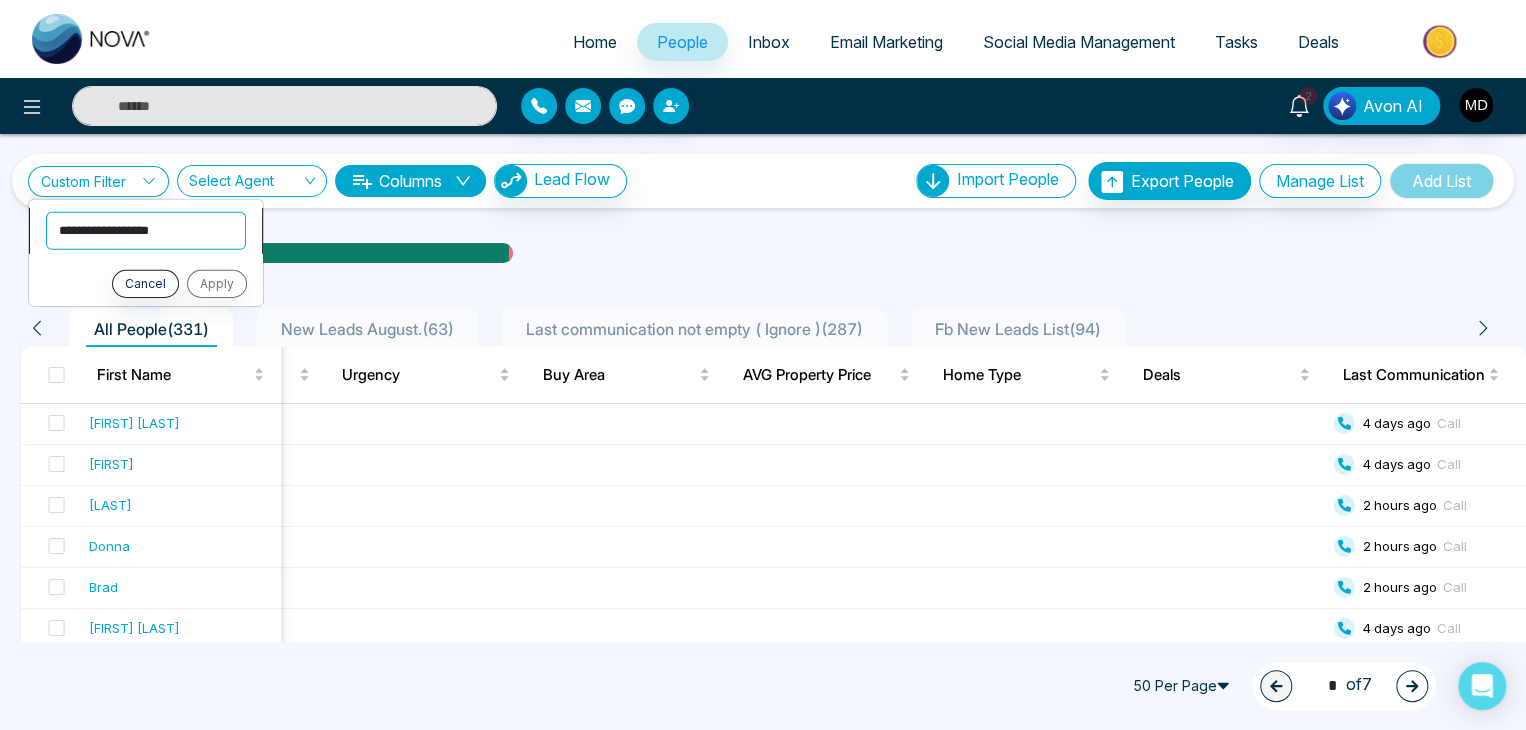 click on "**********" at bounding box center (146, 230) 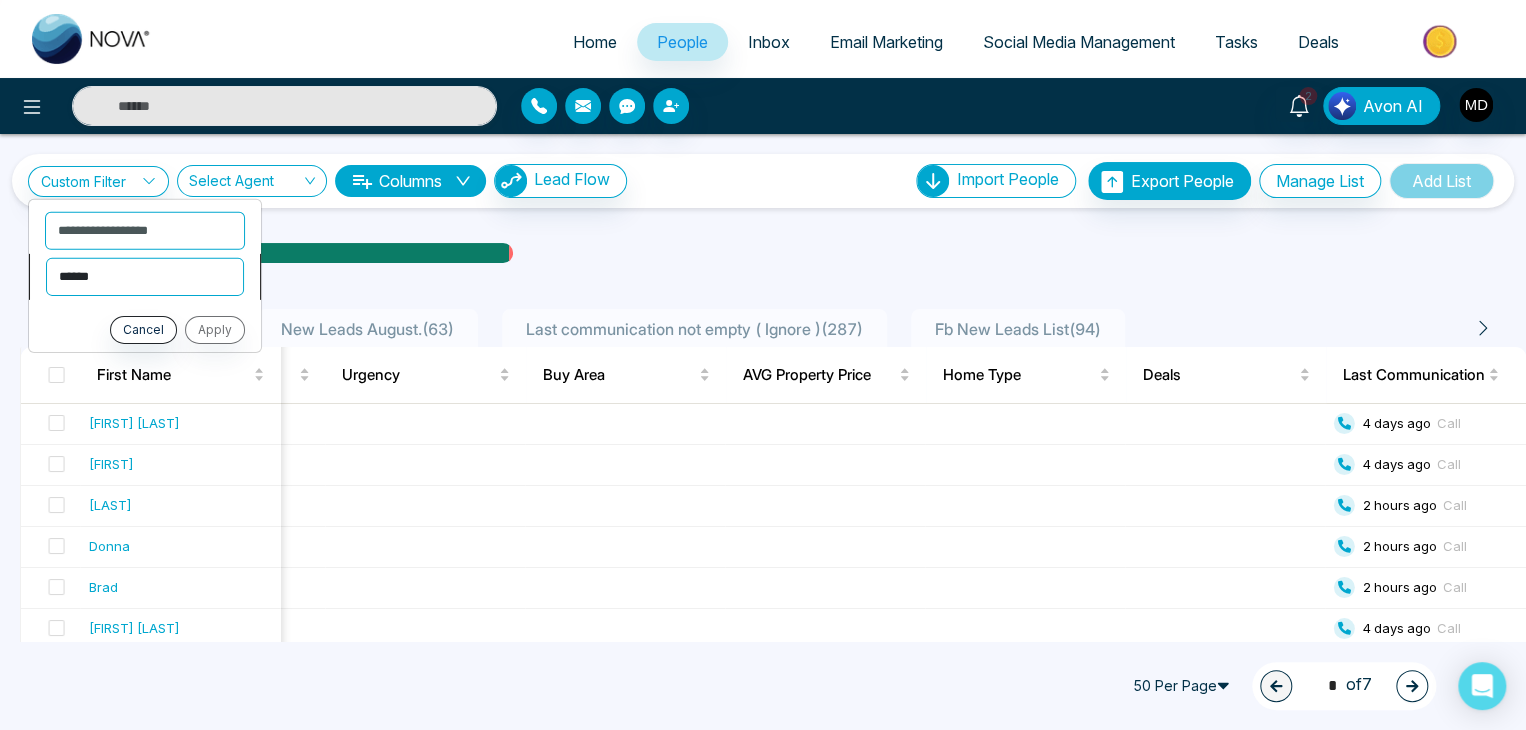 click on "**********" at bounding box center [145, 276] 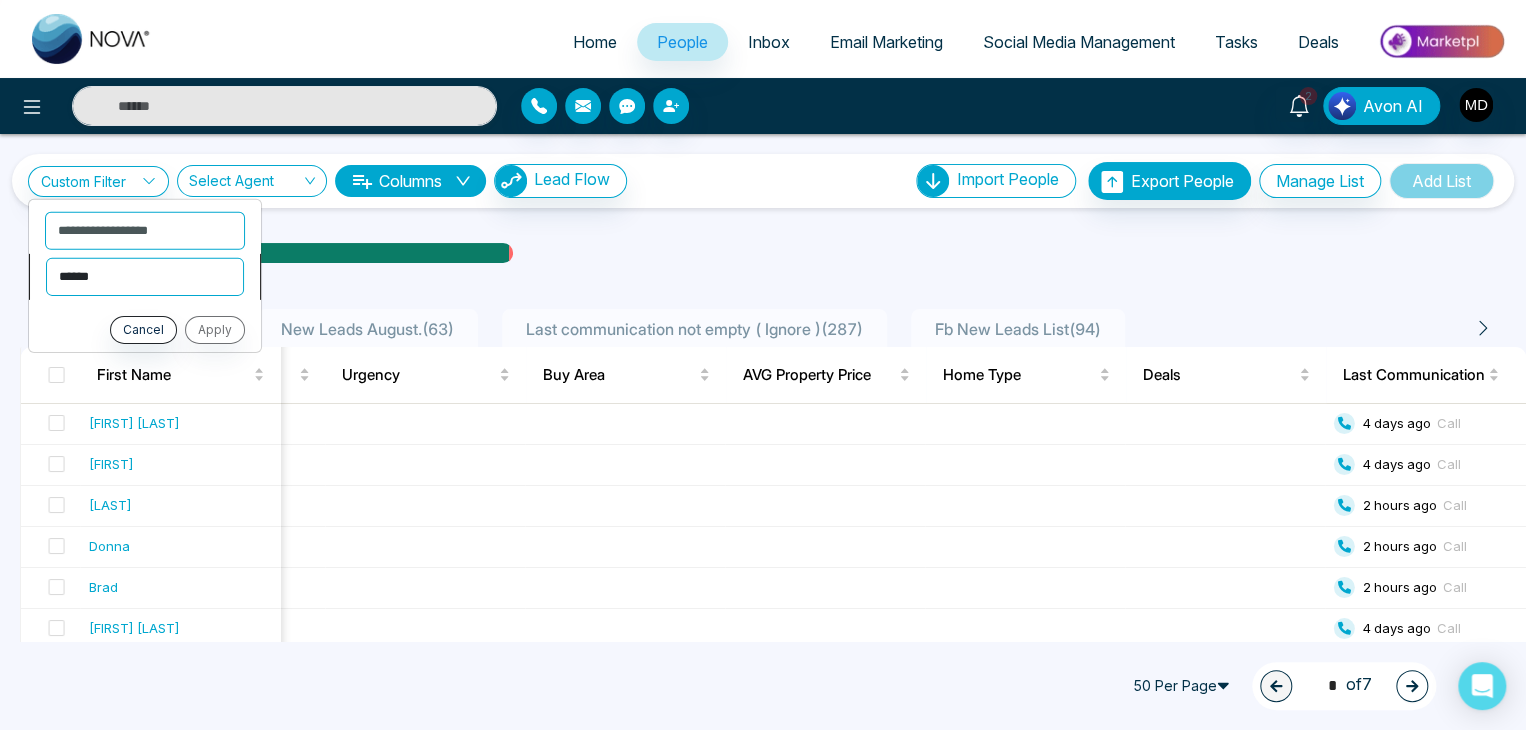 select on "*********" 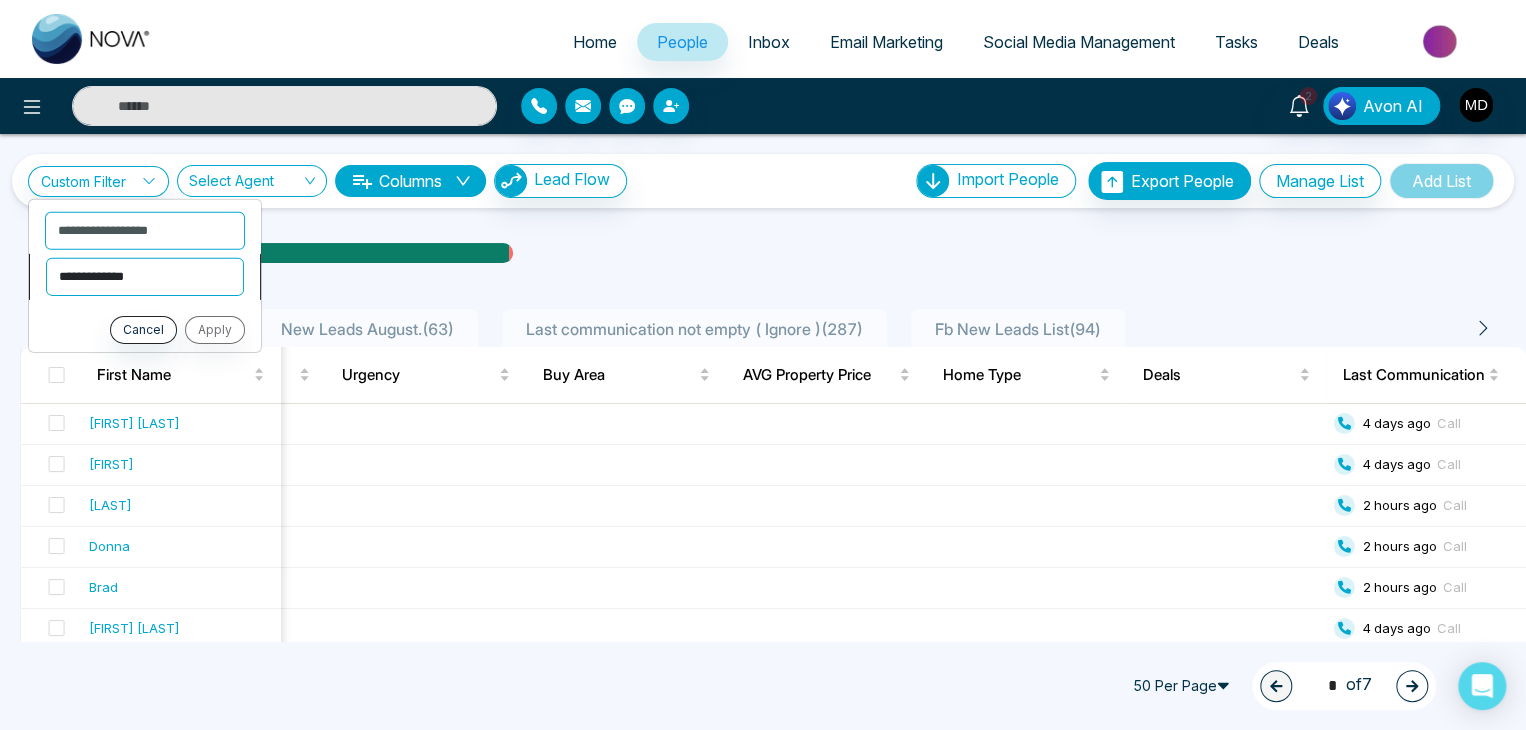click on "**********" at bounding box center [145, 276] 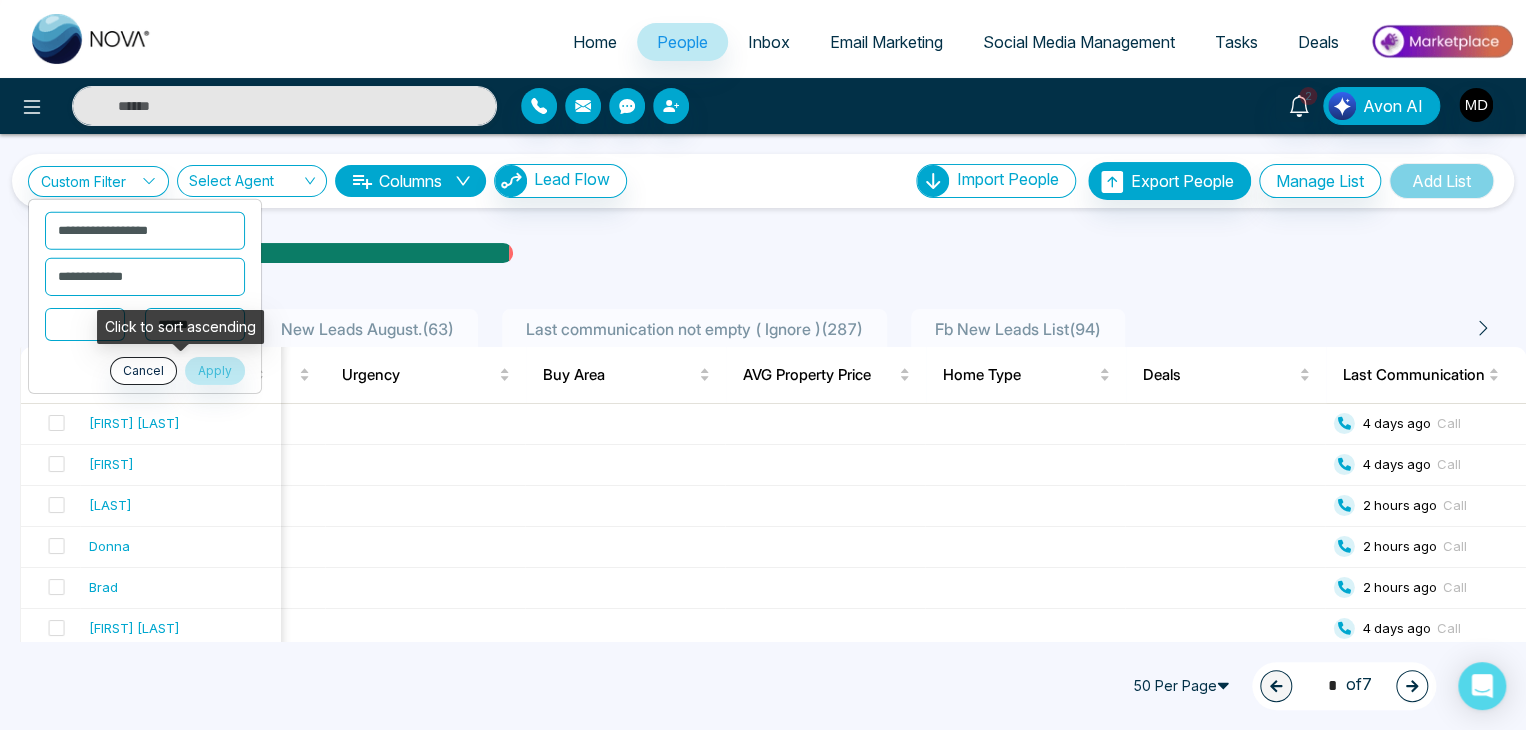 click on "Click to sort ascending" at bounding box center (180, 327) 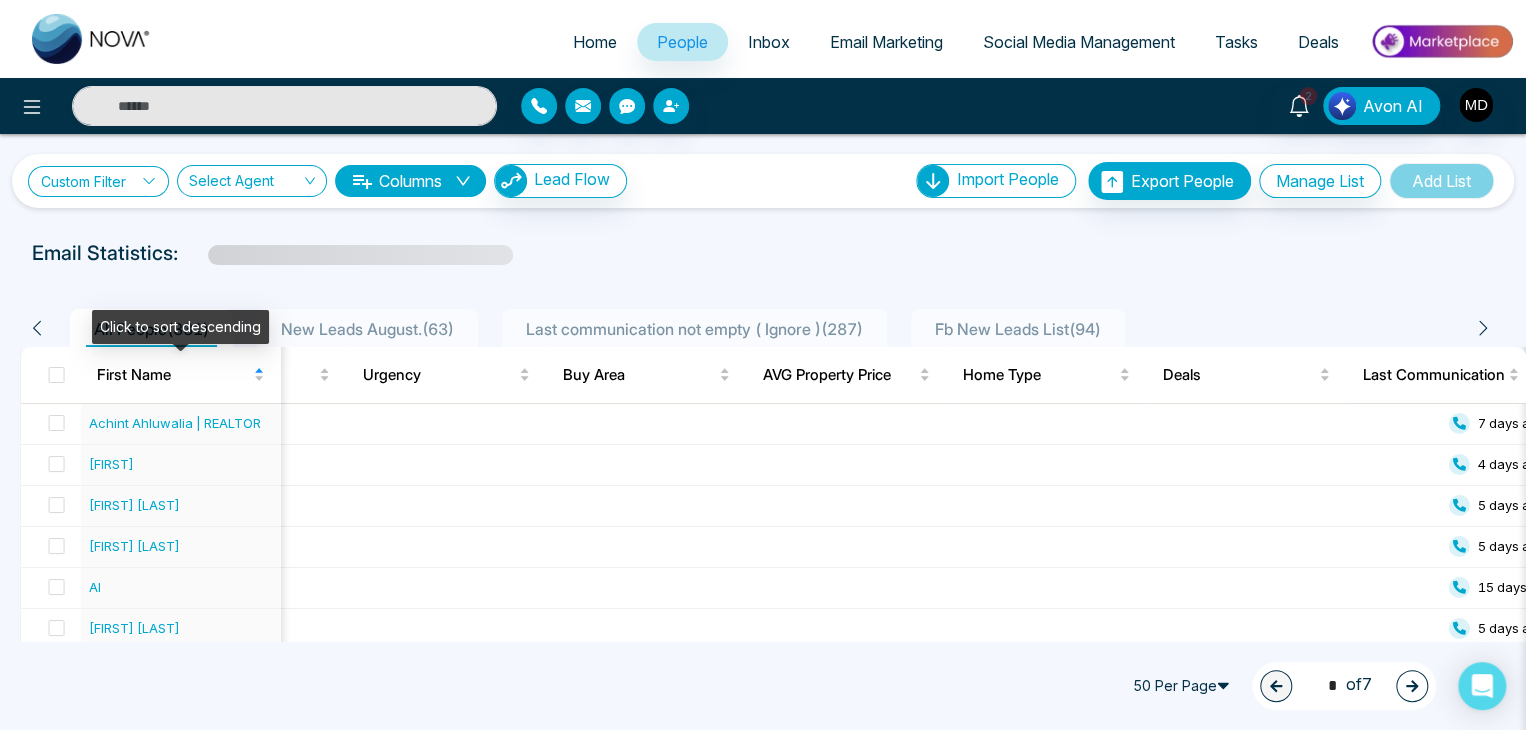 click on "Custom Filter" at bounding box center (98, 181) 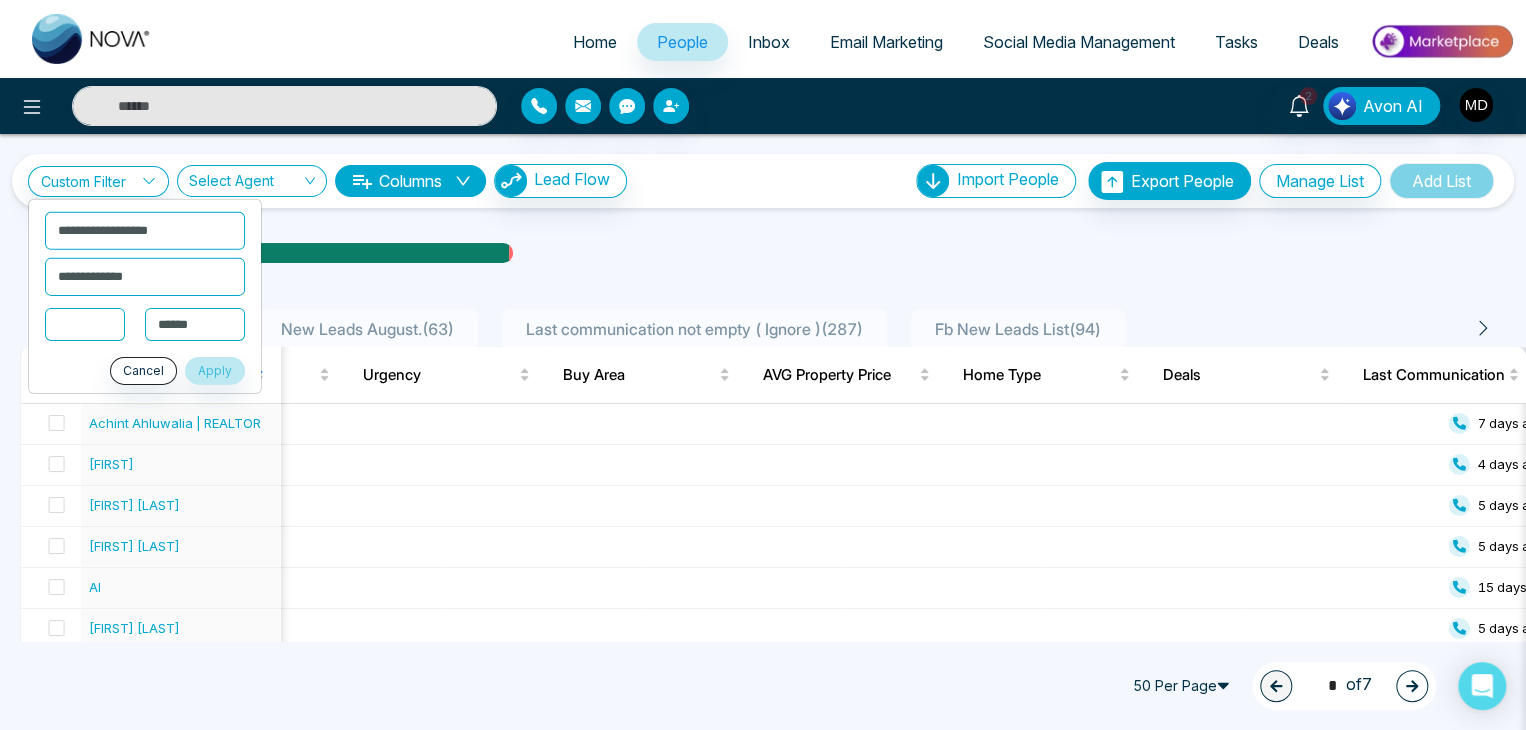 click at bounding box center [85, 323] 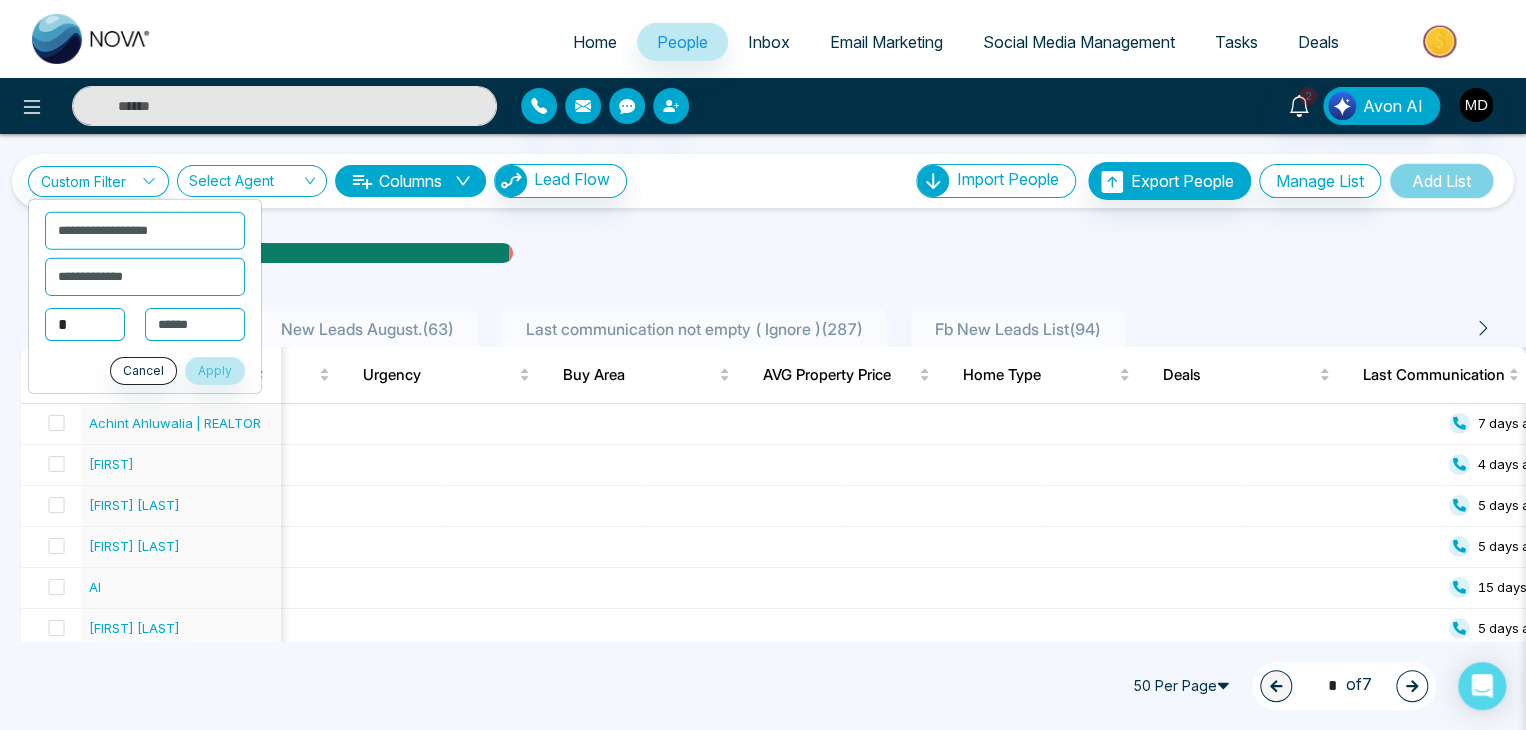 type on "*" 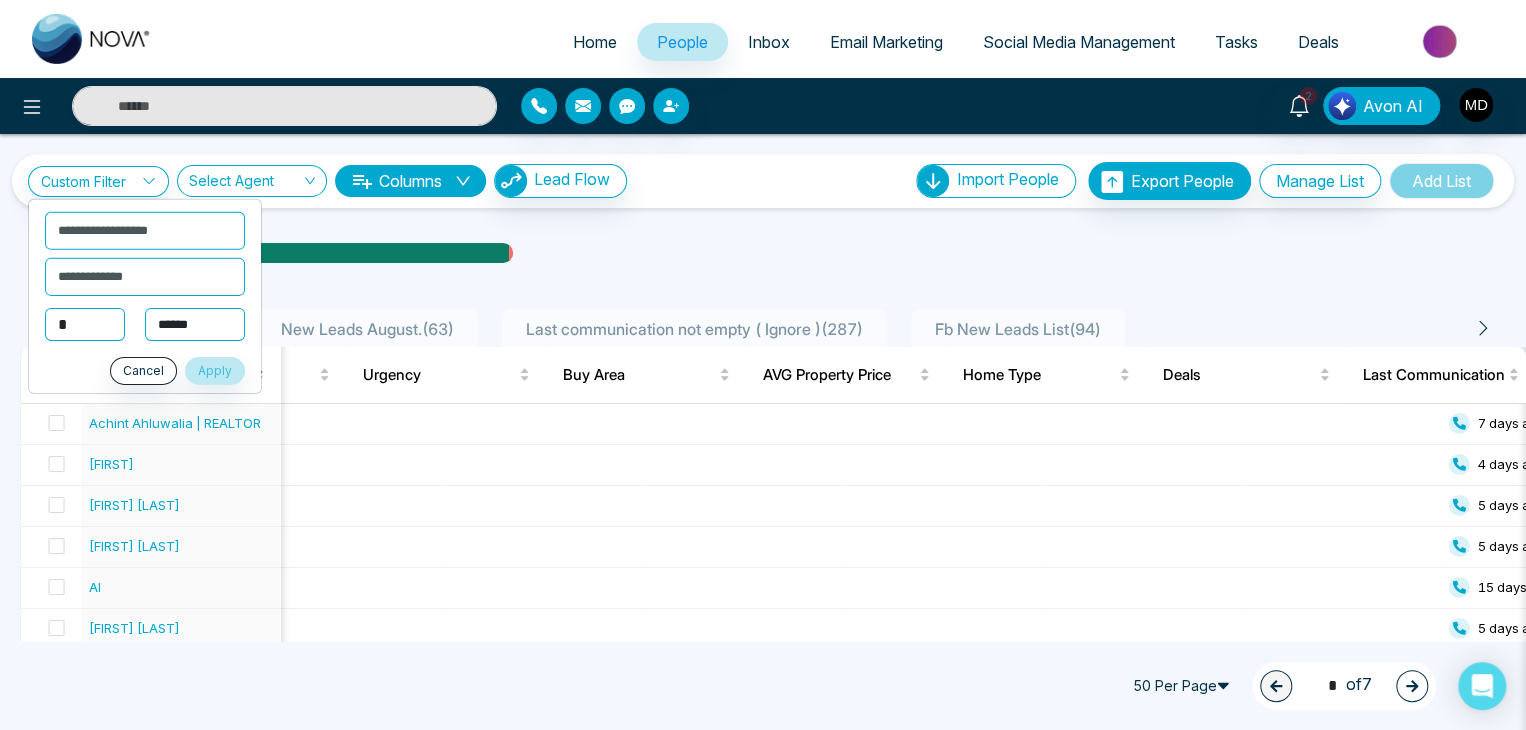 click on "**********" at bounding box center (195, 324) 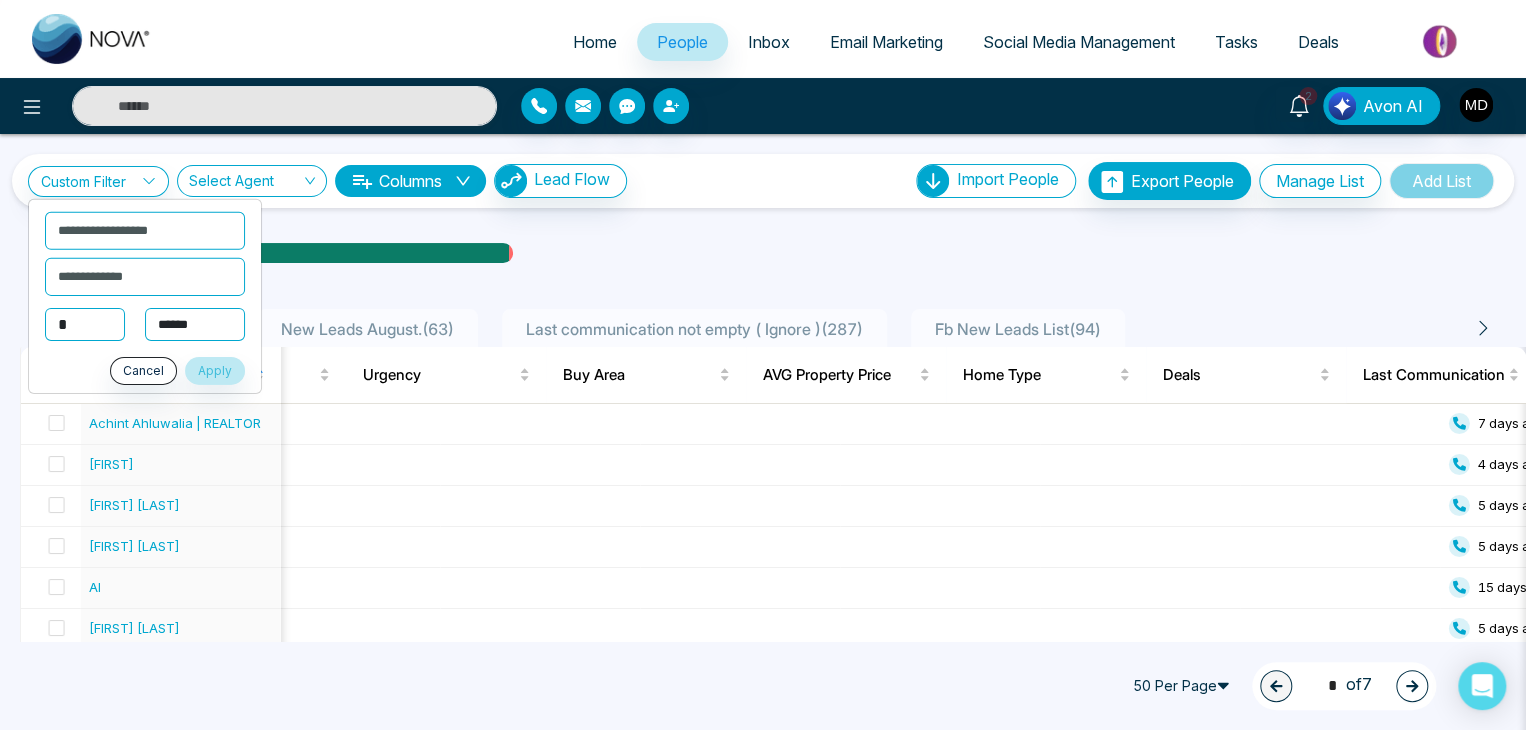 select on "***" 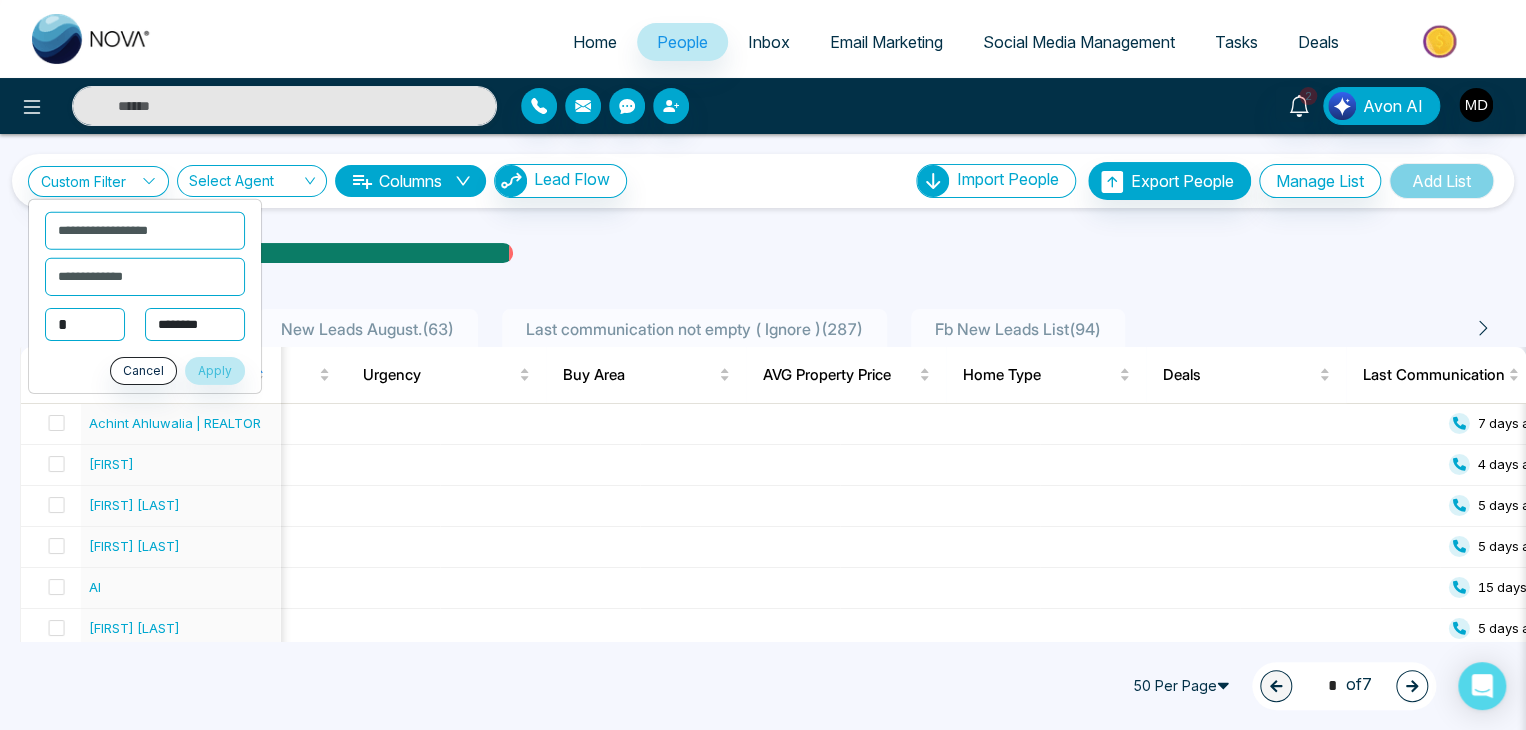 click on "**********" at bounding box center (195, 324) 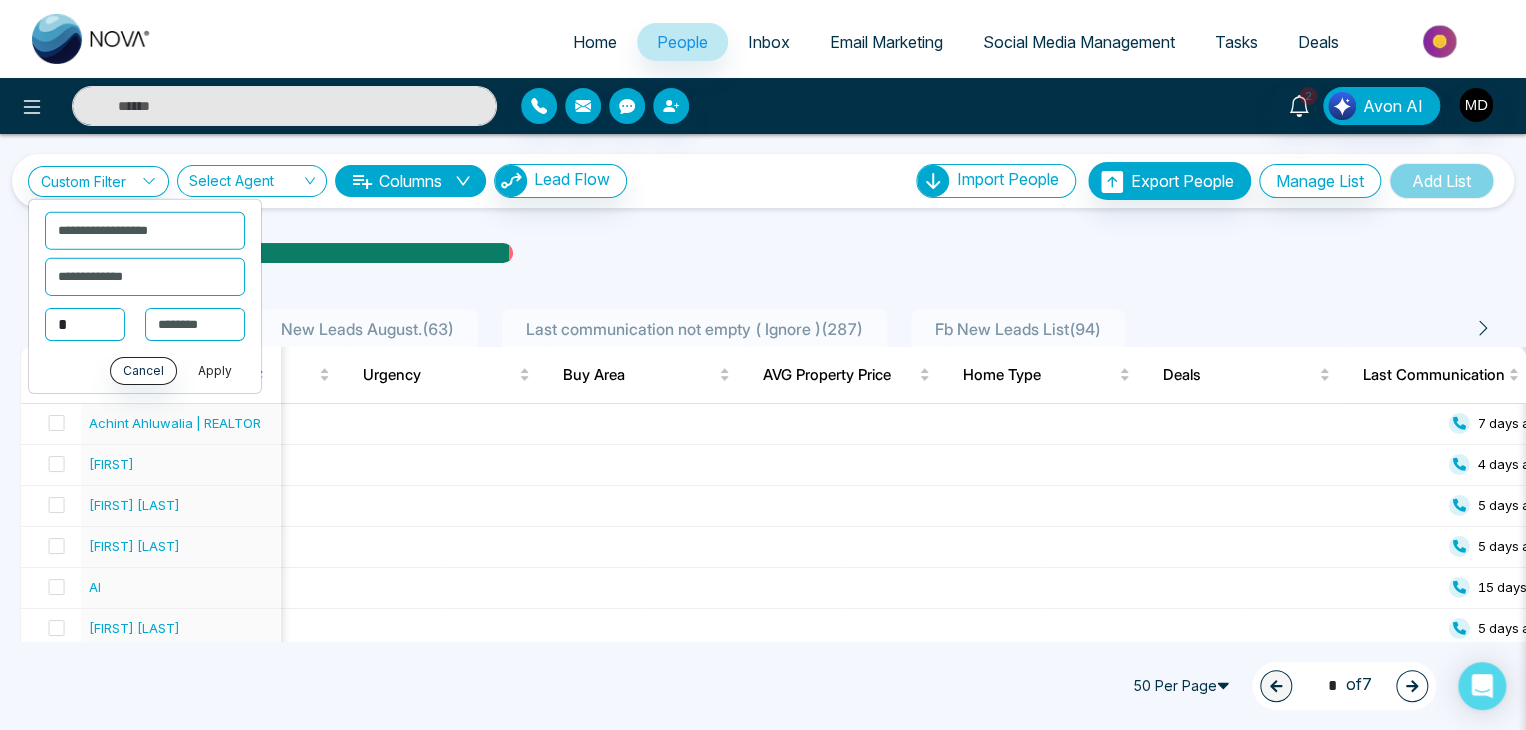 click on "Apply" at bounding box center [215, 371] 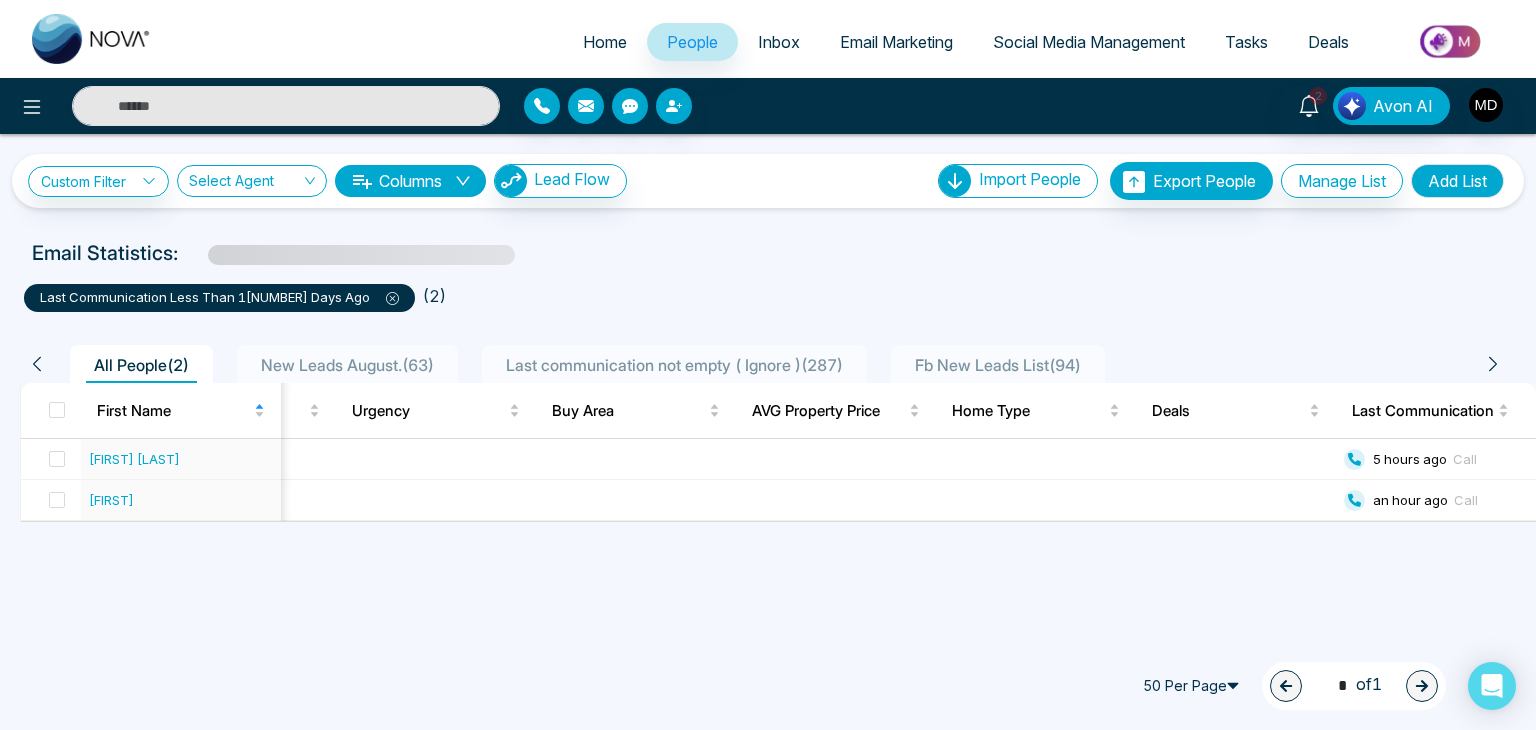 scroll, scrollTop: 0, scrollLeft: 1980, axis: horizontal 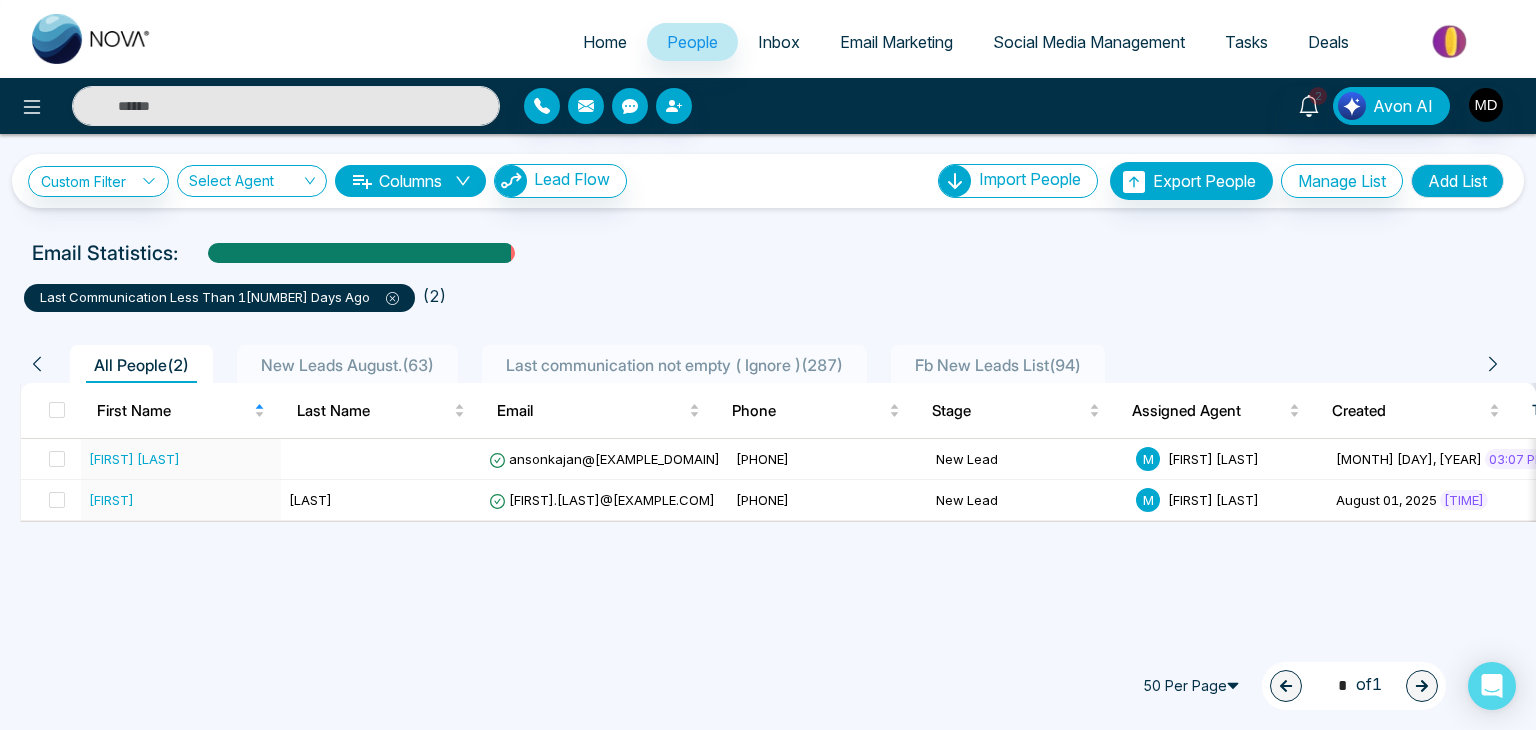 click 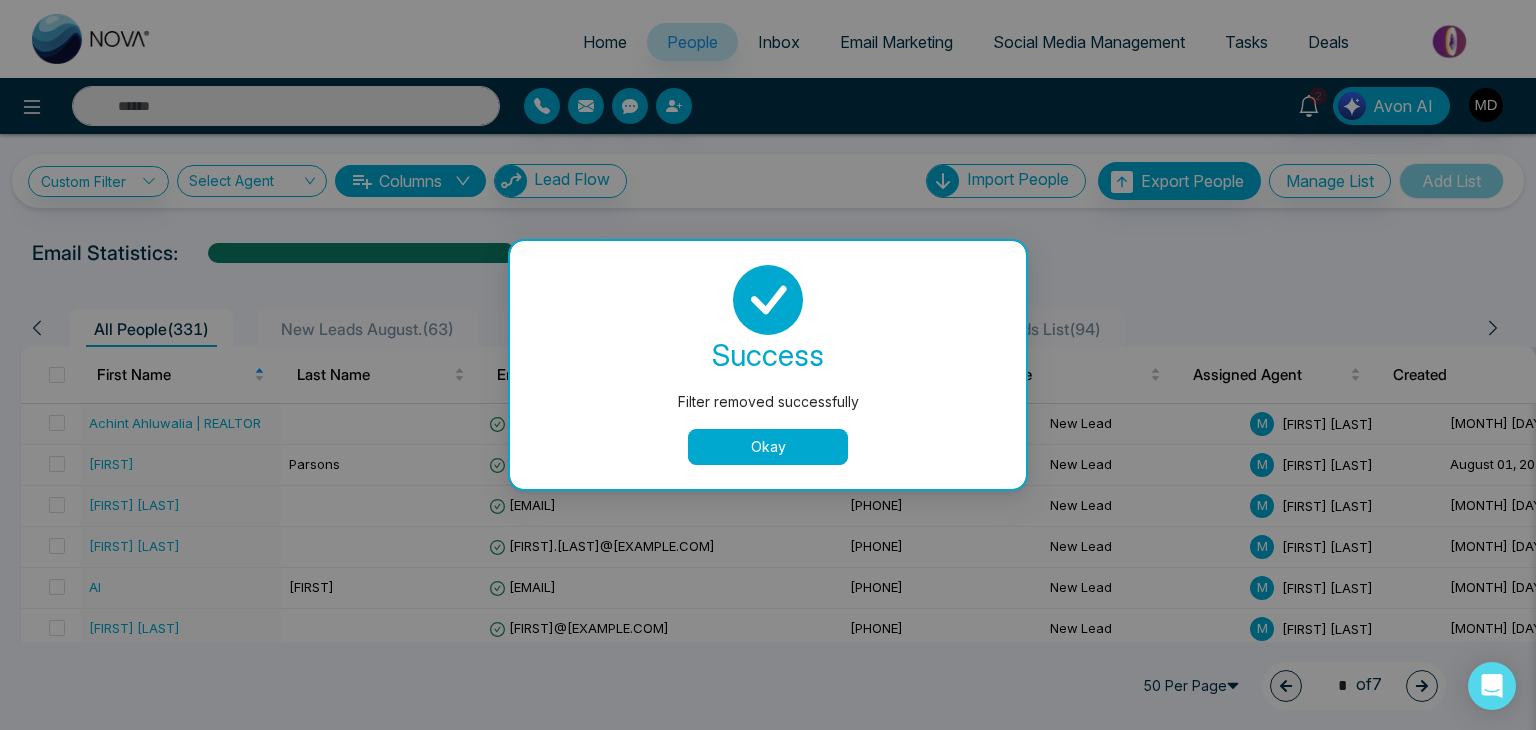 click on "Okay" at bounding box center [768, 447] 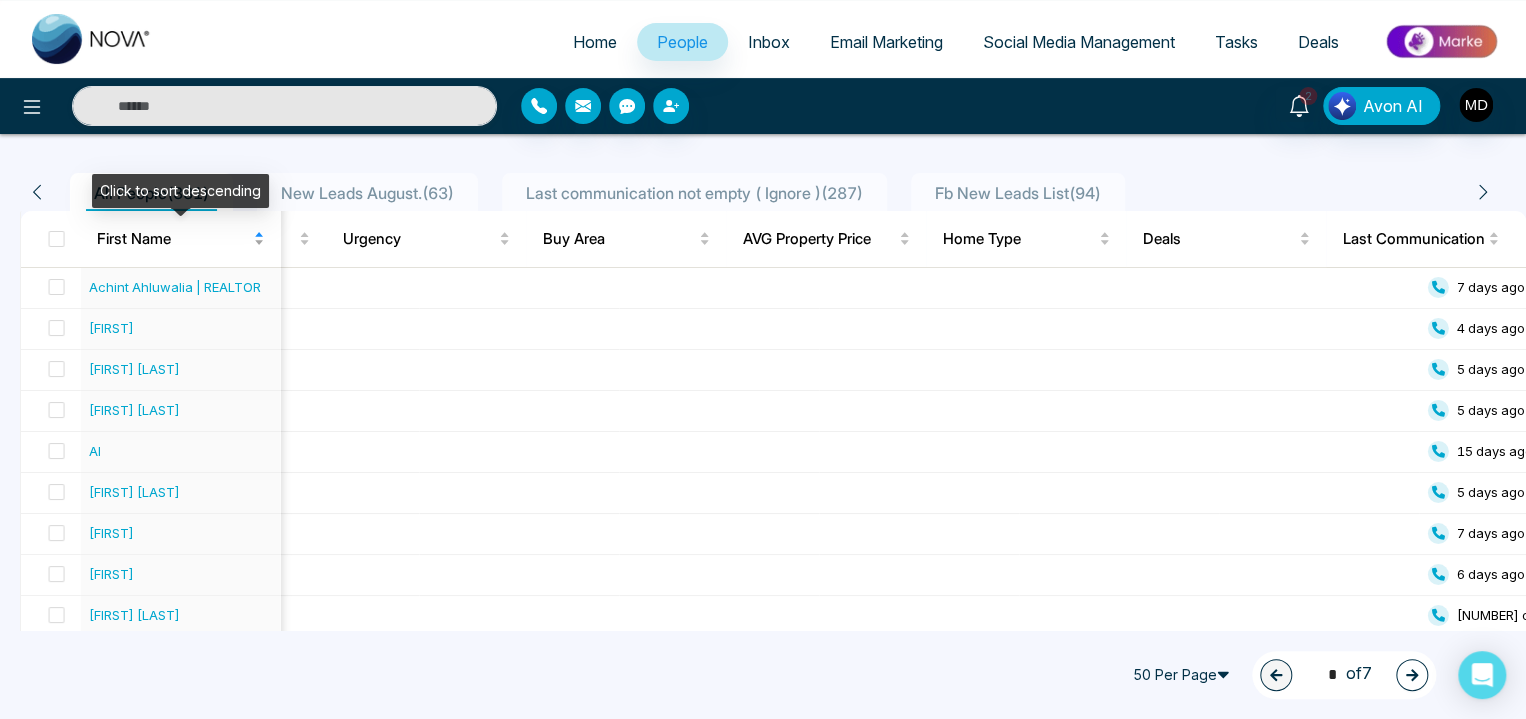 click on "First Name" at bounding box center (181, 239) 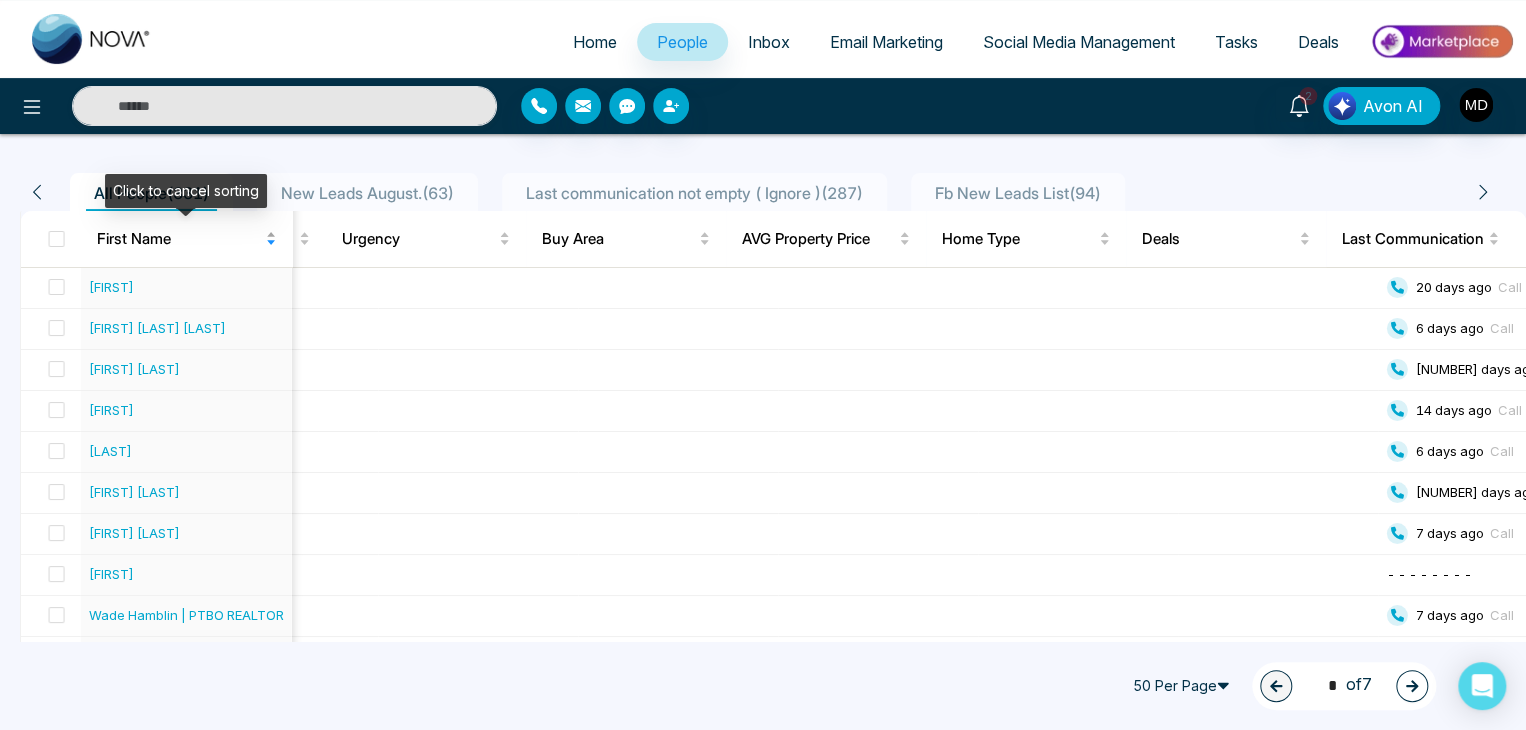 click on "First Name" at bounding box center [179, 239] 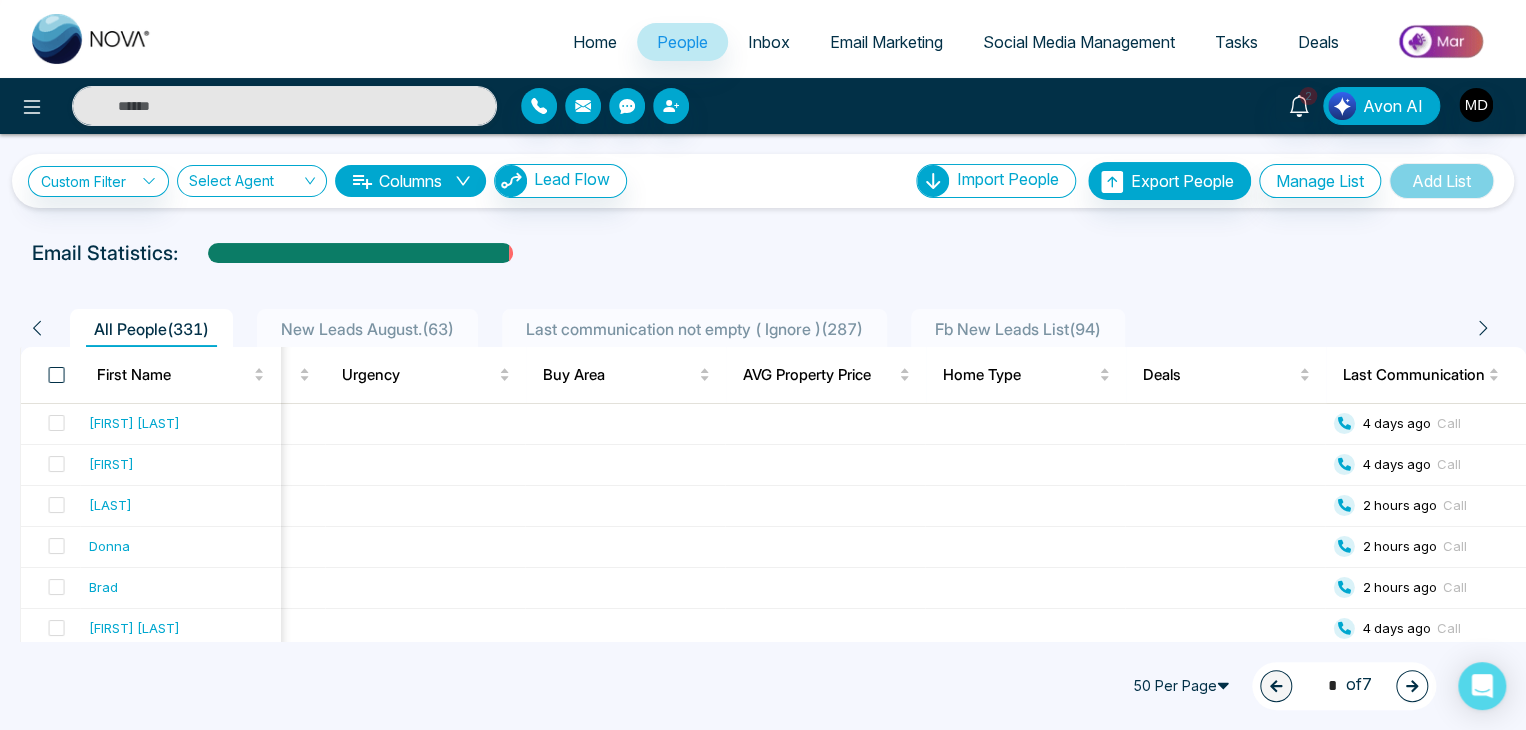 click at bounding box center [57, 375] 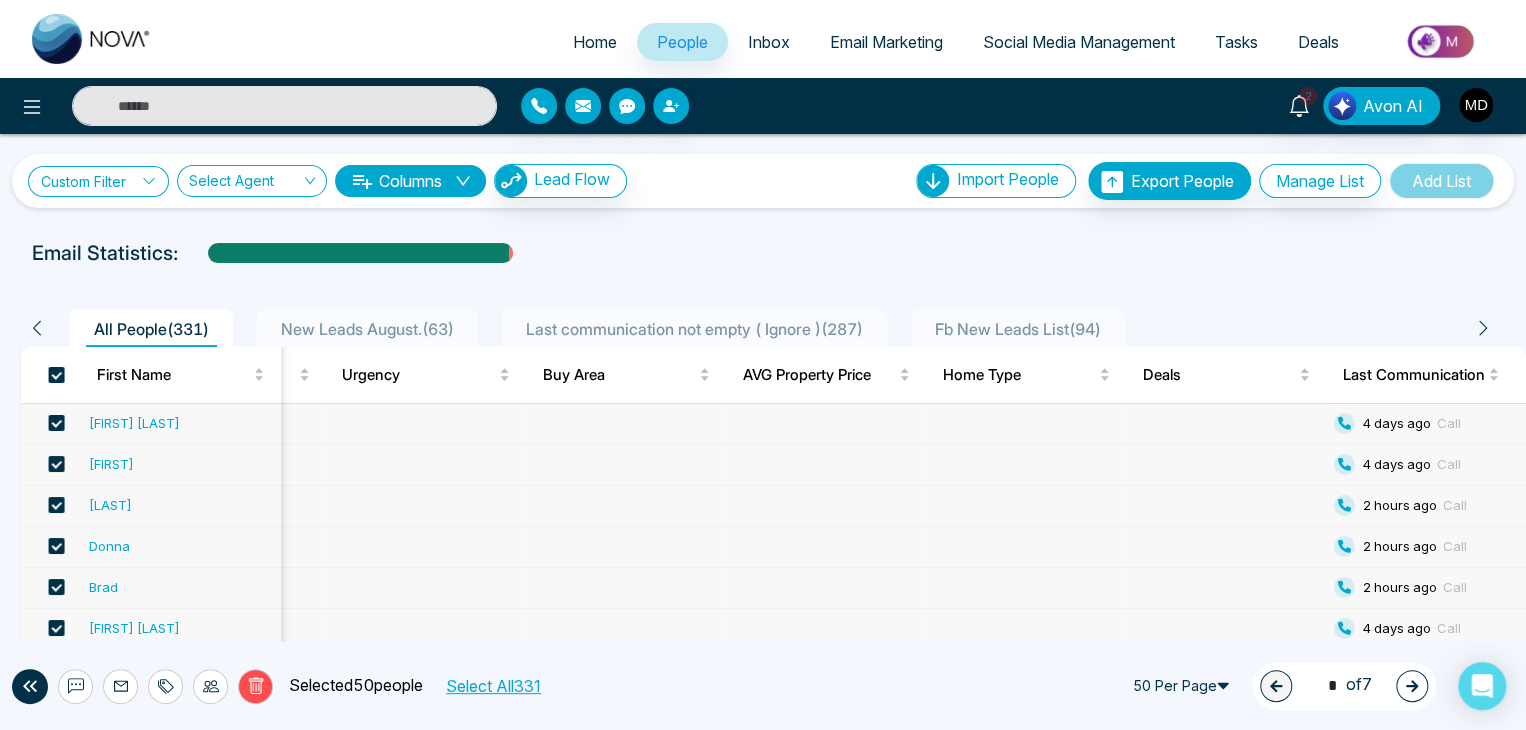 click on "Custom Filter" at bounding box center (98, 181) 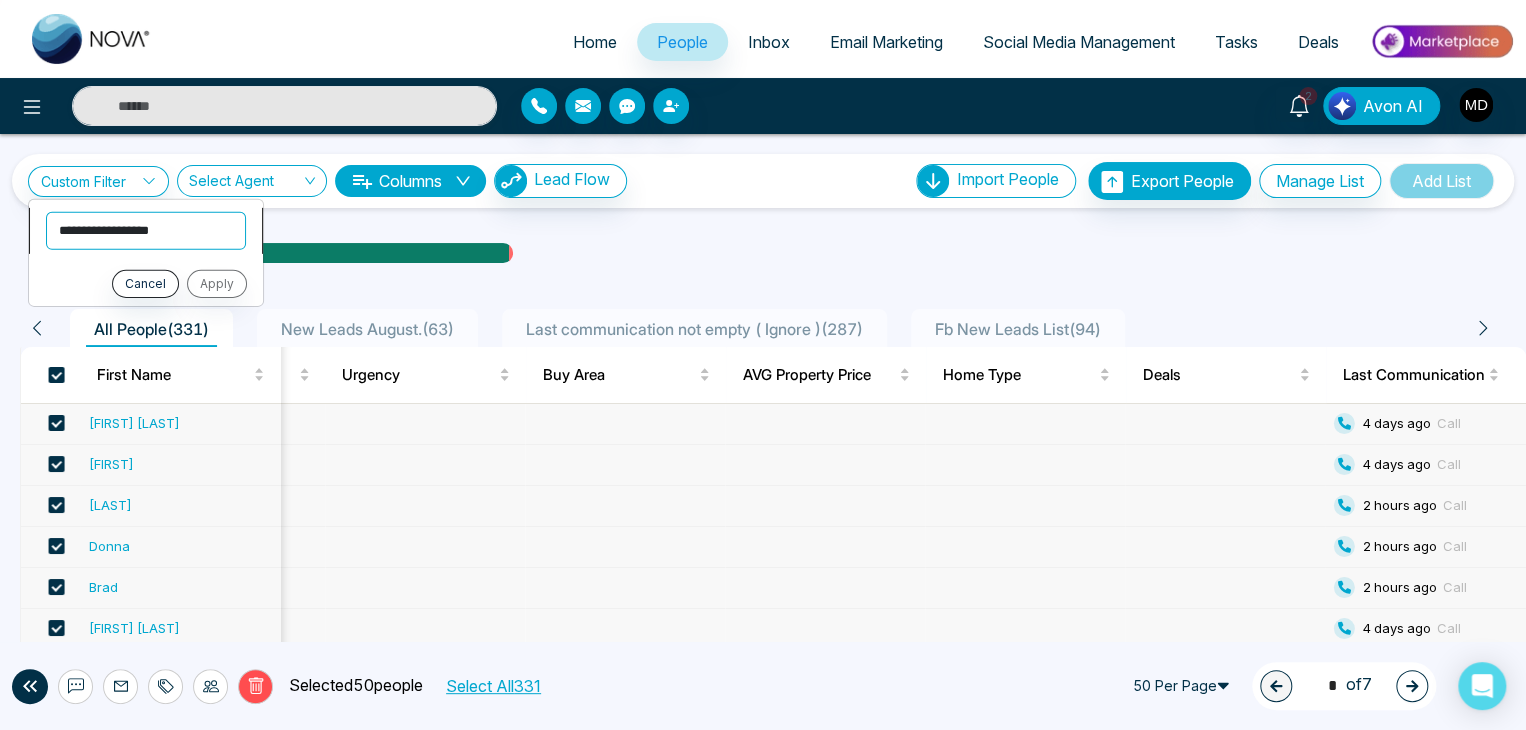 click on "**********" at bounding box center (146, 230) 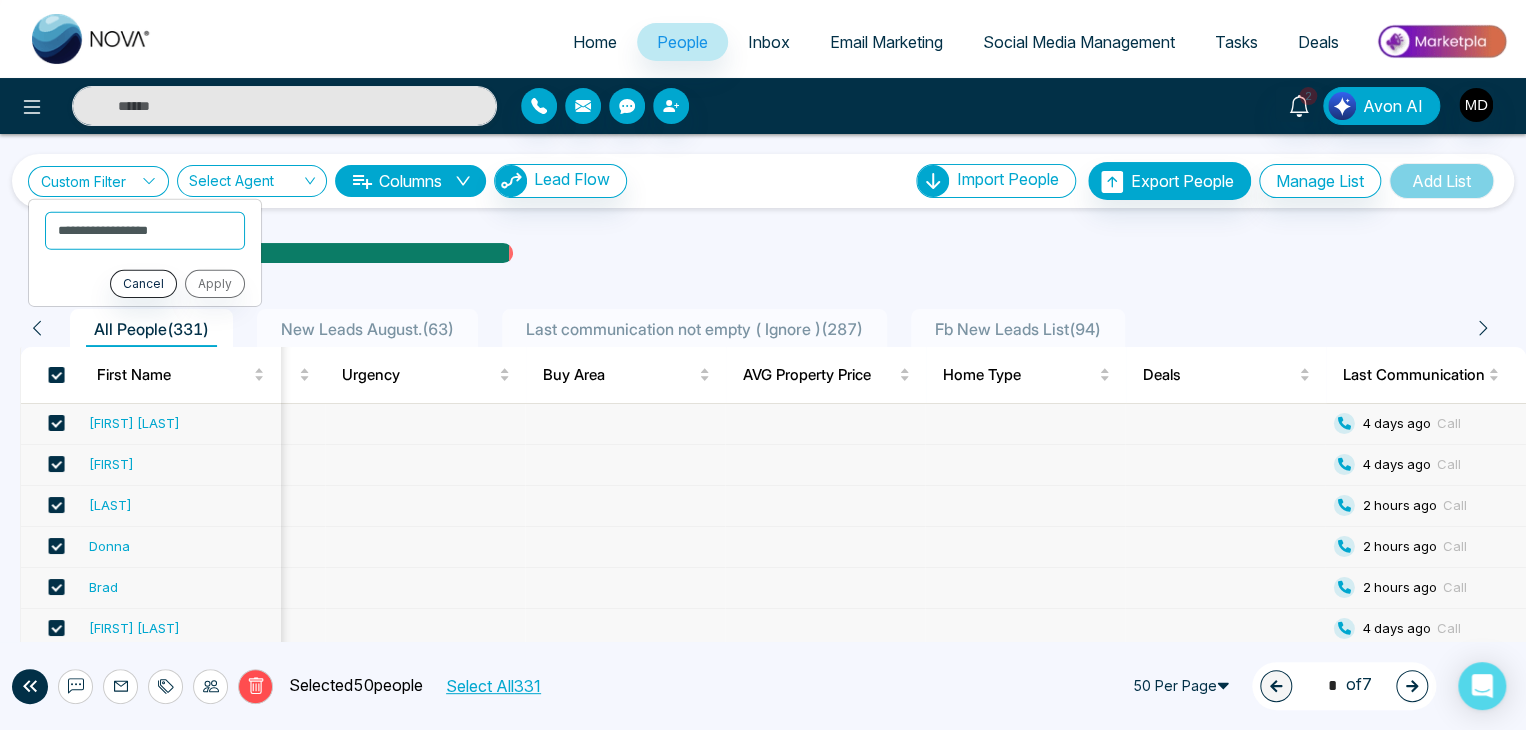 click on "Custom Filter" at bounding box center (98, 181) 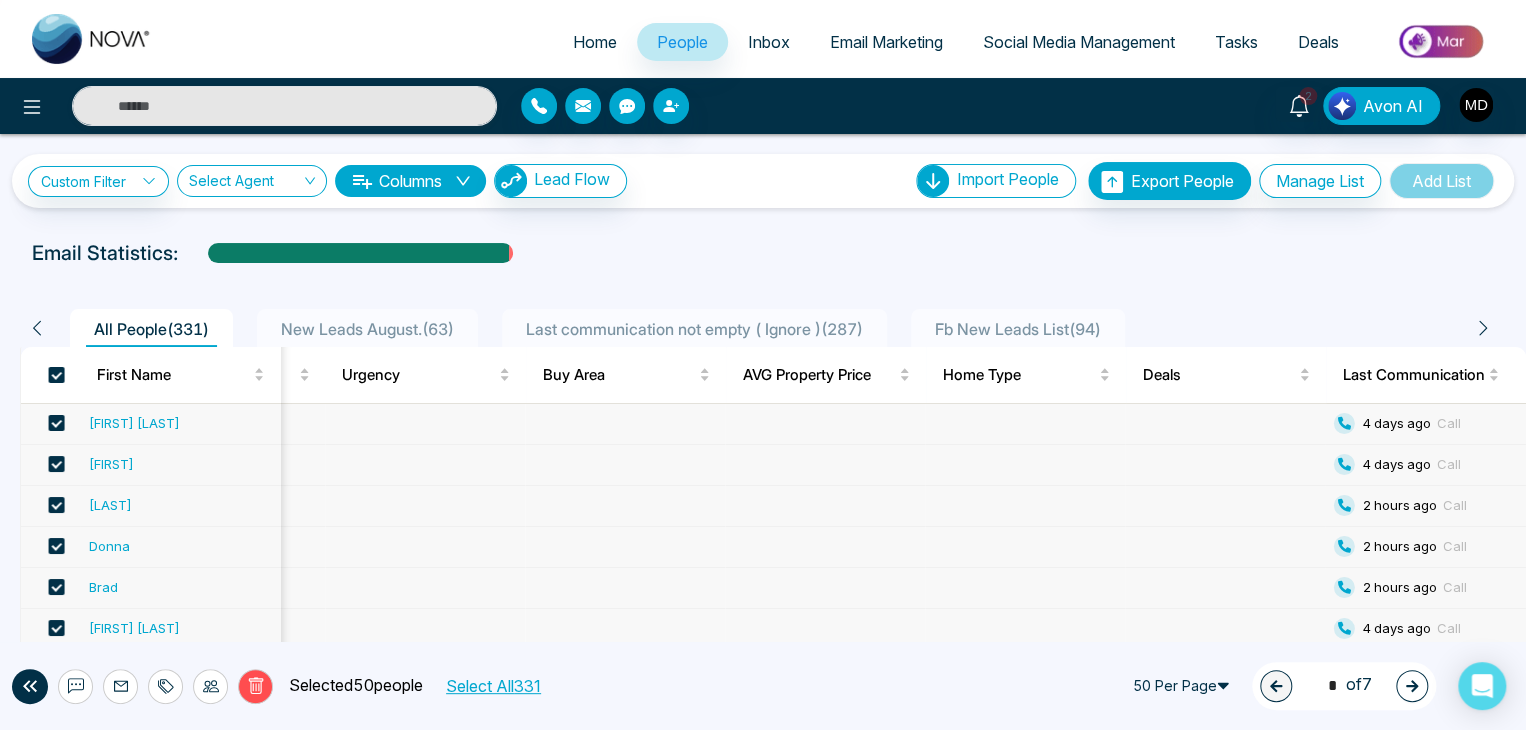 click on "Select All  331" at bounding box center [492, 686] 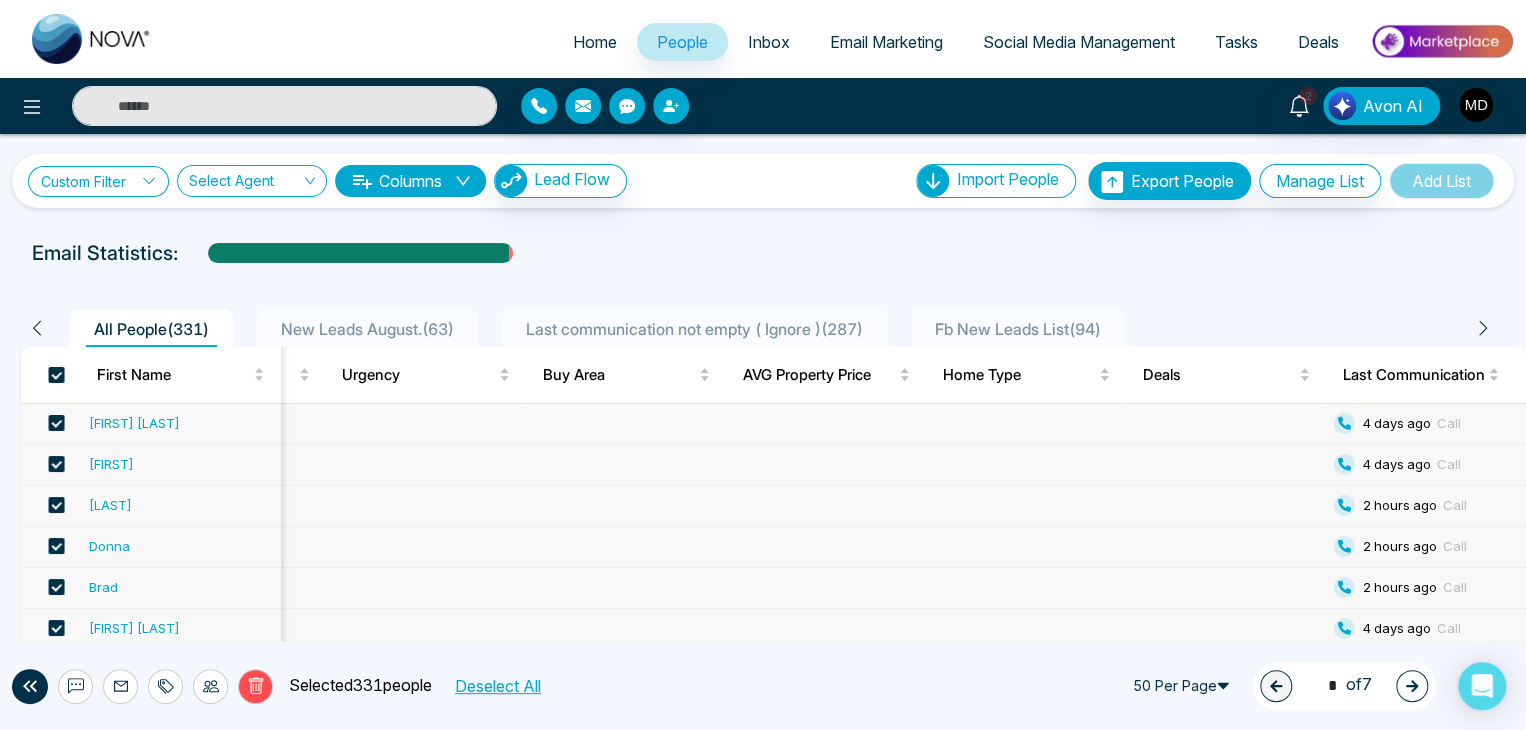 click on "Custom Filter" at bounding box center [98, 181] 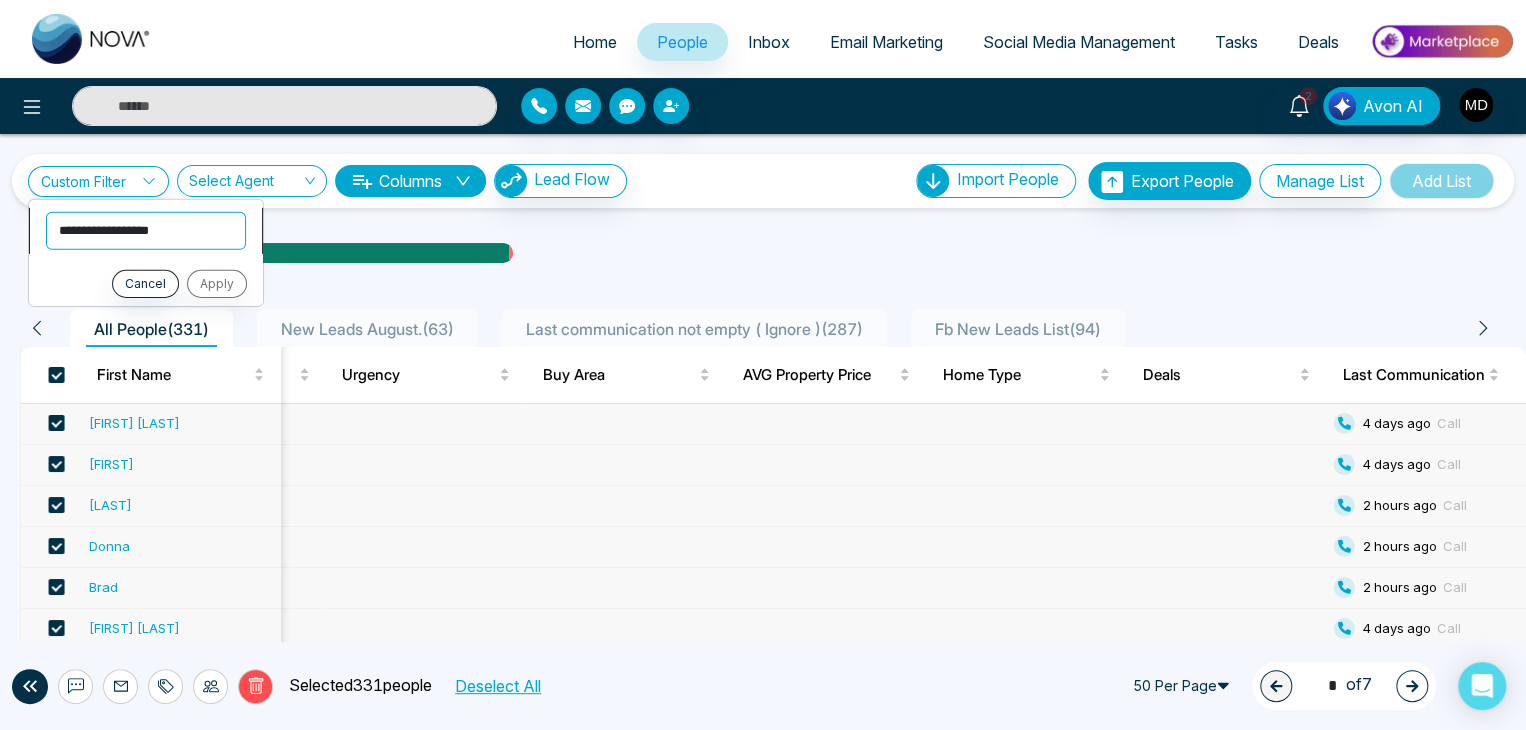 click on "**********" at bounding box center [146, 230] 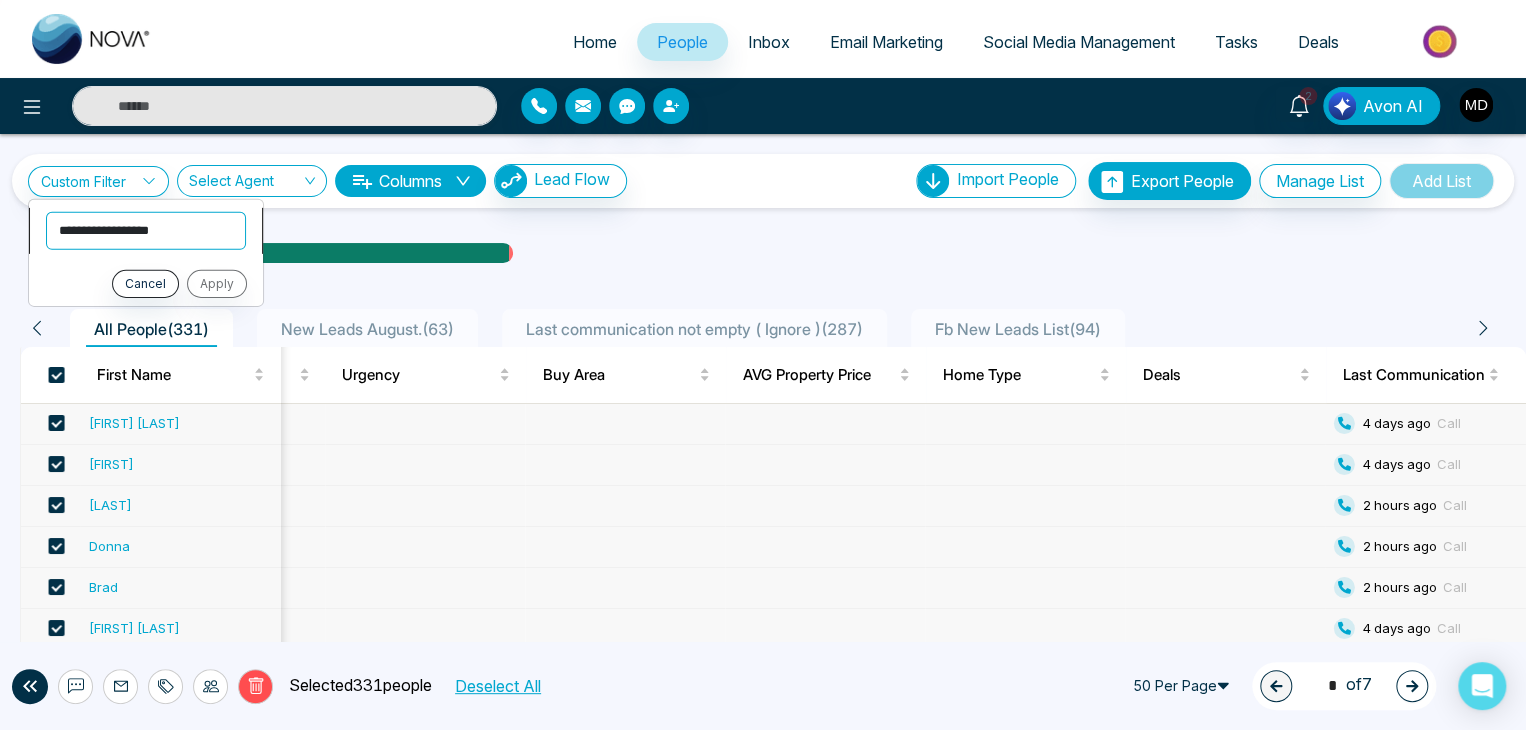 select on "**********" 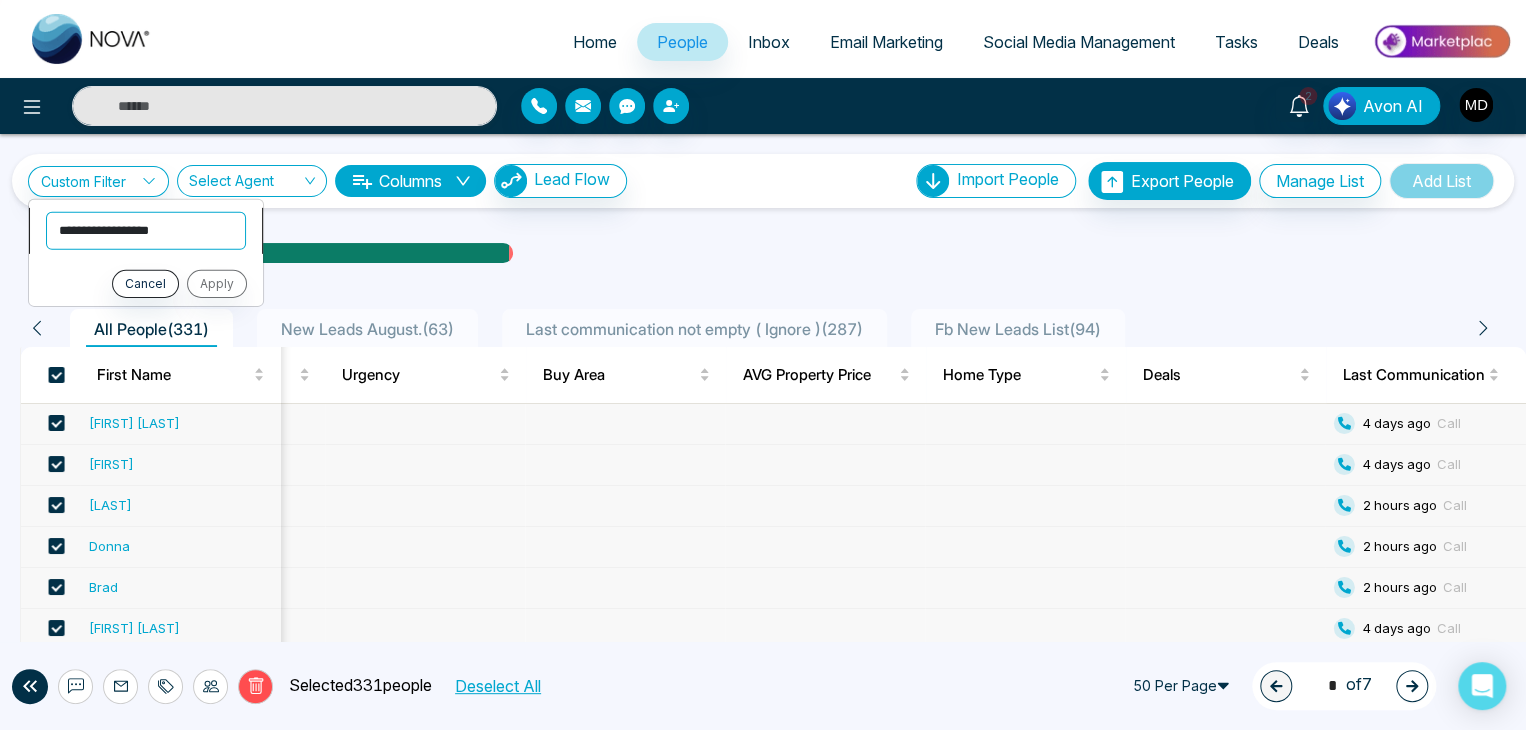 click on "**********" at bounding box center (146, 230) 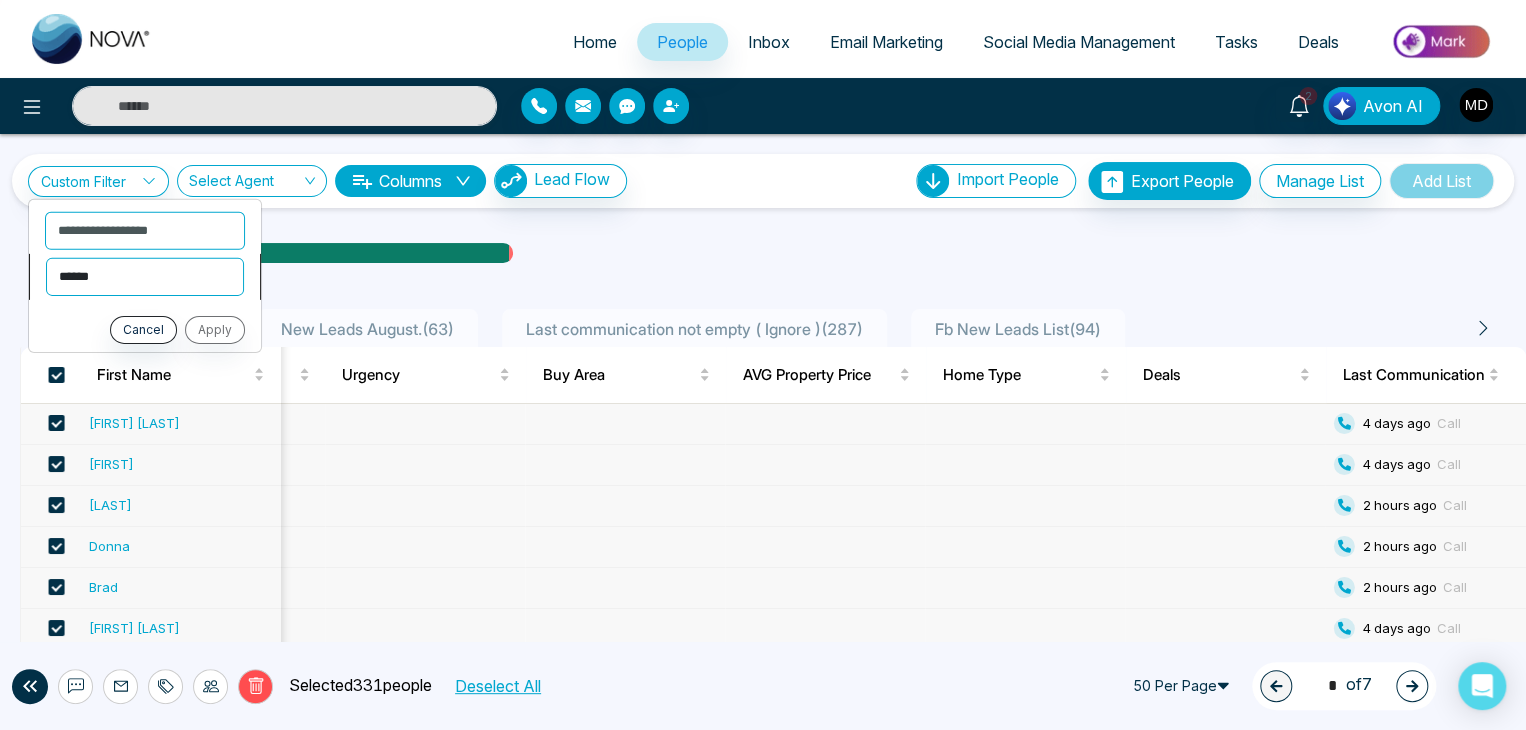 click on "**********" at bounding box center (145, 276) 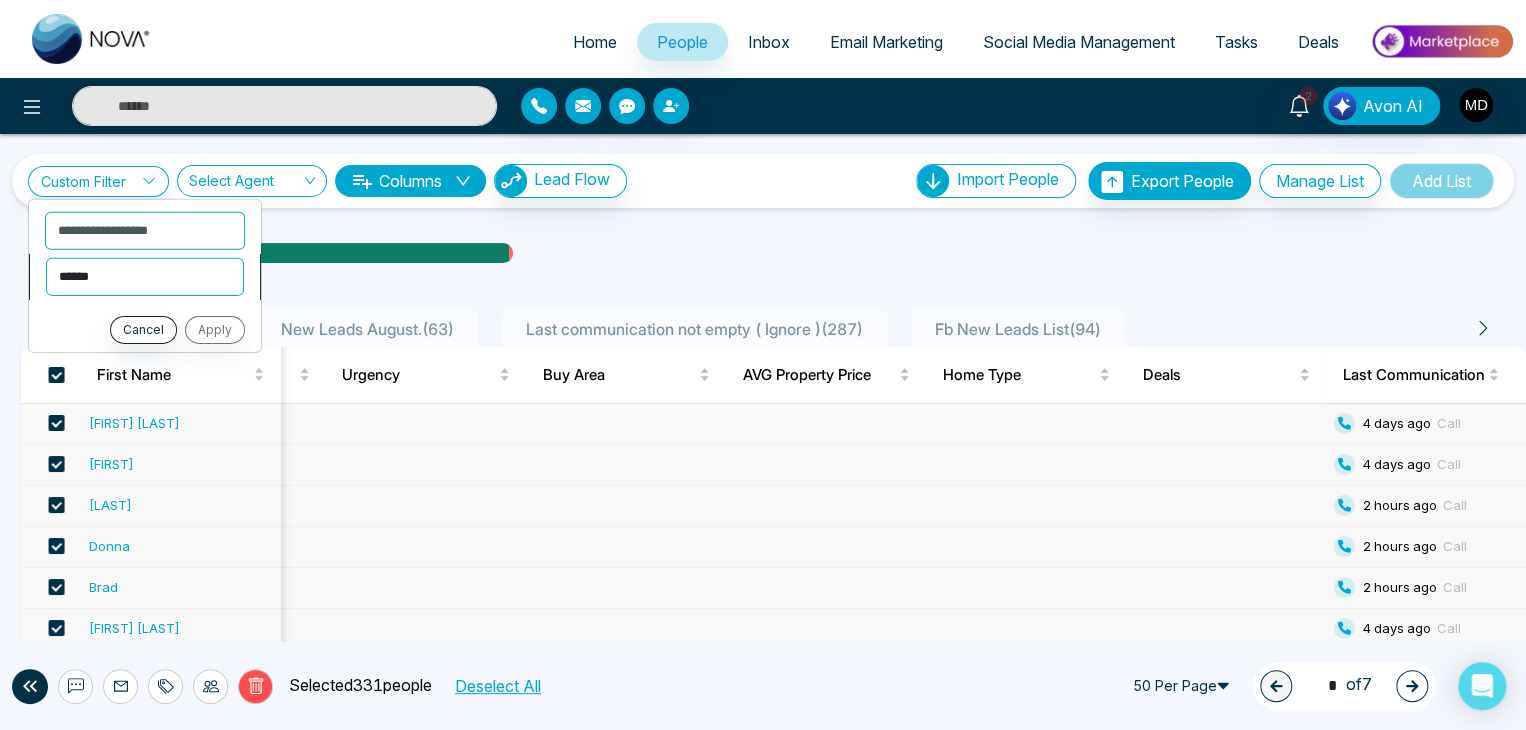 select on "*********" 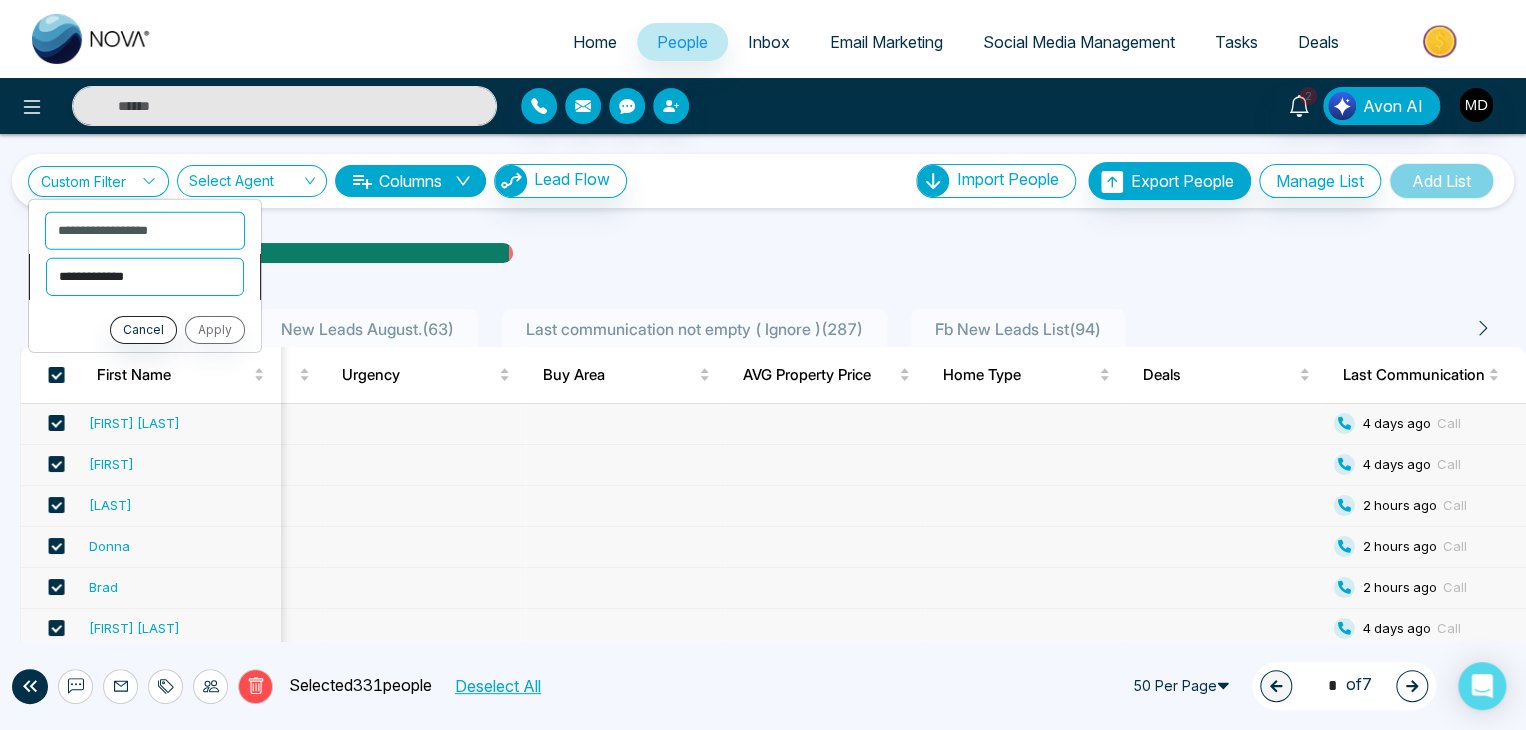 click on "**********" at bounding box center [145, 276] 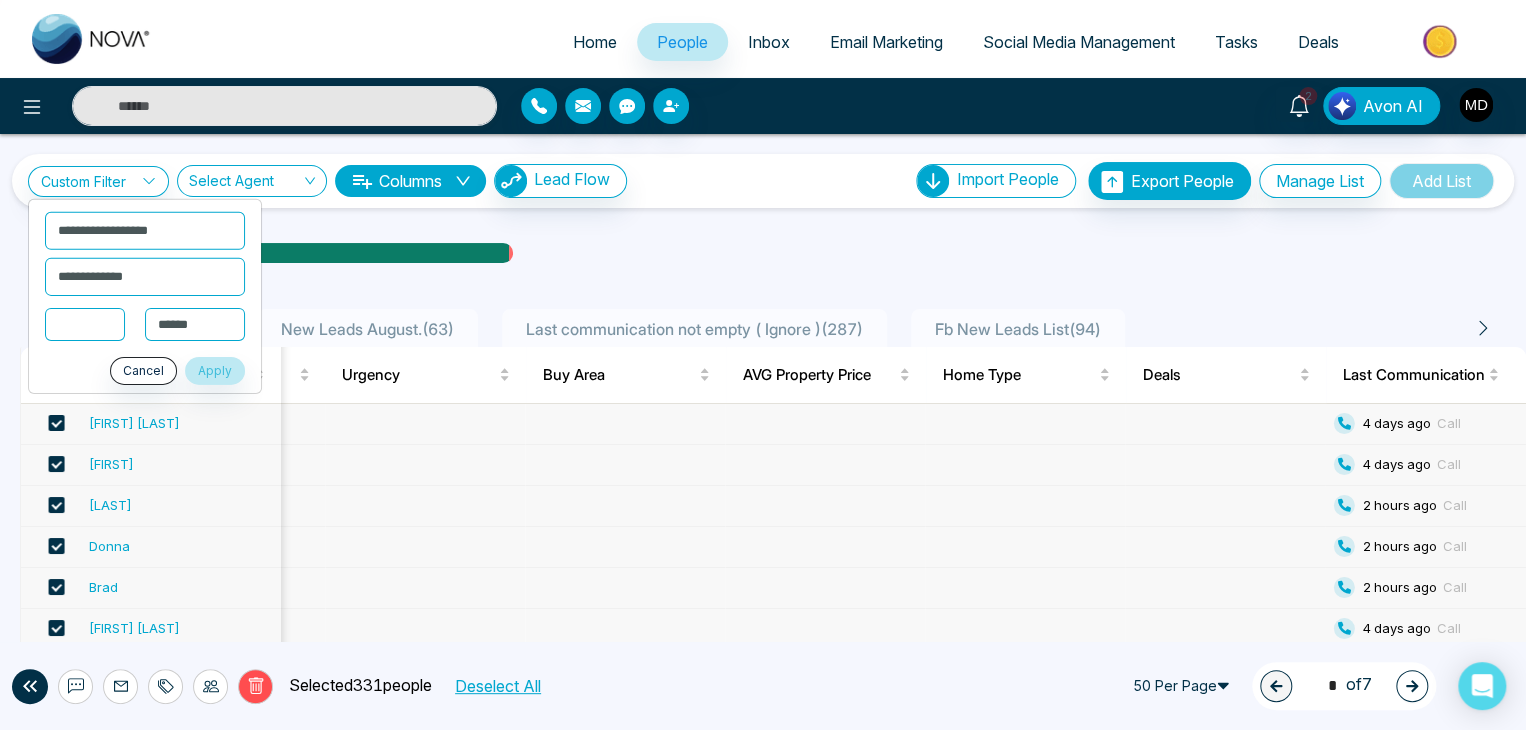 click at bounding box center [85, 323] 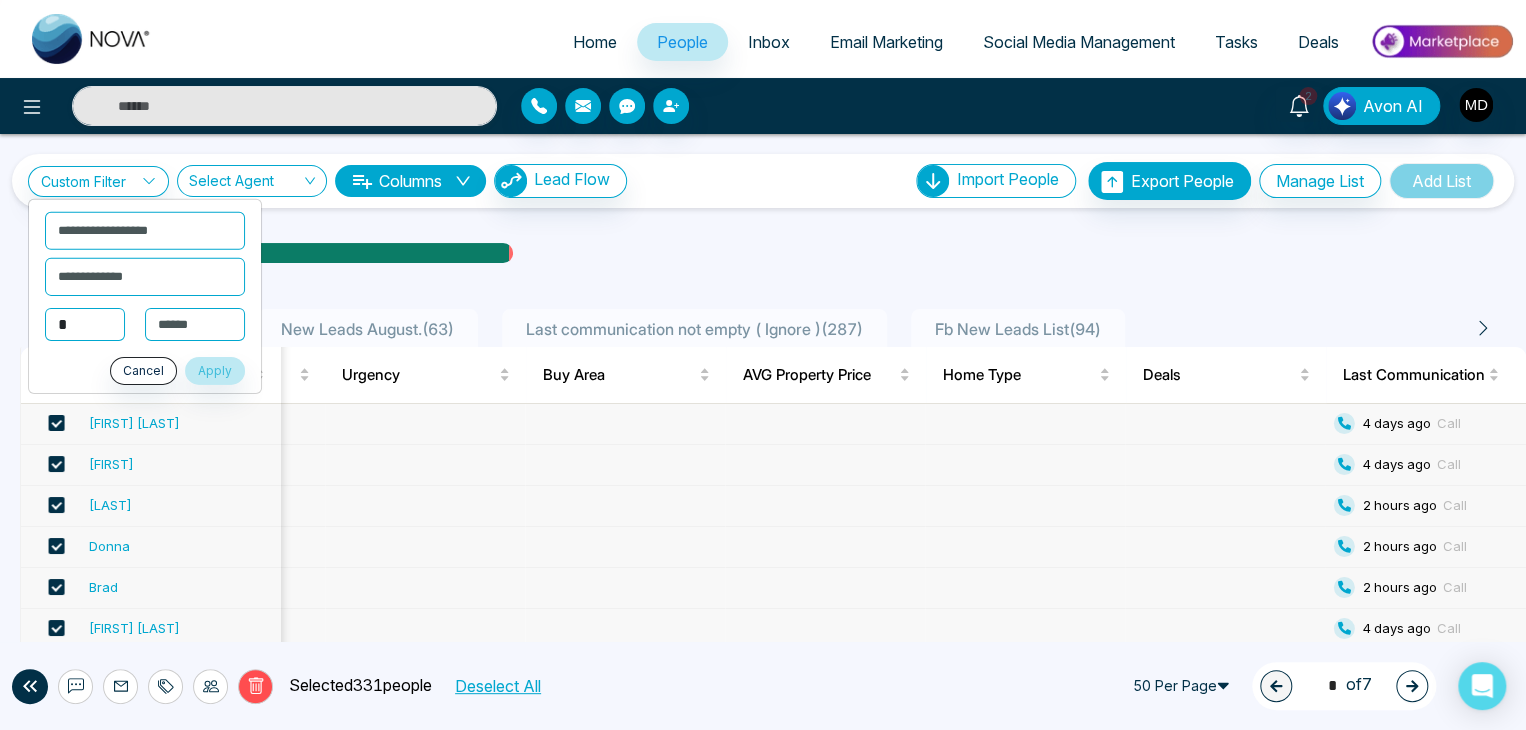 type on "*" 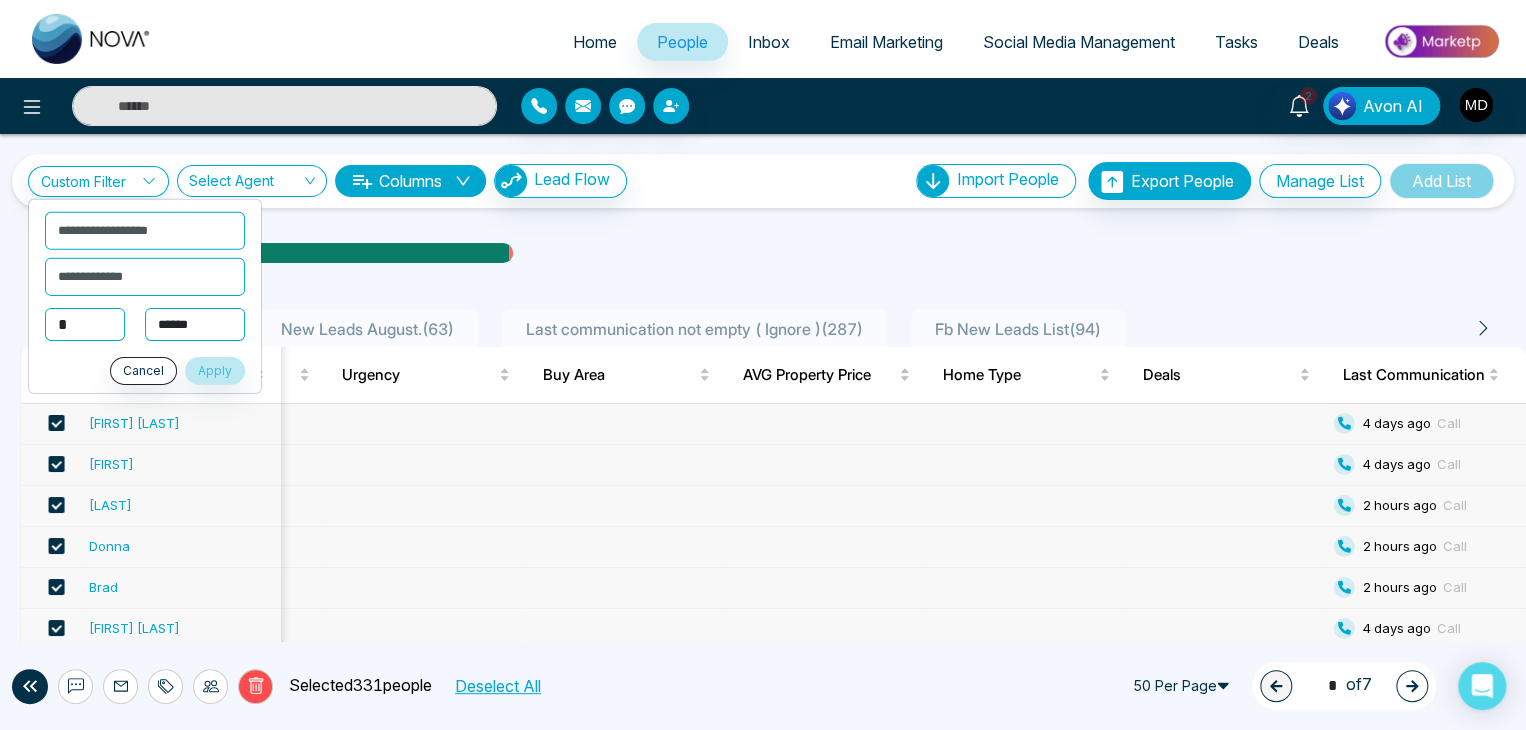 click on "**********" at bounding box center (195, 324) 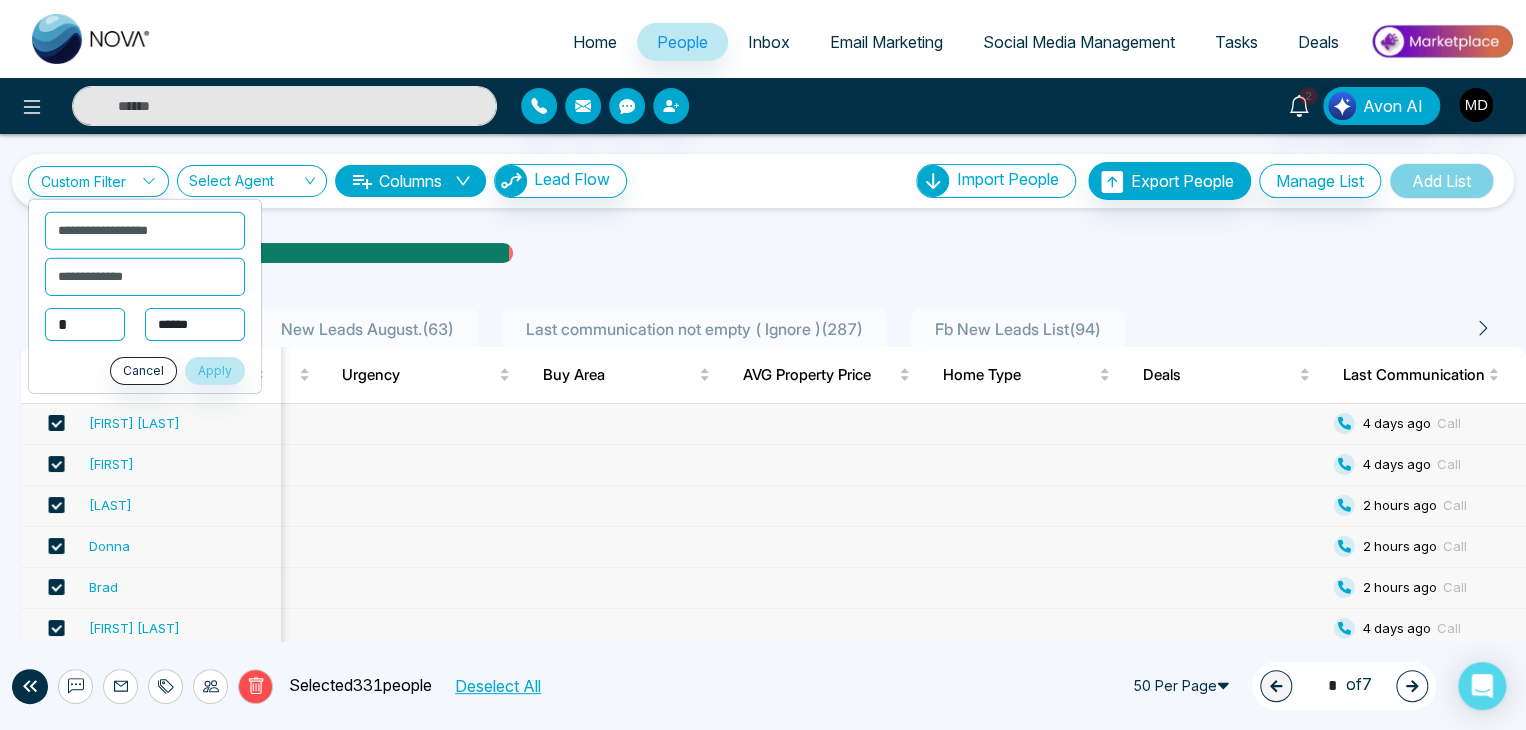 select on "***" 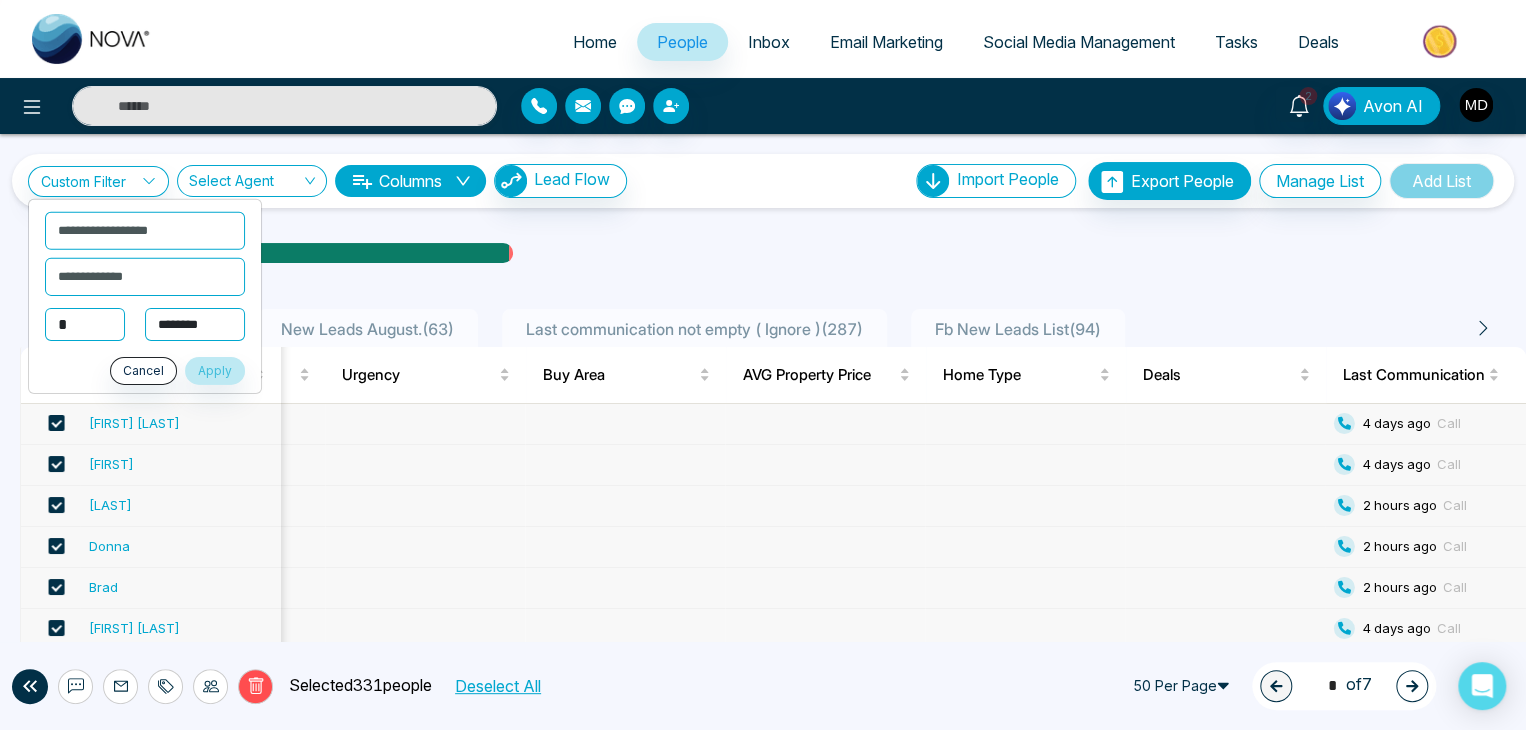 click on "**********" at bounding box center [195, 324] 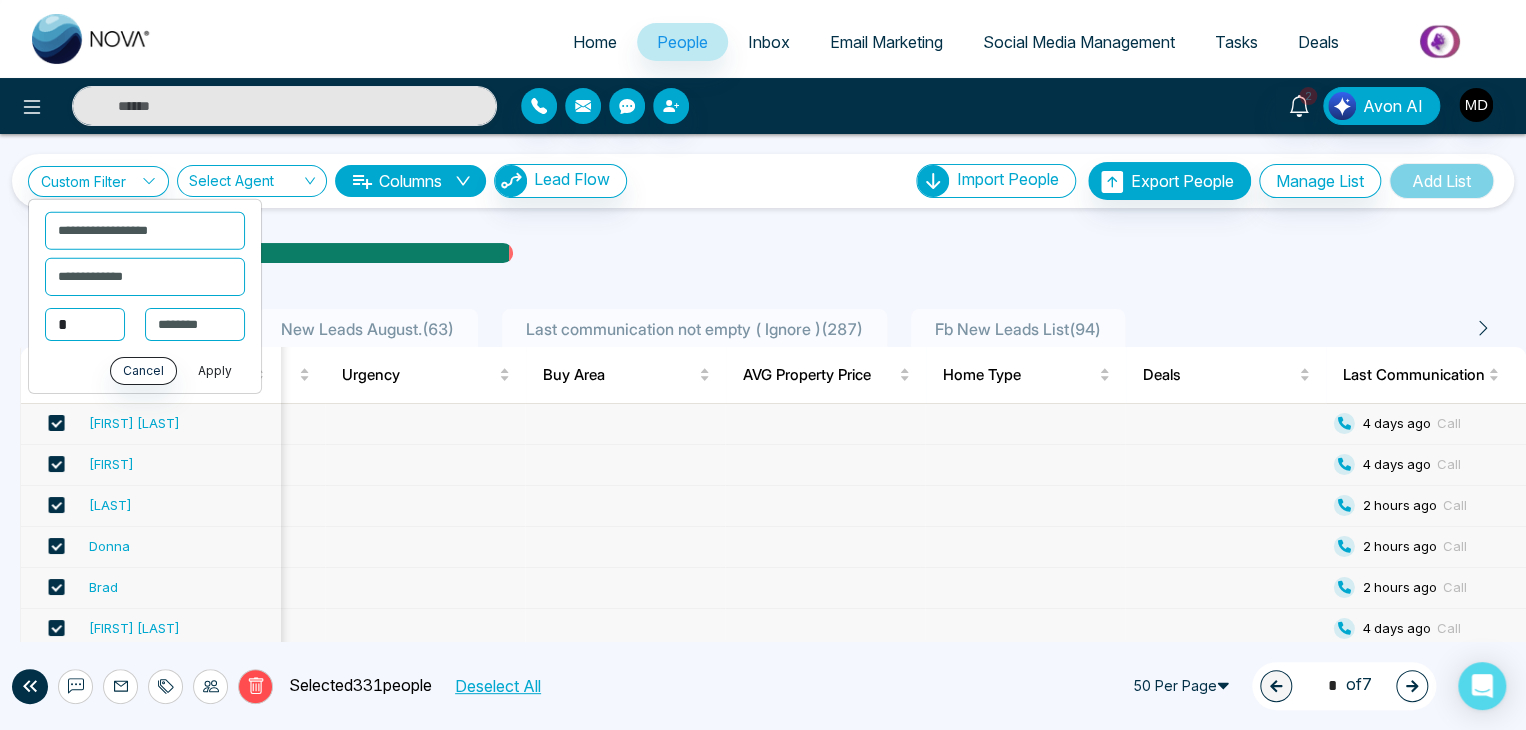 click on "Apply" at bounding box center [215, 371] 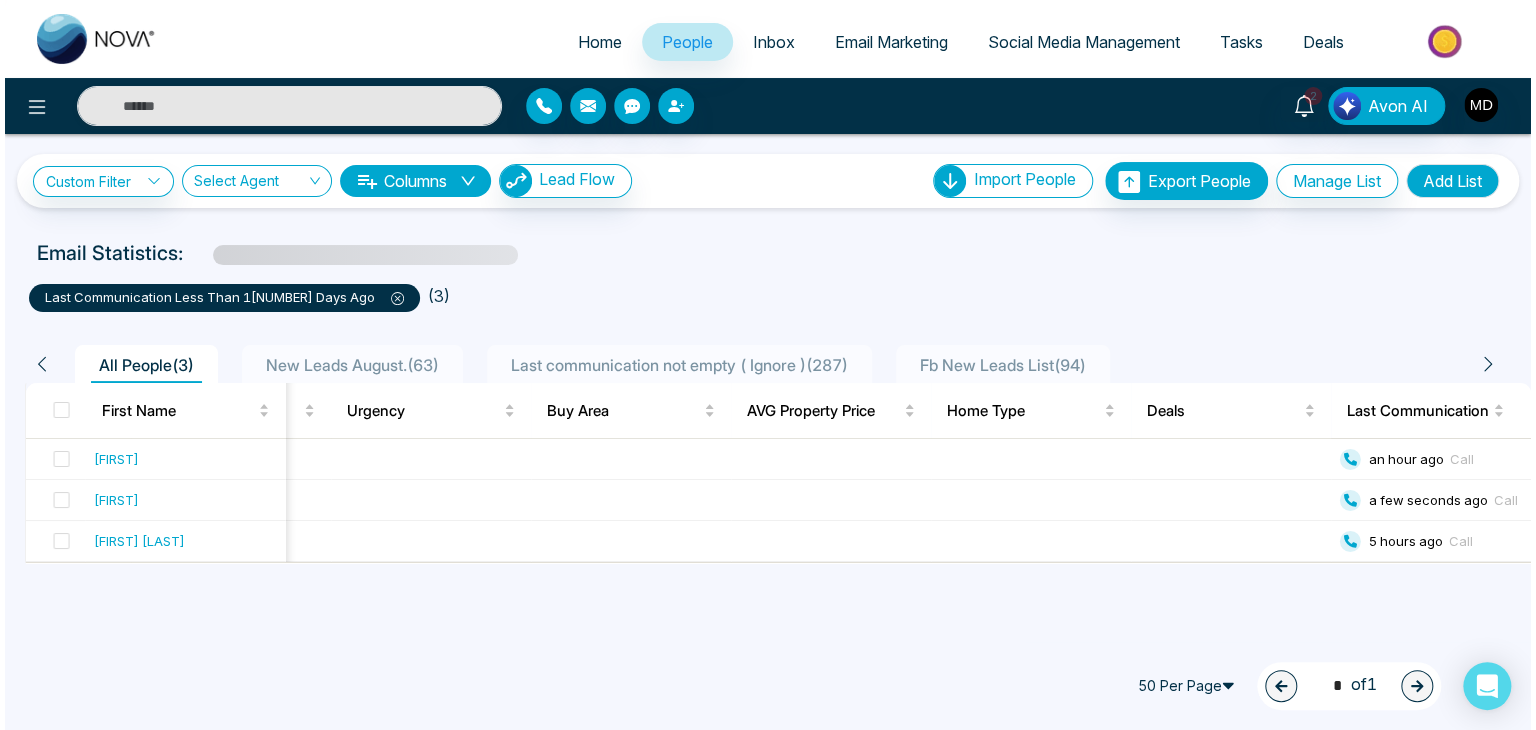 scroll, scrollTop: 0, scrollLeft: 1980, axis: horizontal 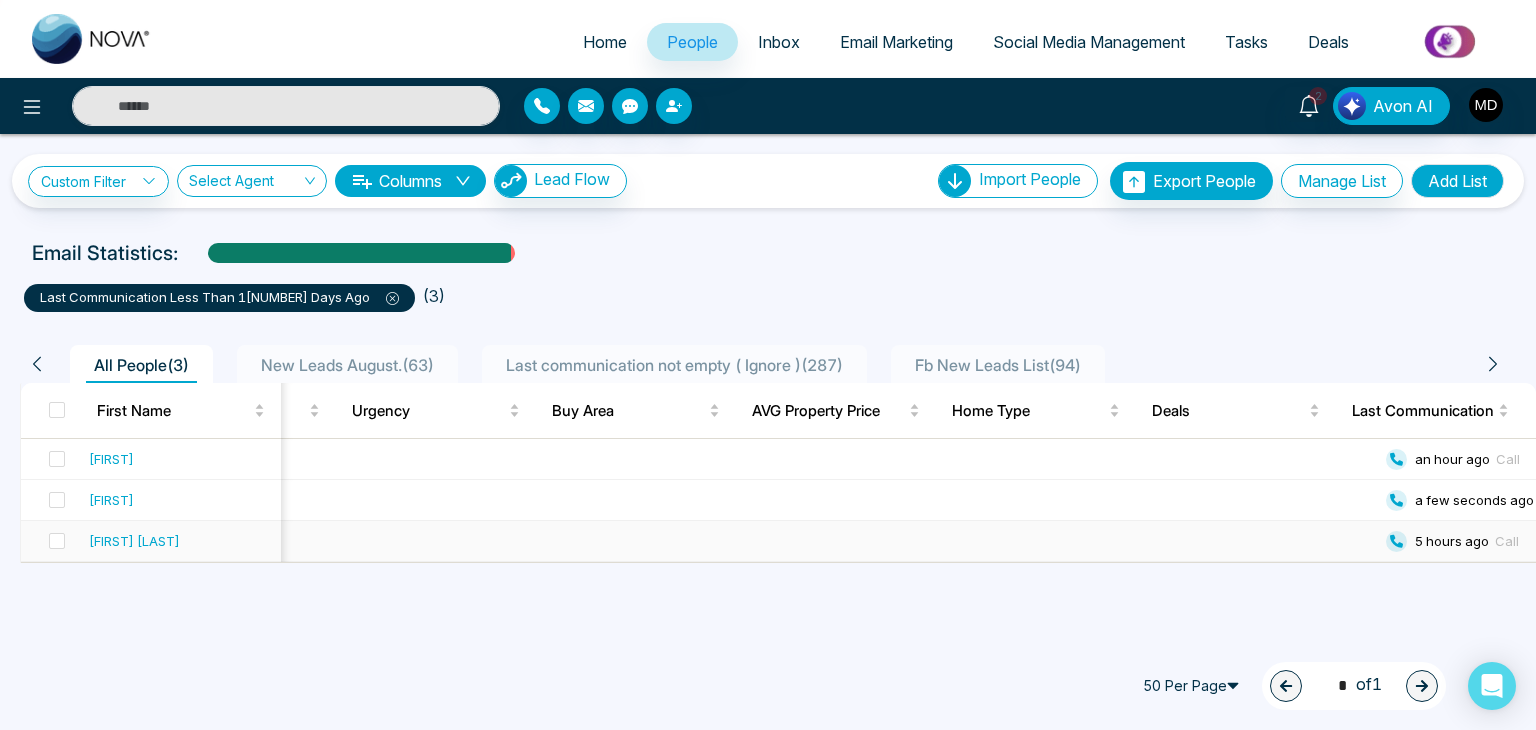 click on "[TIME] ago Call" at bounding box center [1478, 541] 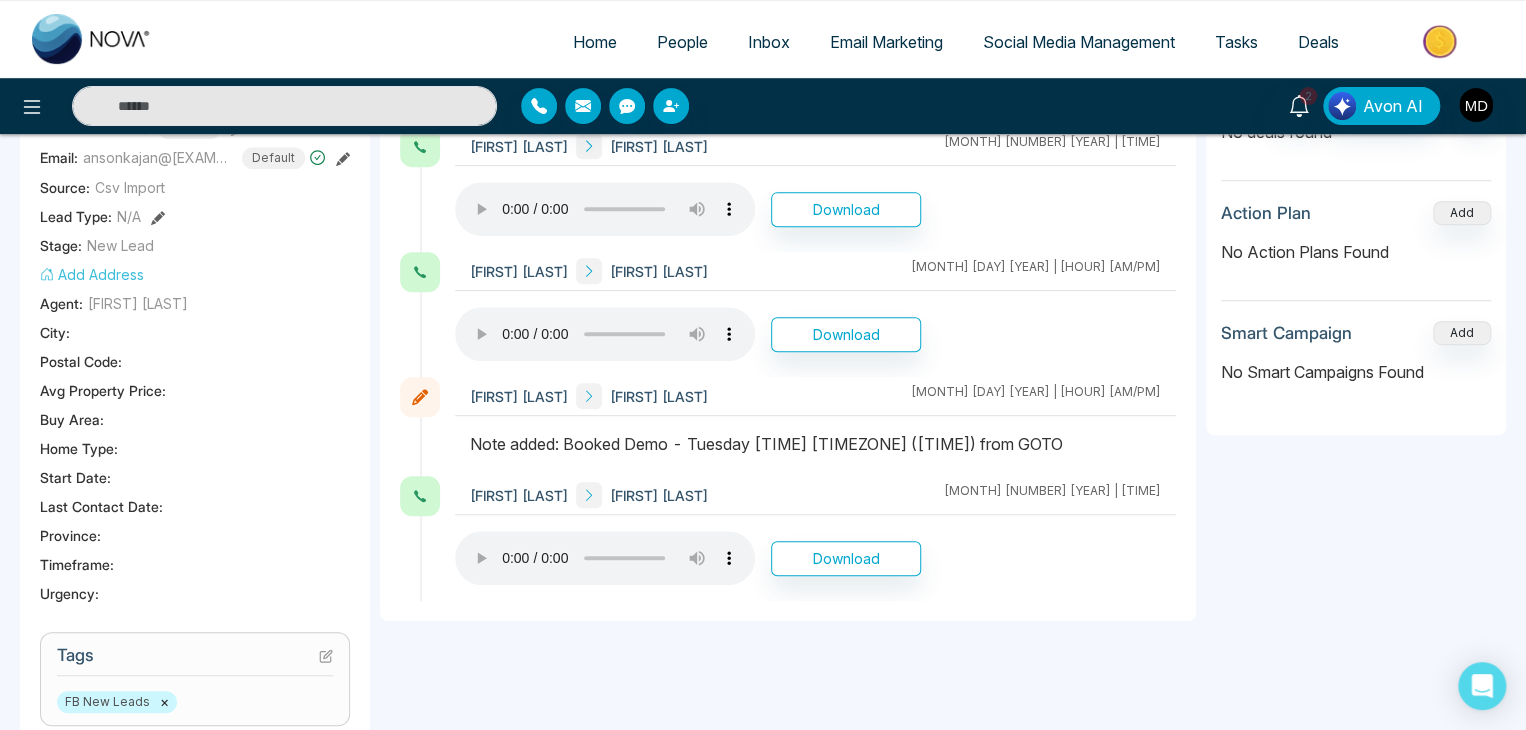 scroll, scrollTop: 0, scrollLeft: 0, axis: both 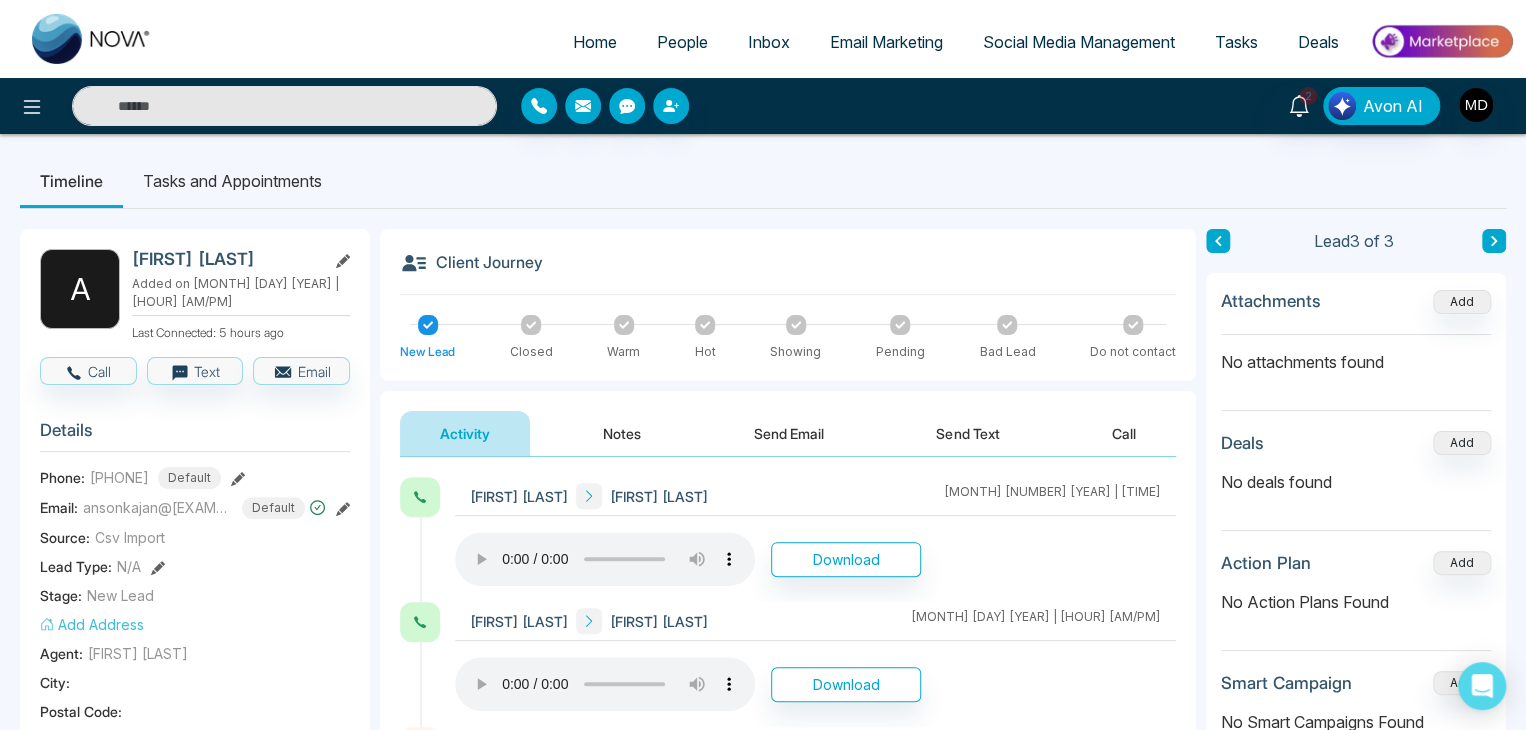 click on "People" at bounding box center [682, 42] 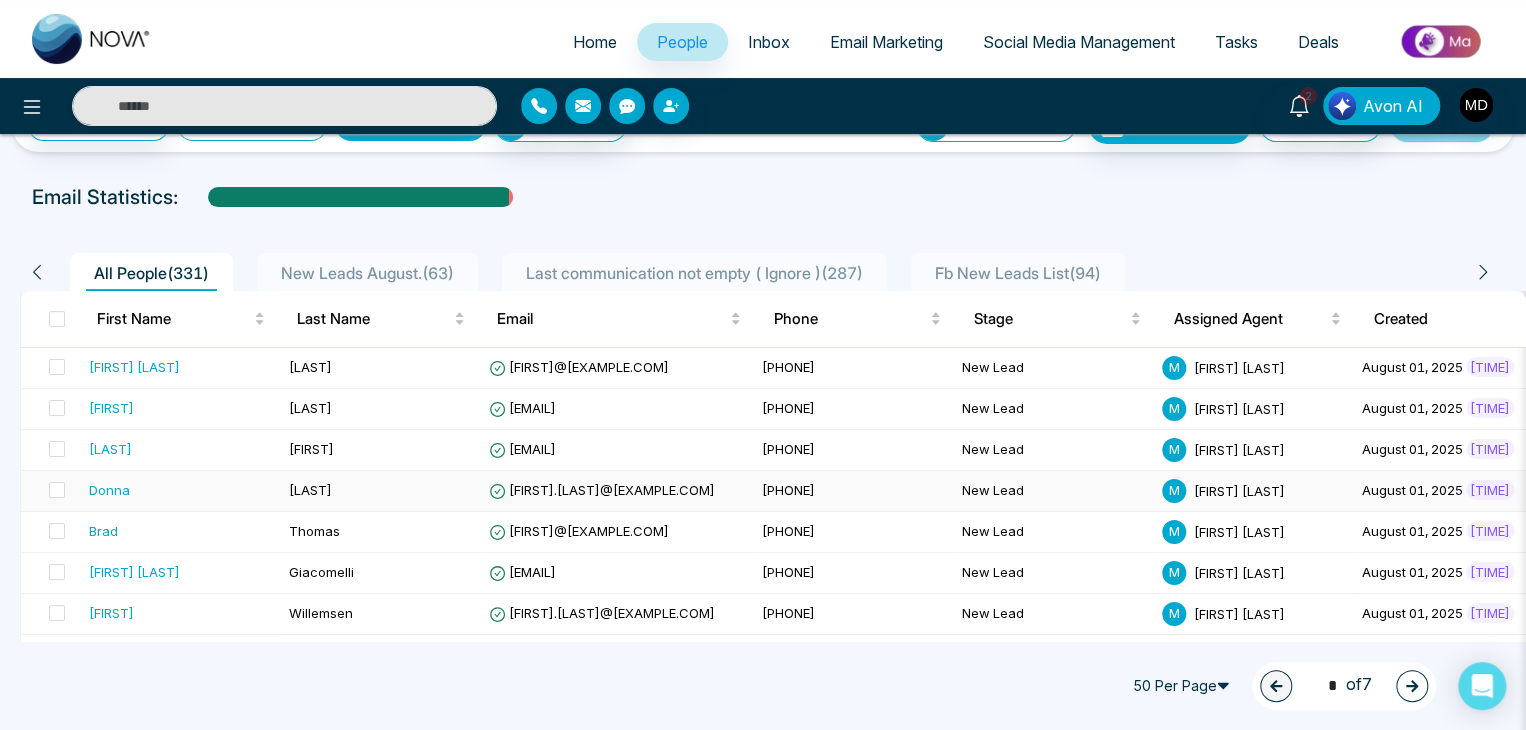 scroll, scrollTop: 60, scrollLeft: 0, axis: vertical 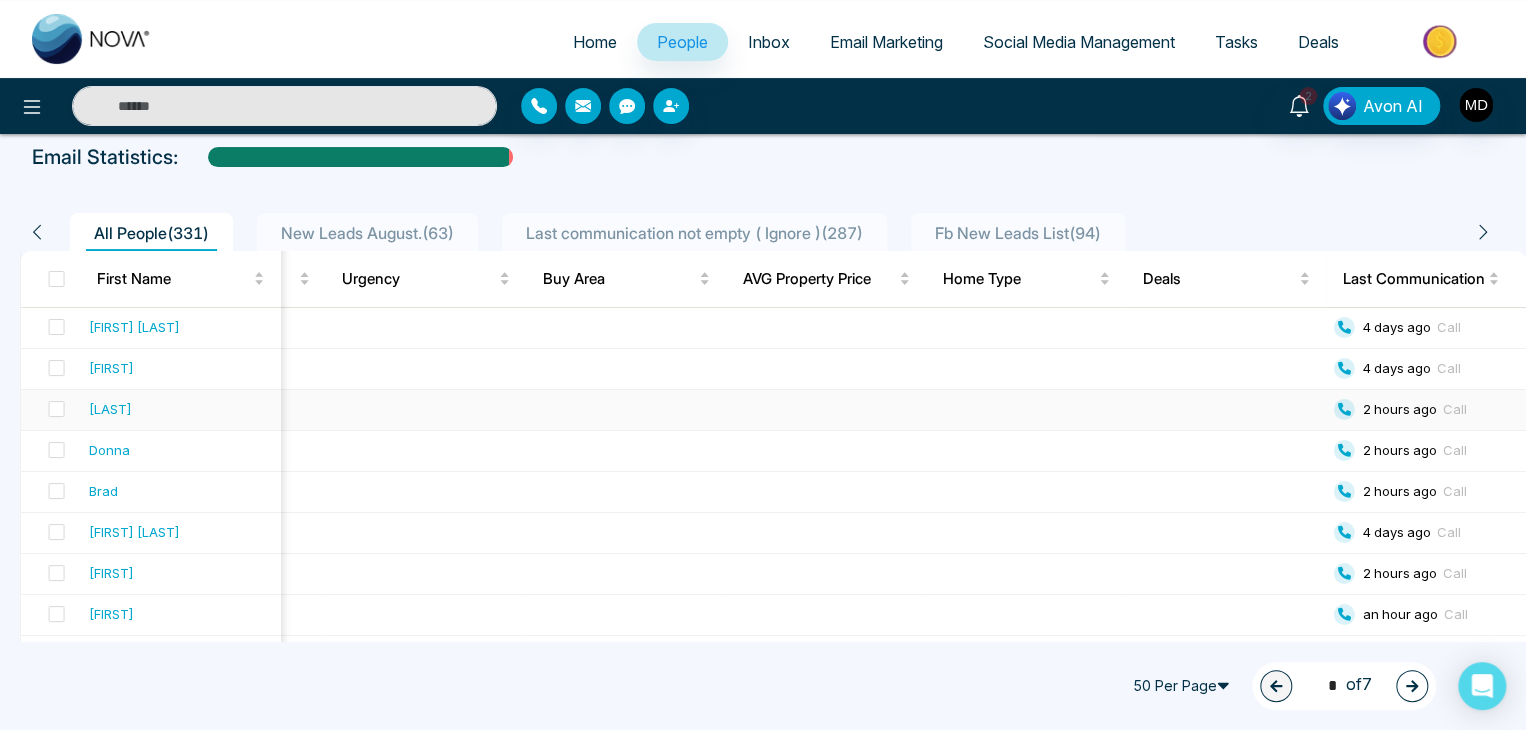 click at bounding box center [1226, 410] 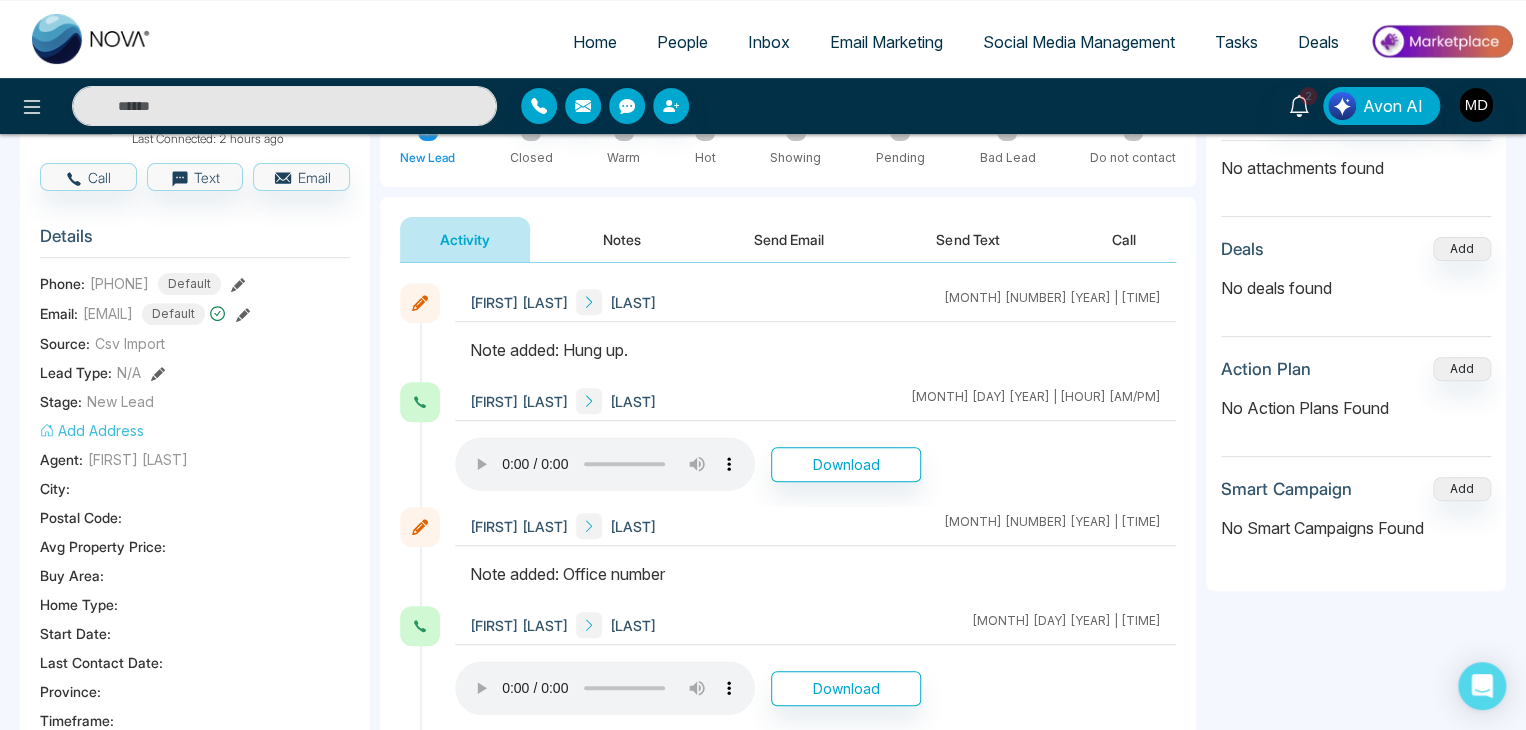scroll, scrollTop: 198, scrollLeft: 0, axis: vertical 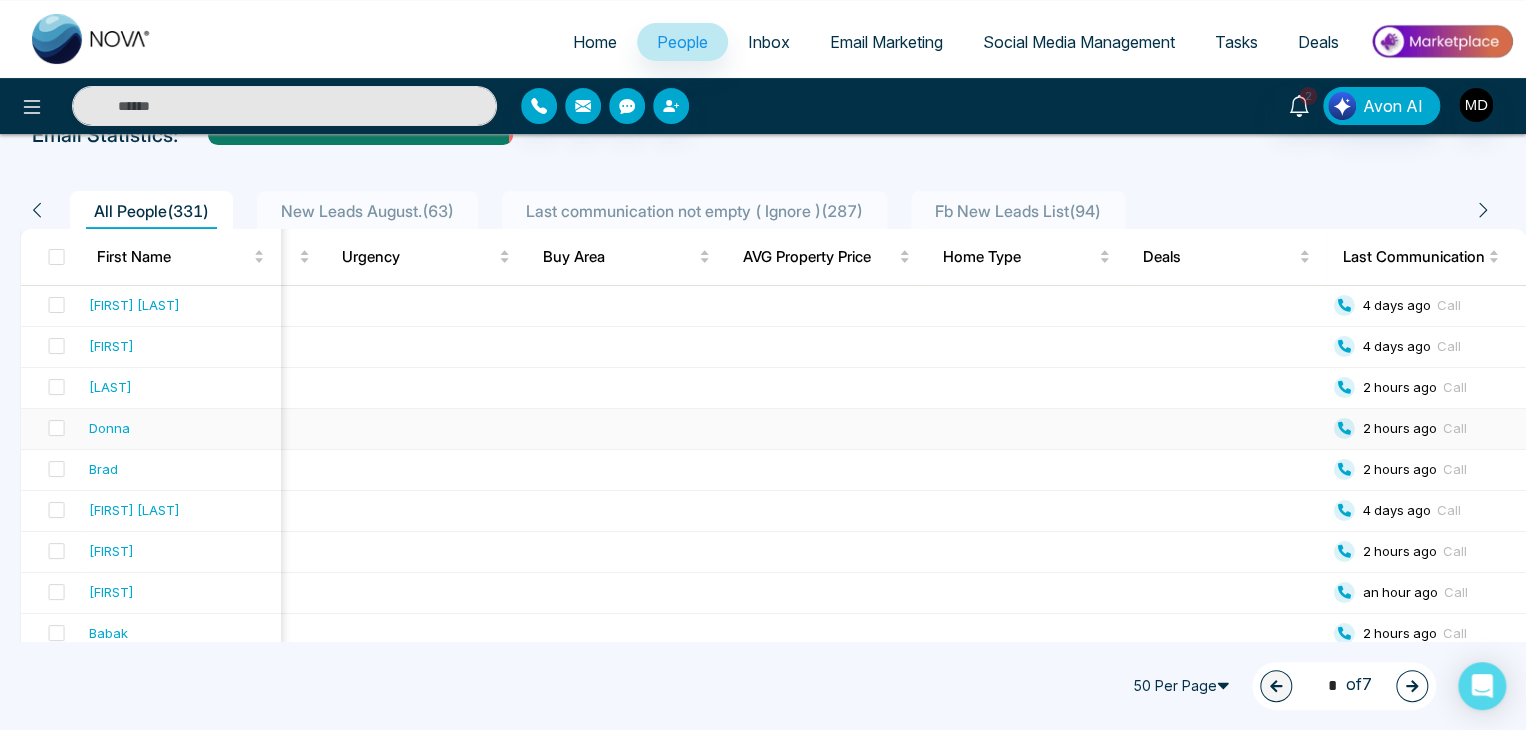click at bounding box center (826, 429) 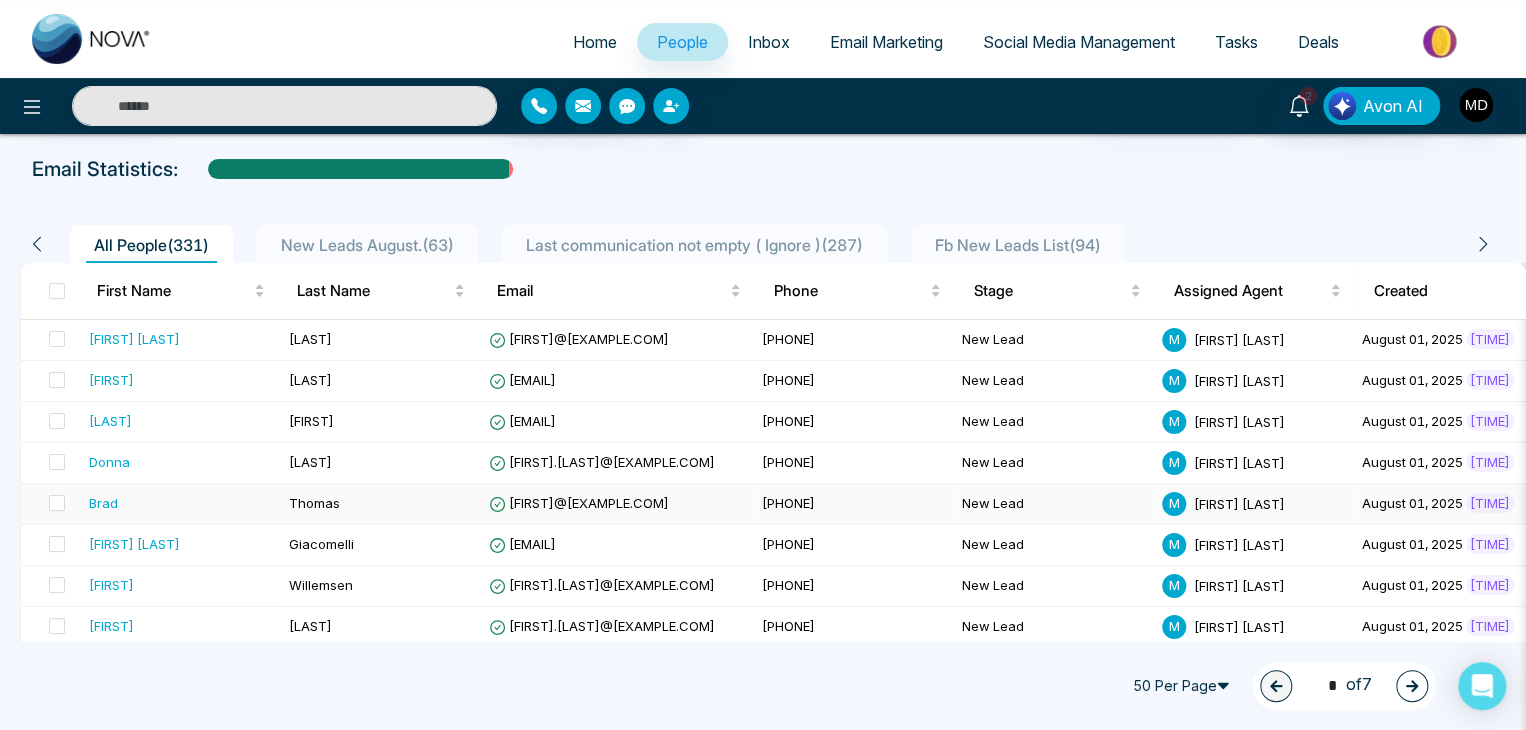 click on "[PHONE]" at bounding box center [854, 504] 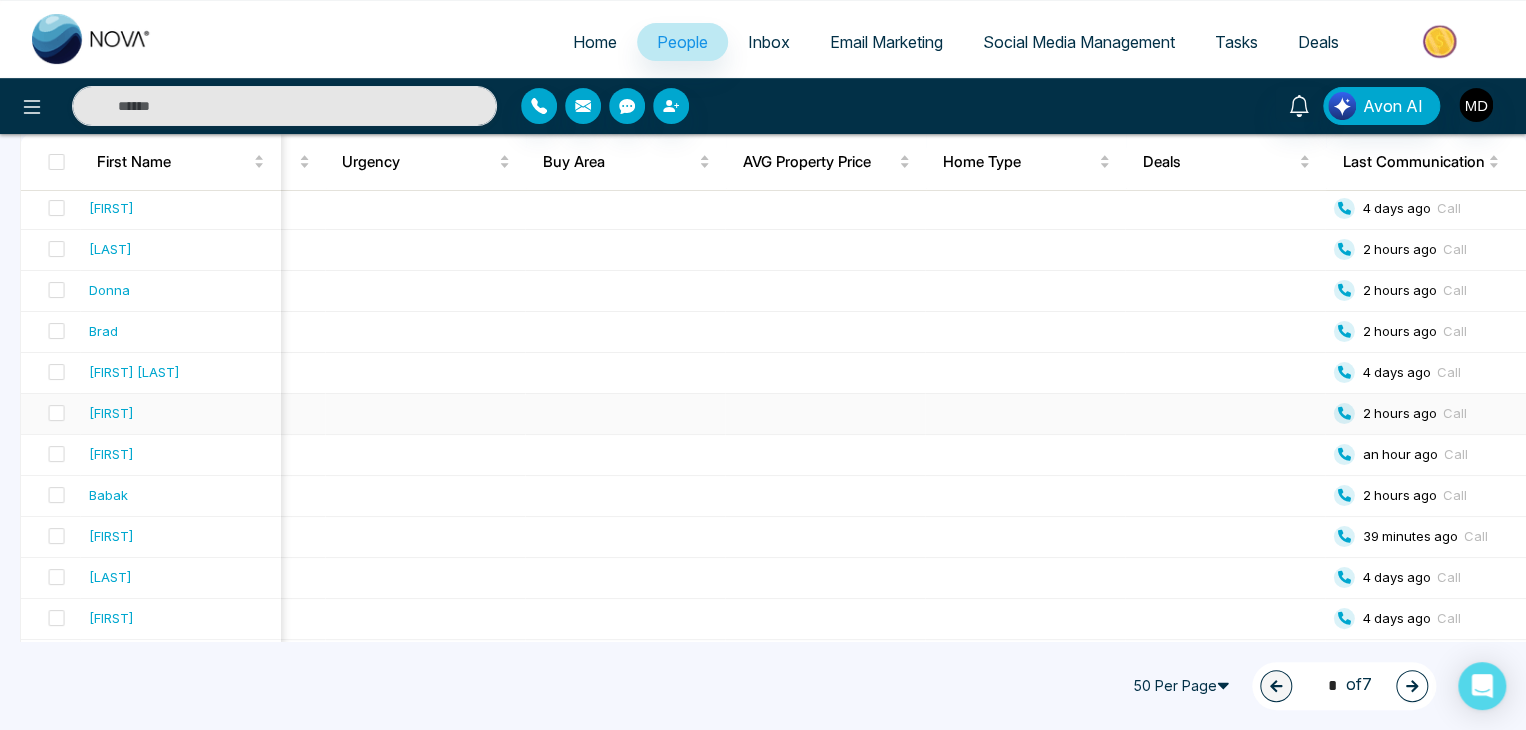 click at bounding box center [626, 414] 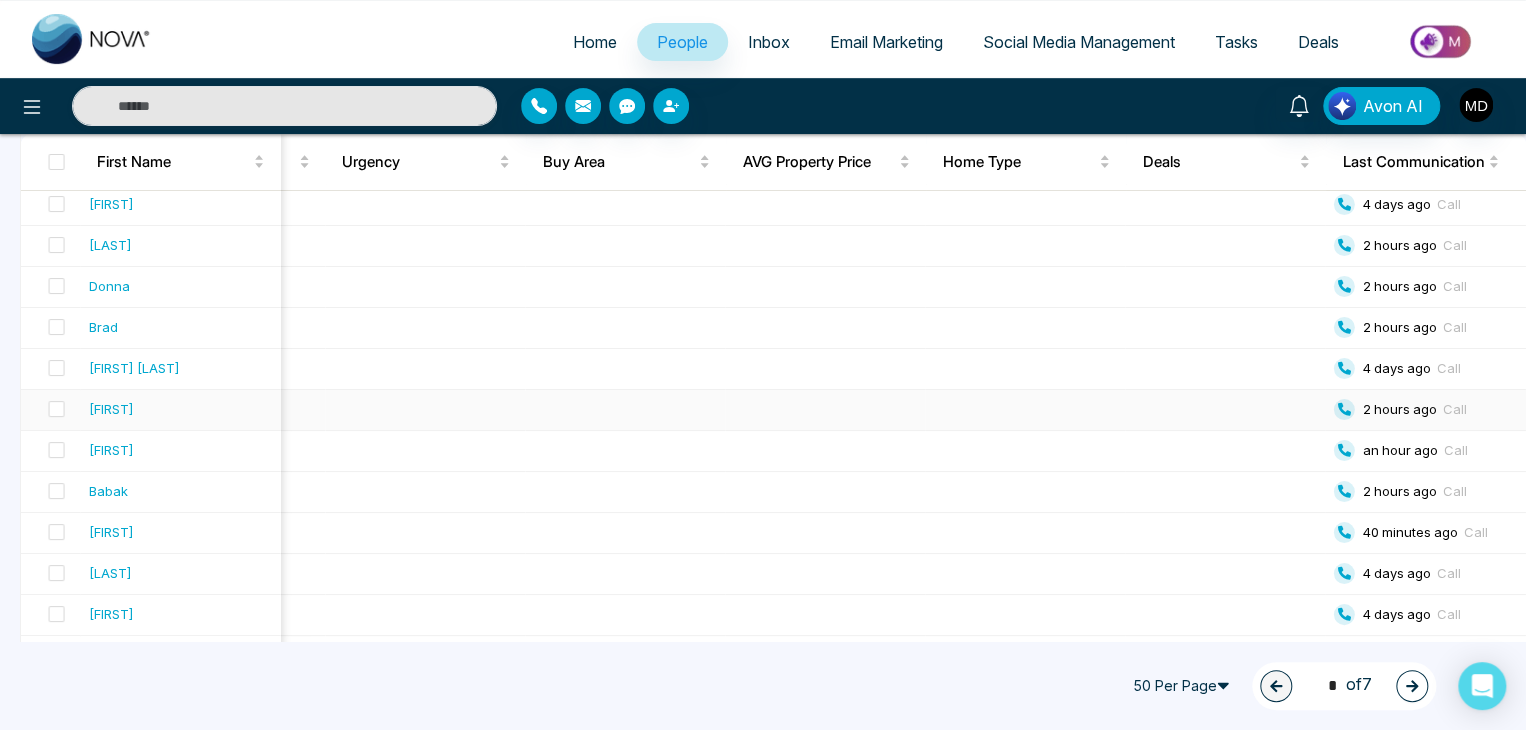 click at bounding box center (1226, 410) 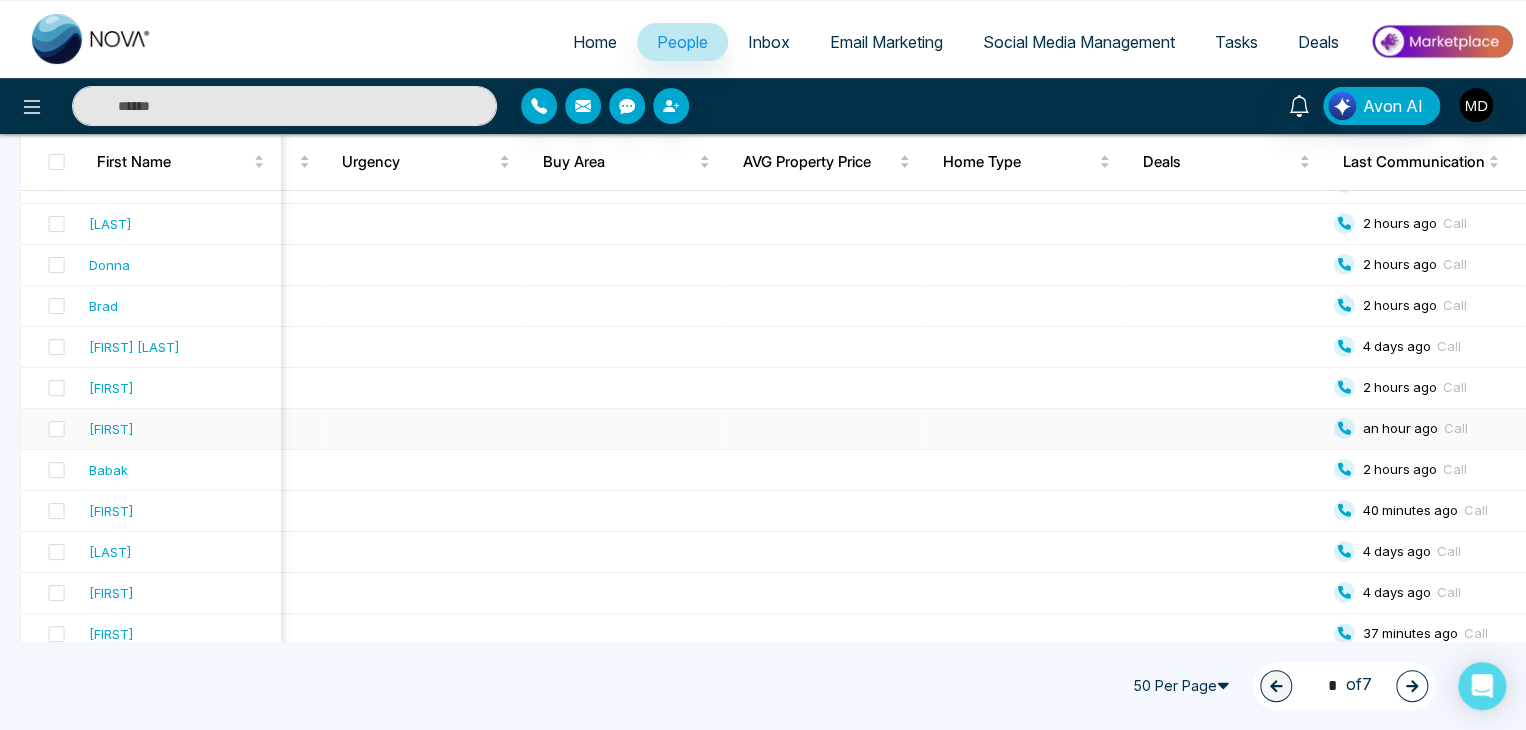 click at bounding box center [1226, 429] 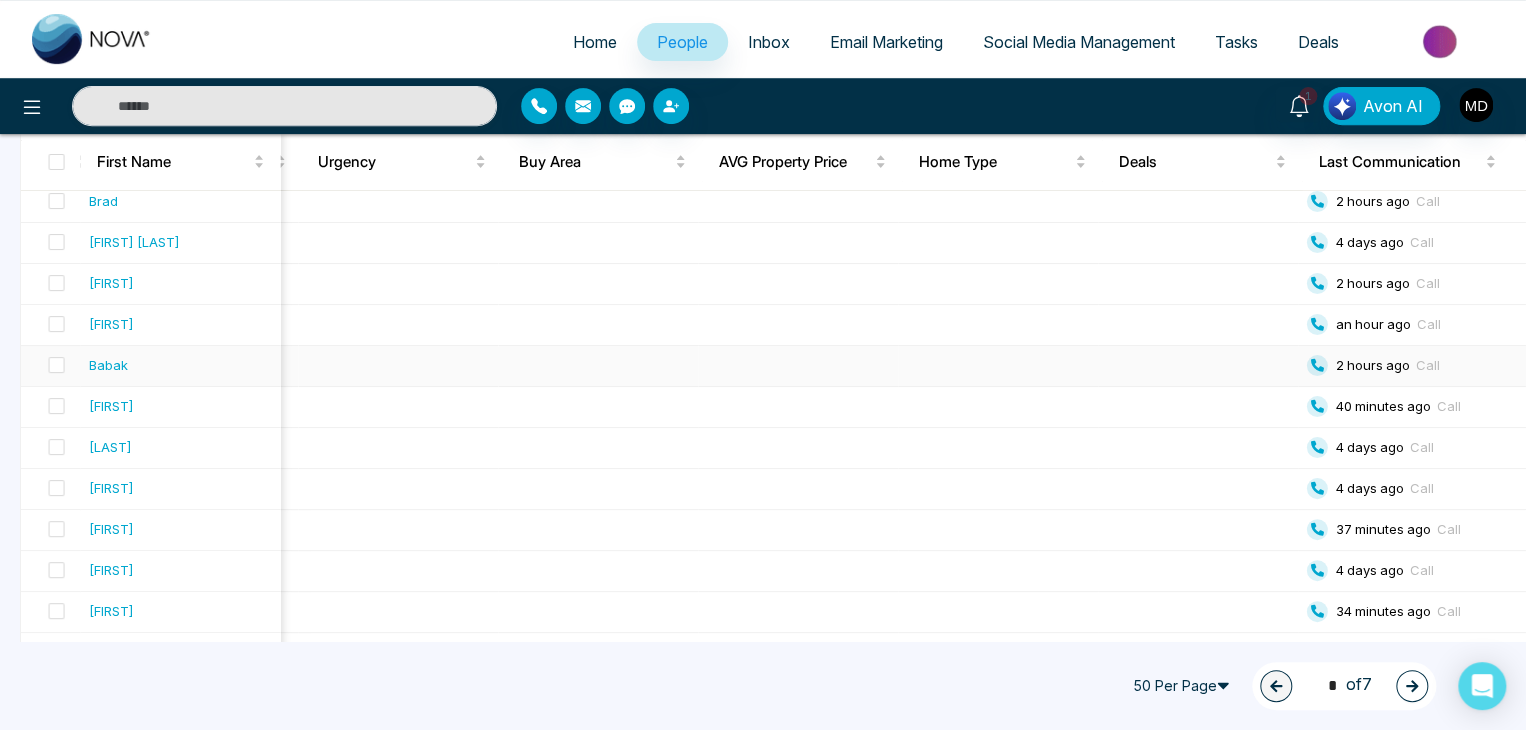 click at bounding box center [1199, 366] 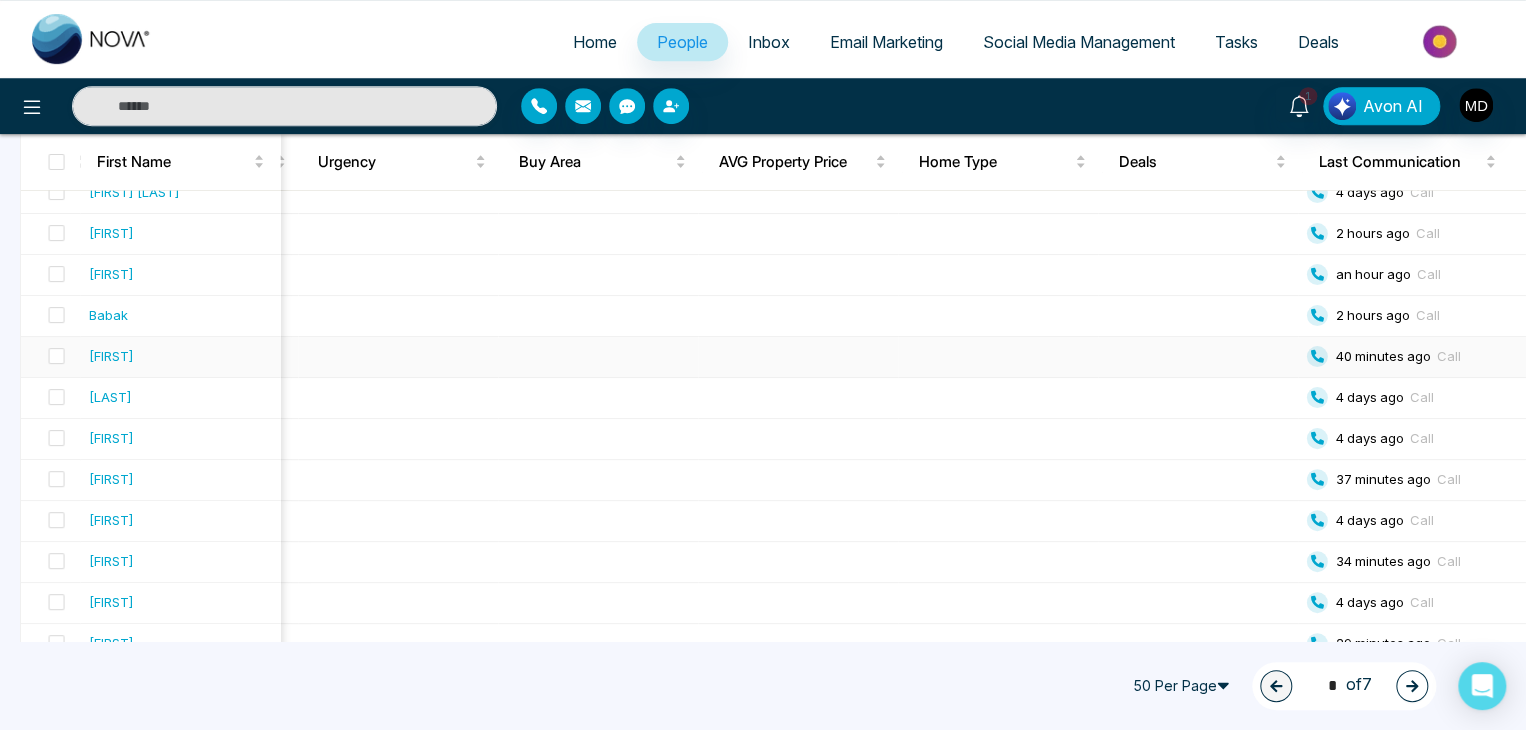 click at bounding box center (1199, 357) 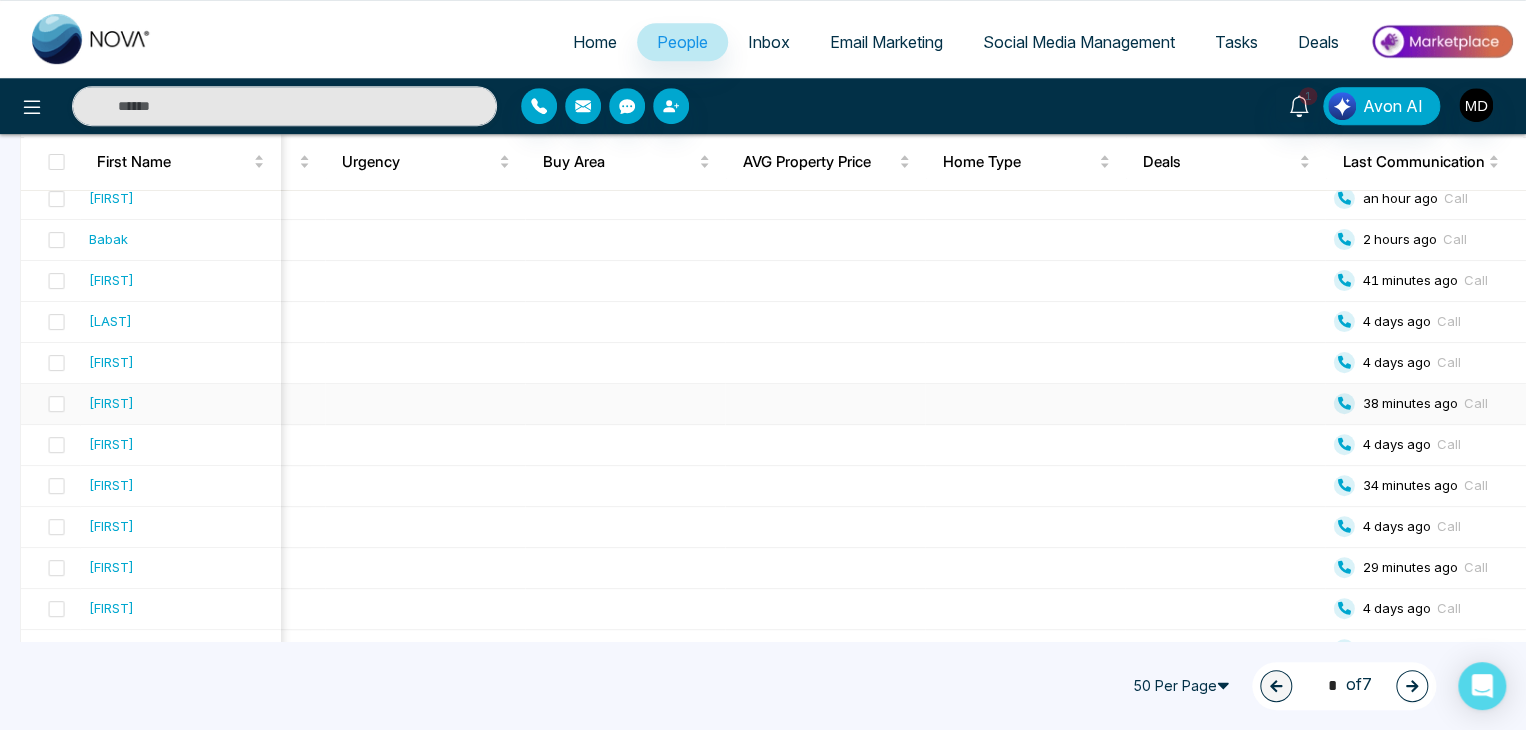 click at bounding box center (1226, 404) 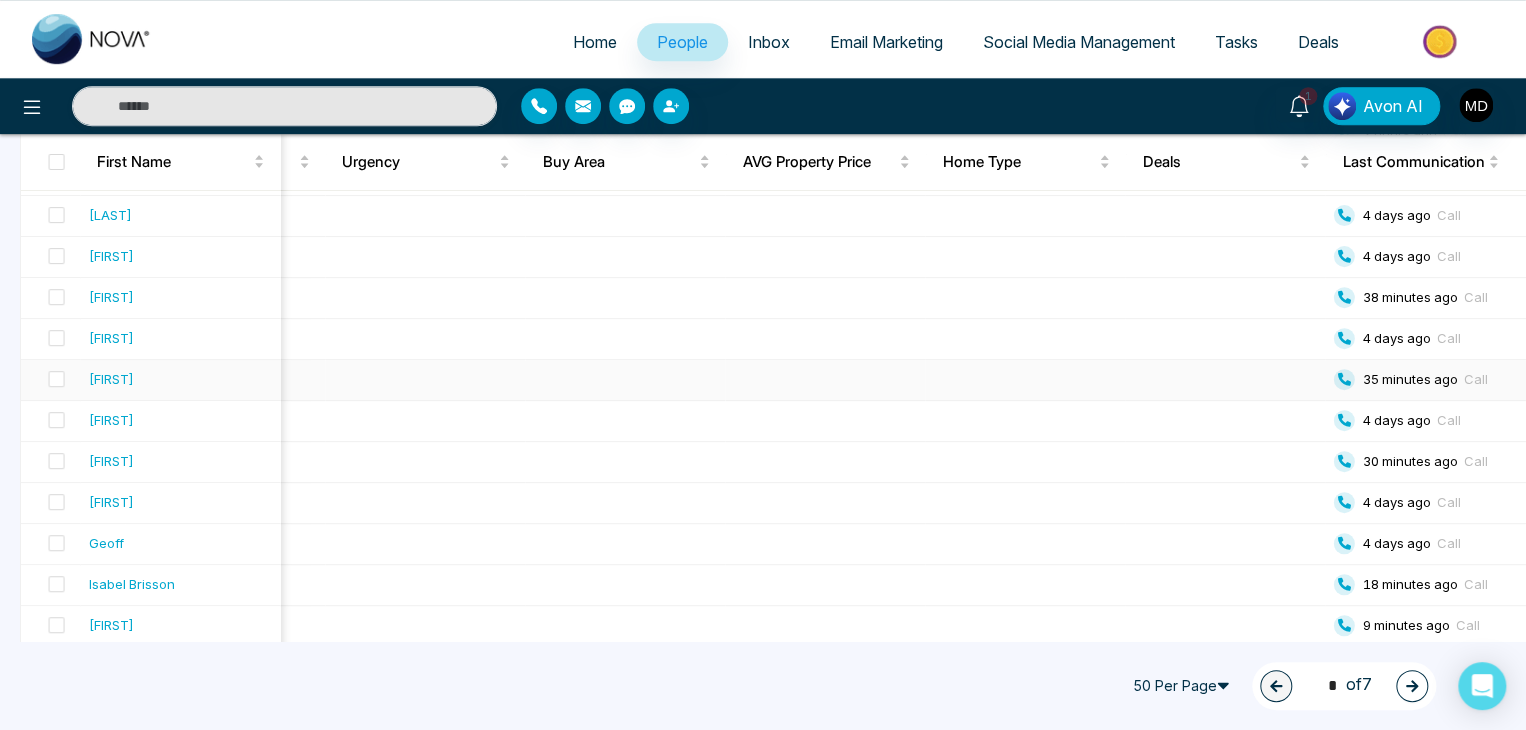 click at bounding box center [1226, 380] 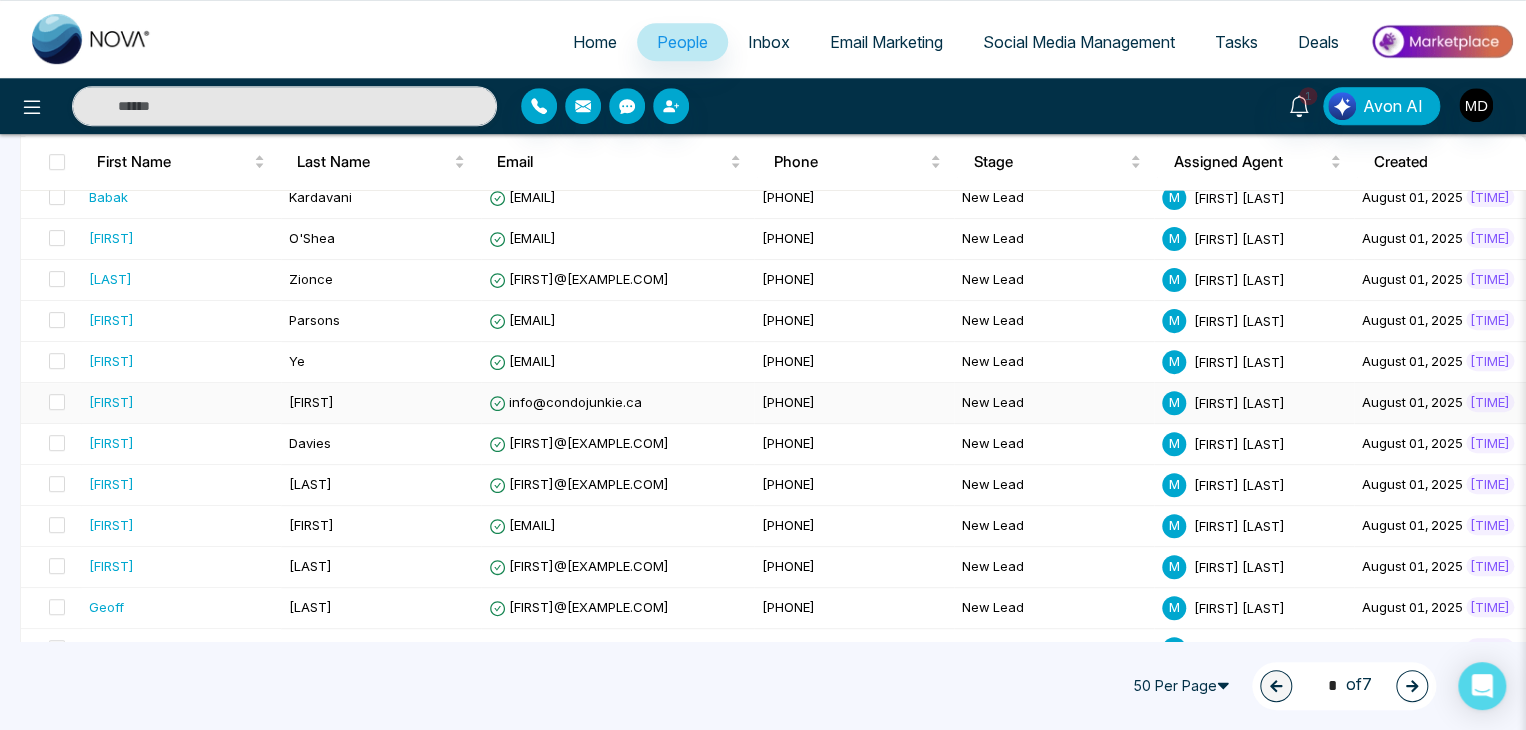 scroll, scrollTop: 556, scrollLeft: 0, axis: vertical 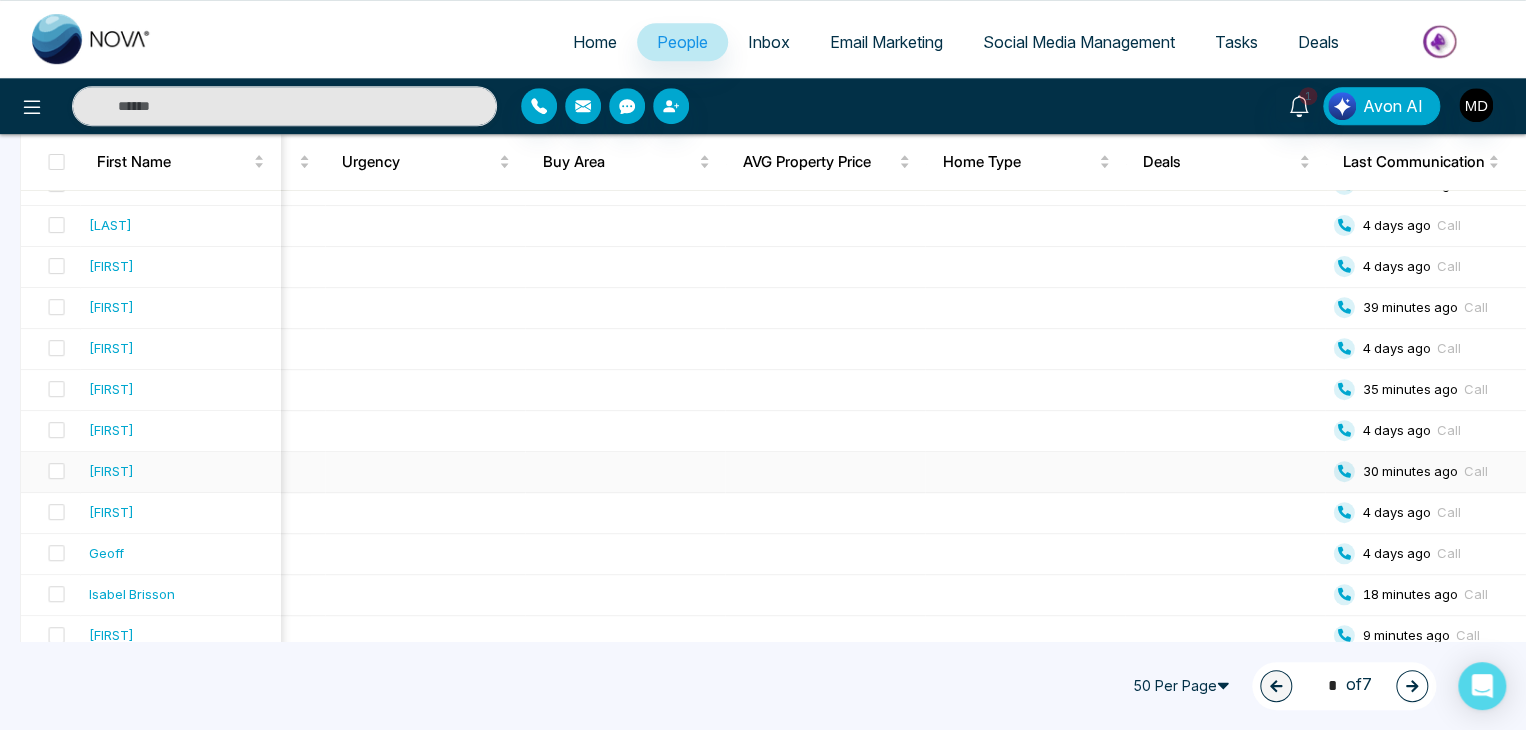 click at bounding box center [626, 472] 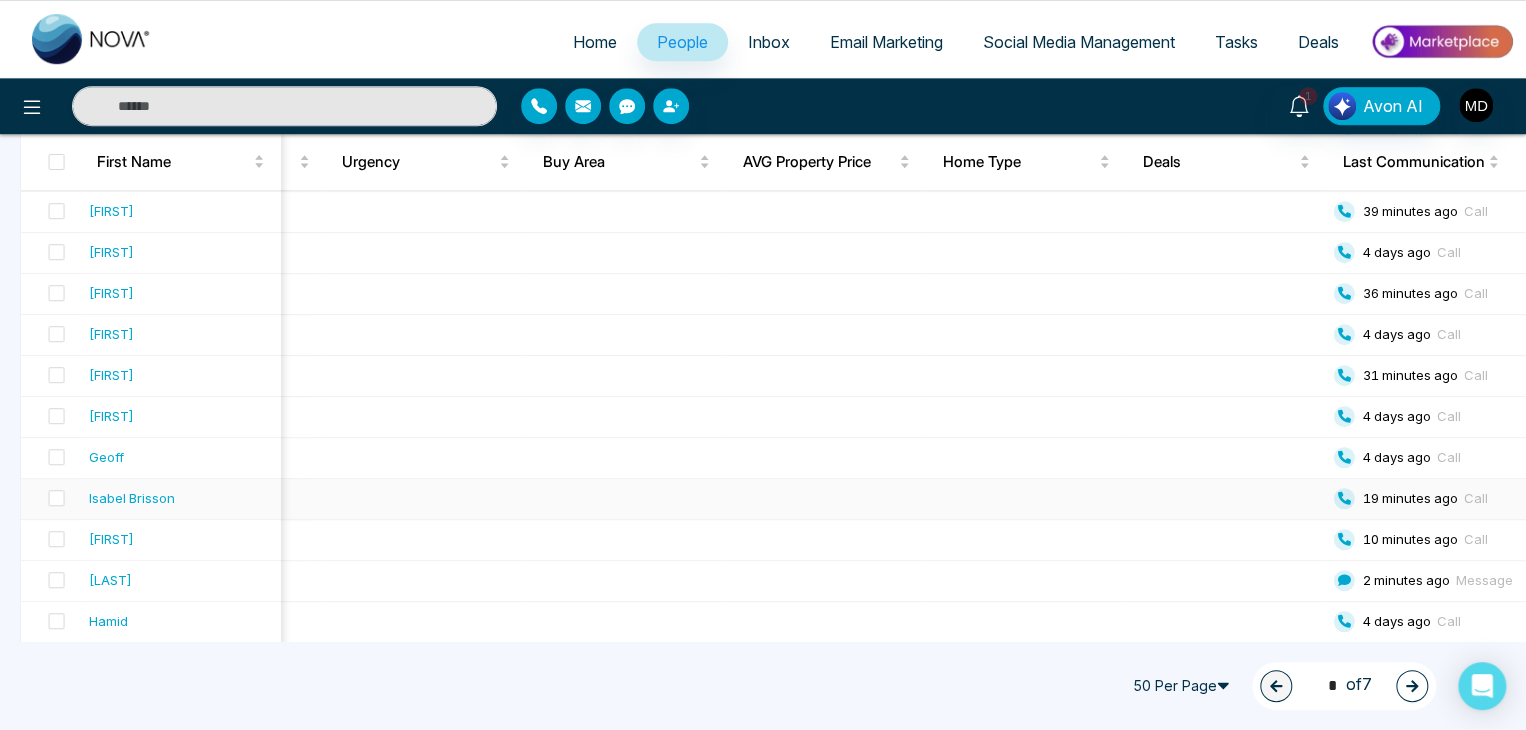 click at bounding box center [626, 499] 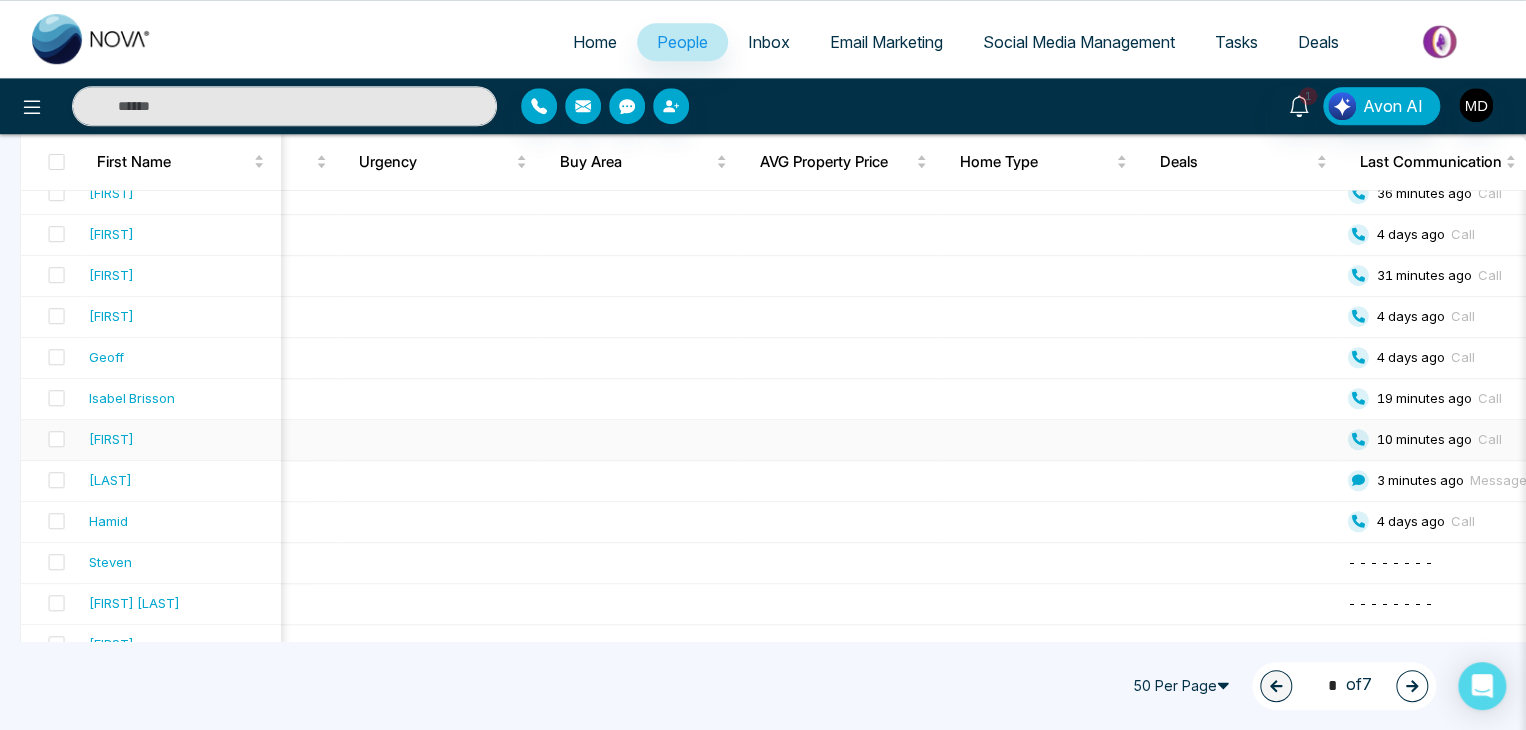 click at bounding box center [1040, 440] 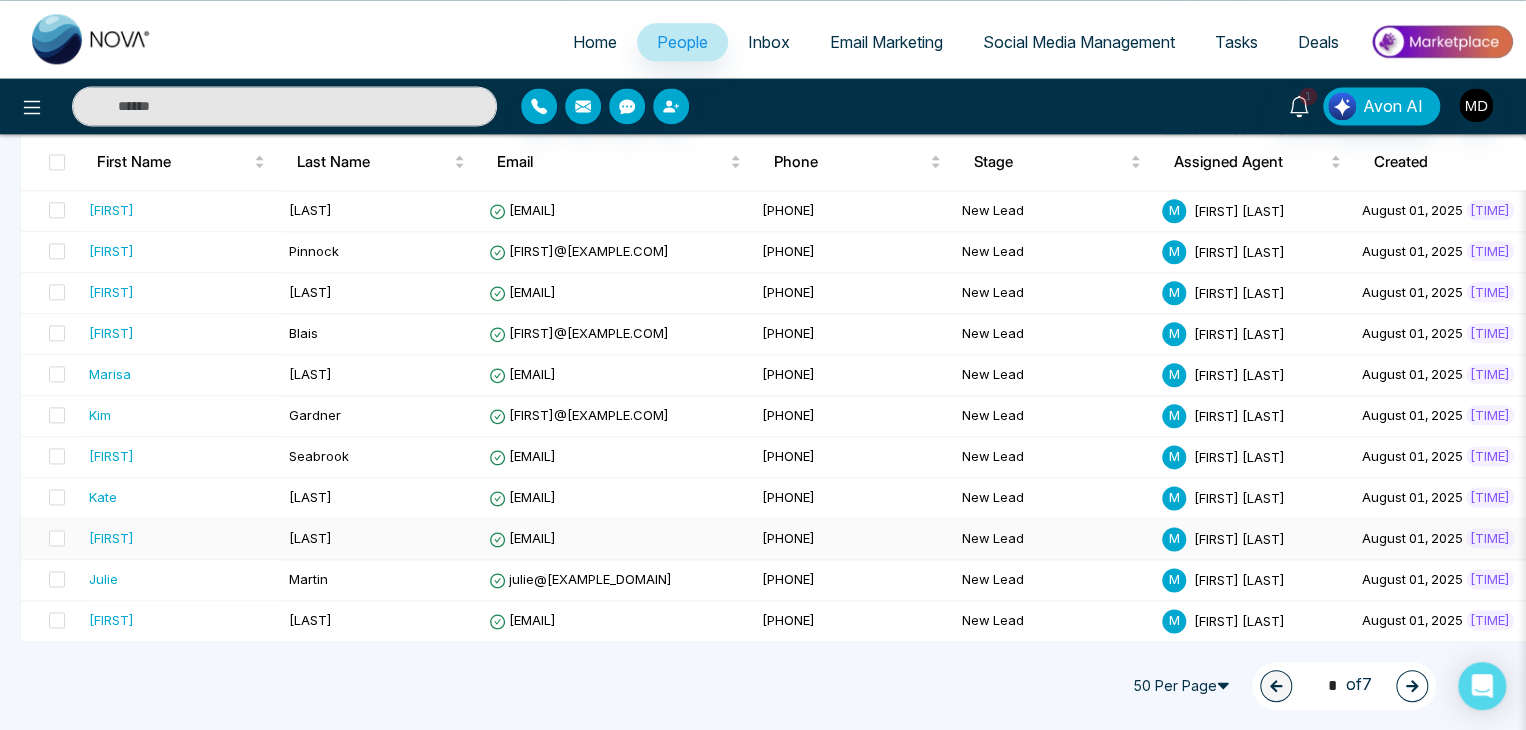 scroll, scrollTop: 1407, scrollLeft: 0, axis: vertical 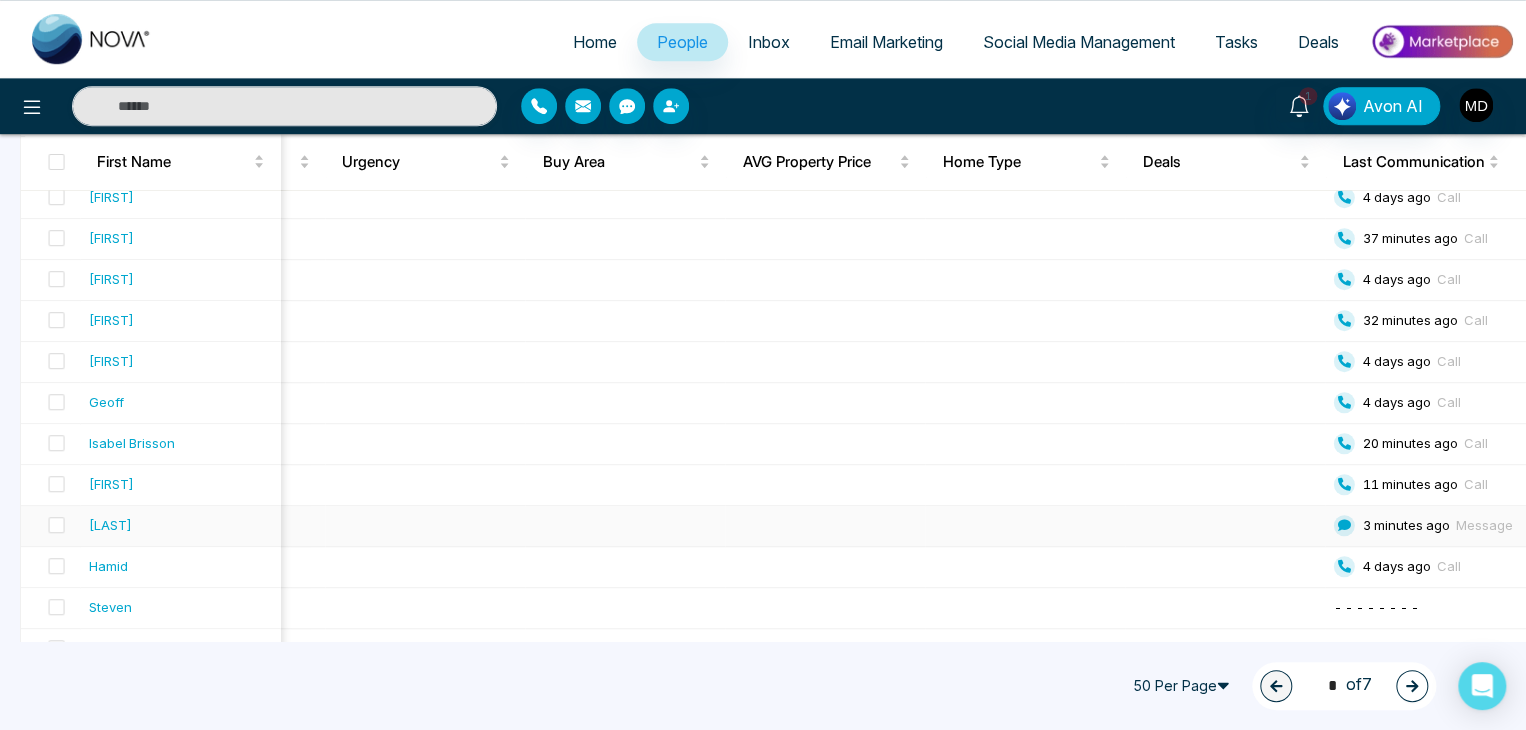 click at bounding box center (826, 526) 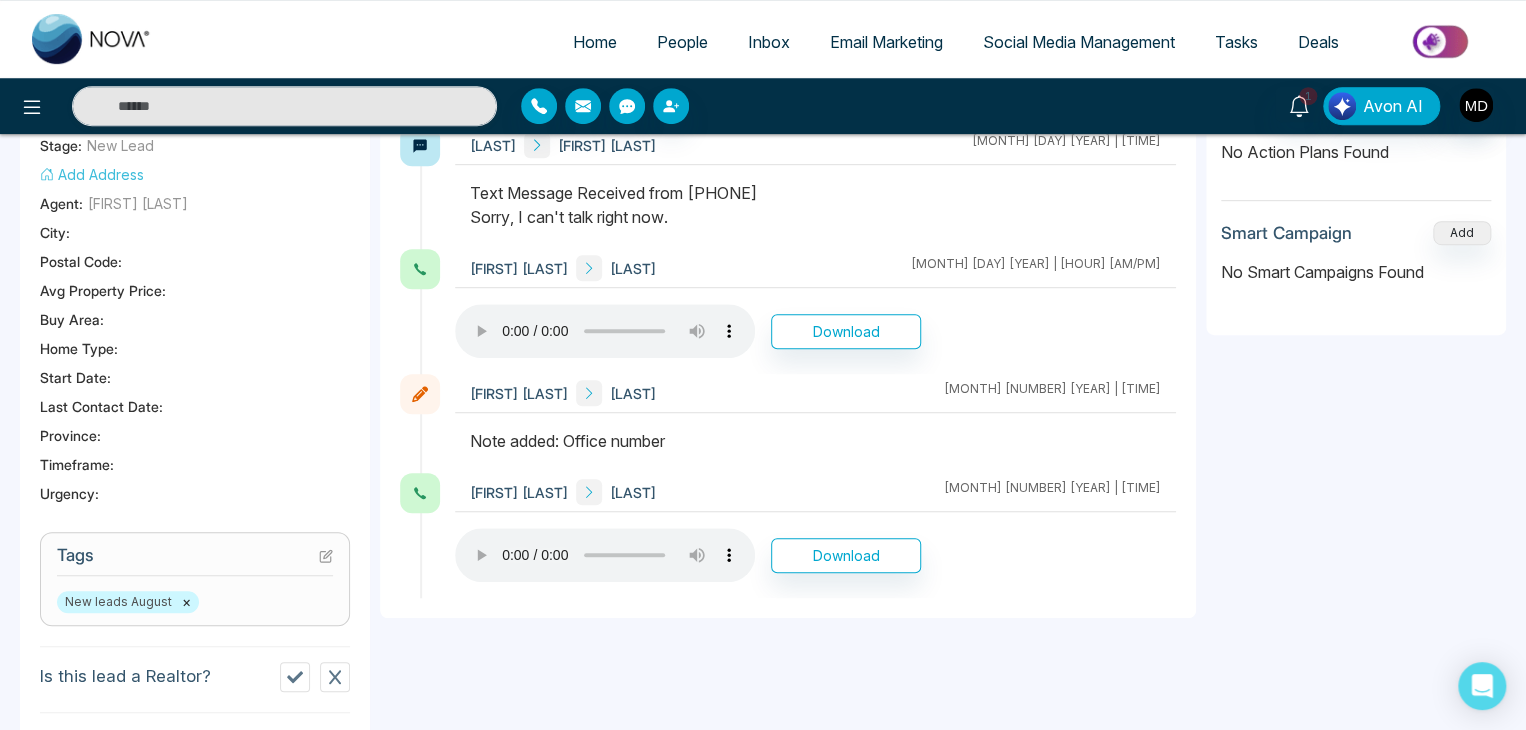 scroll, scrollTop: 412, scrollLeft: 0, axis: vertical 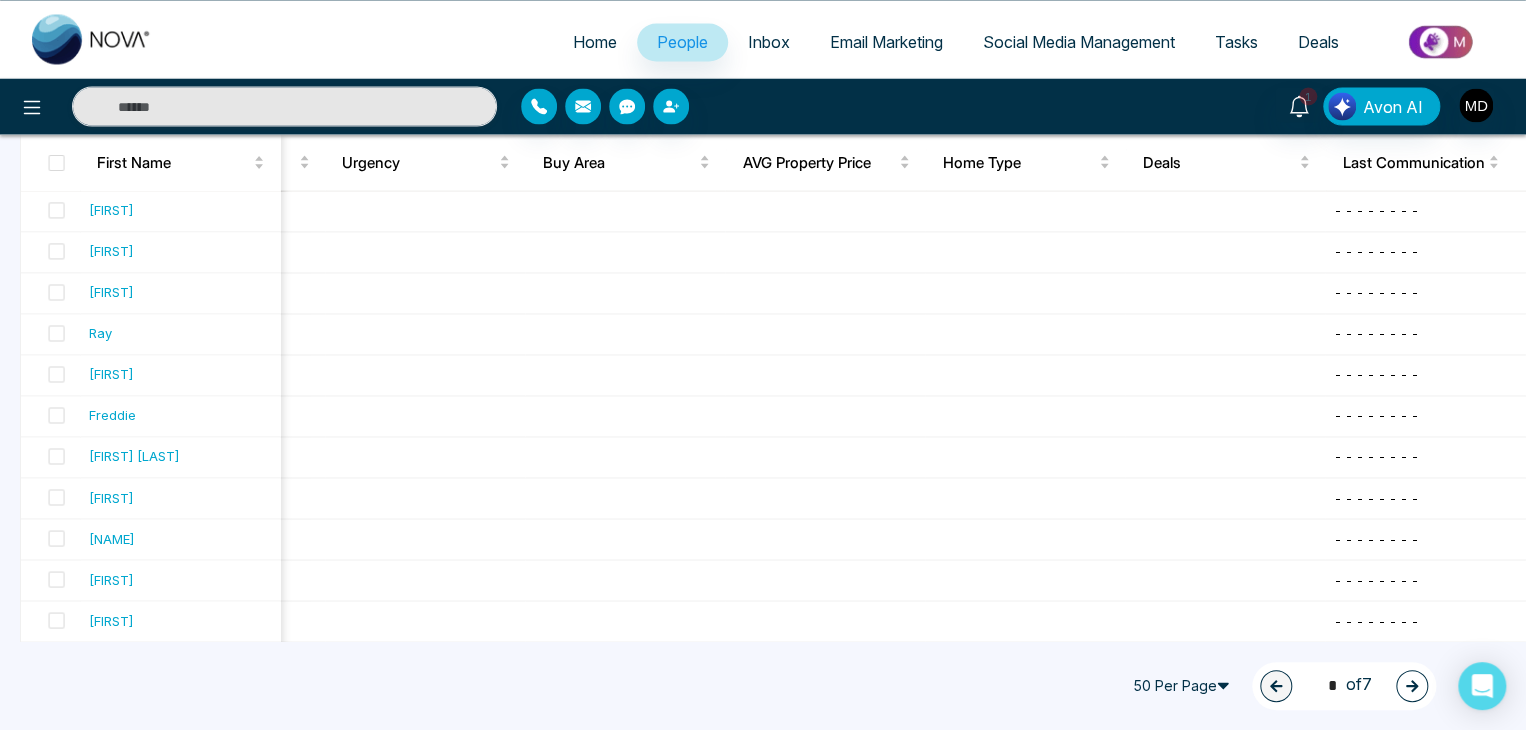 click 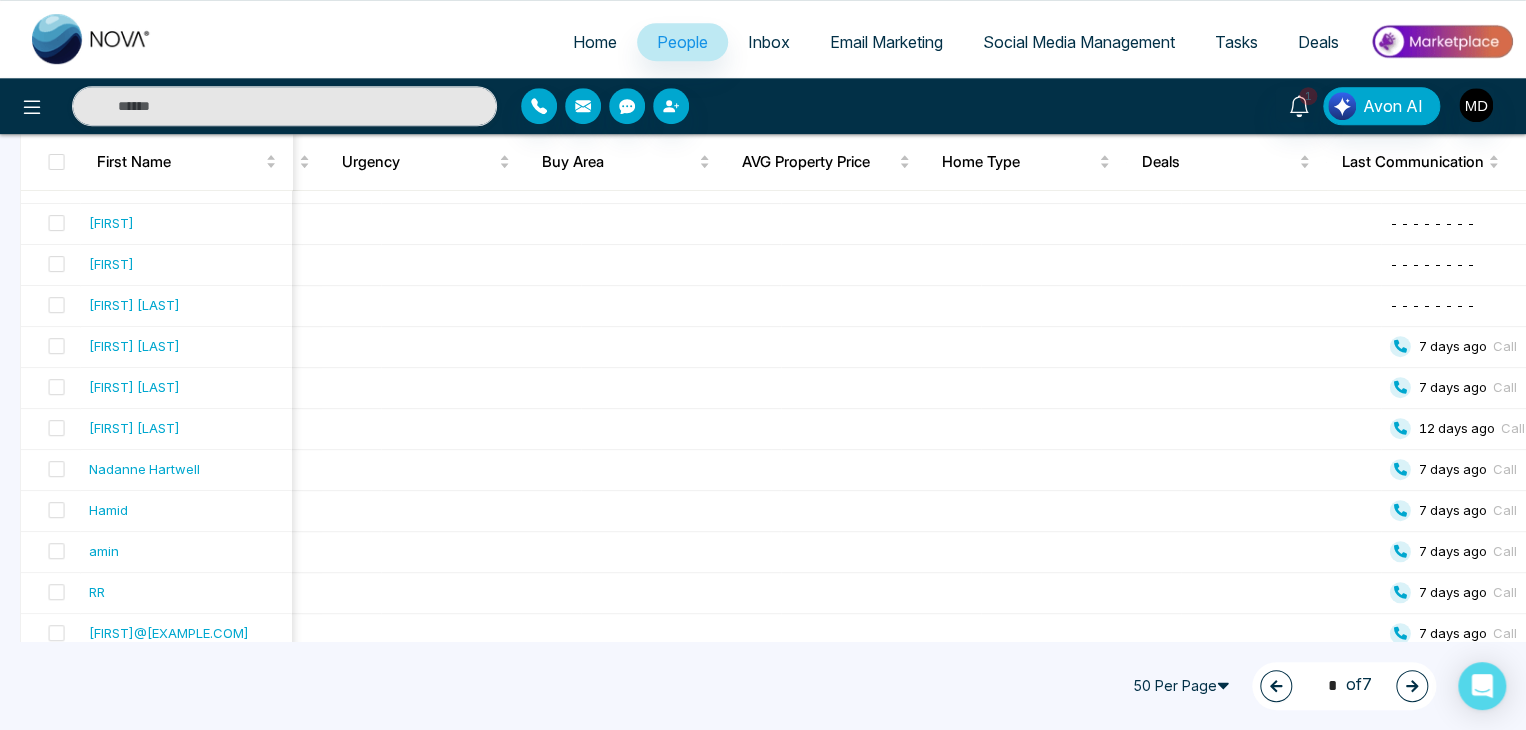 click at bounding box center [1412, 686] 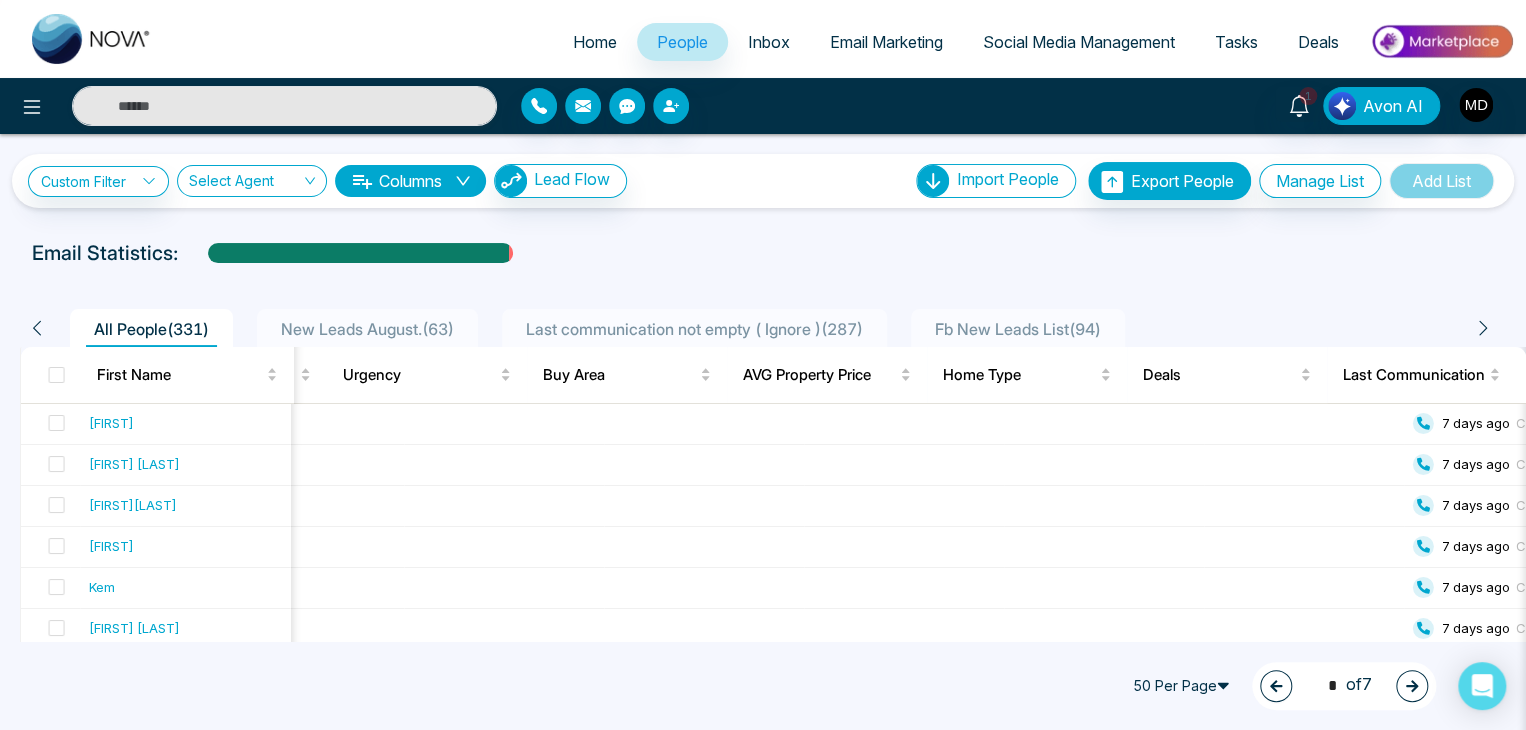 click at bounding box center [1412, 686] 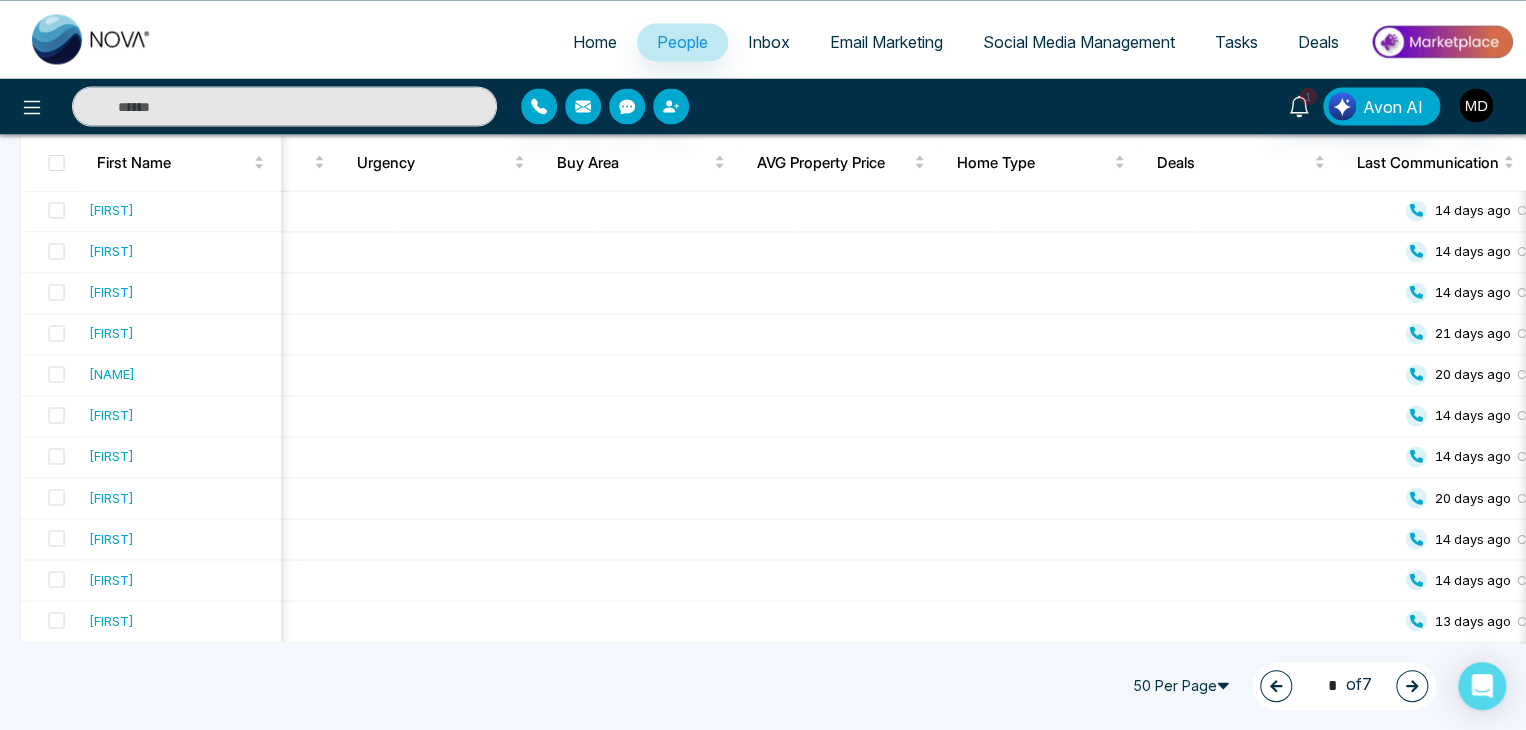 click 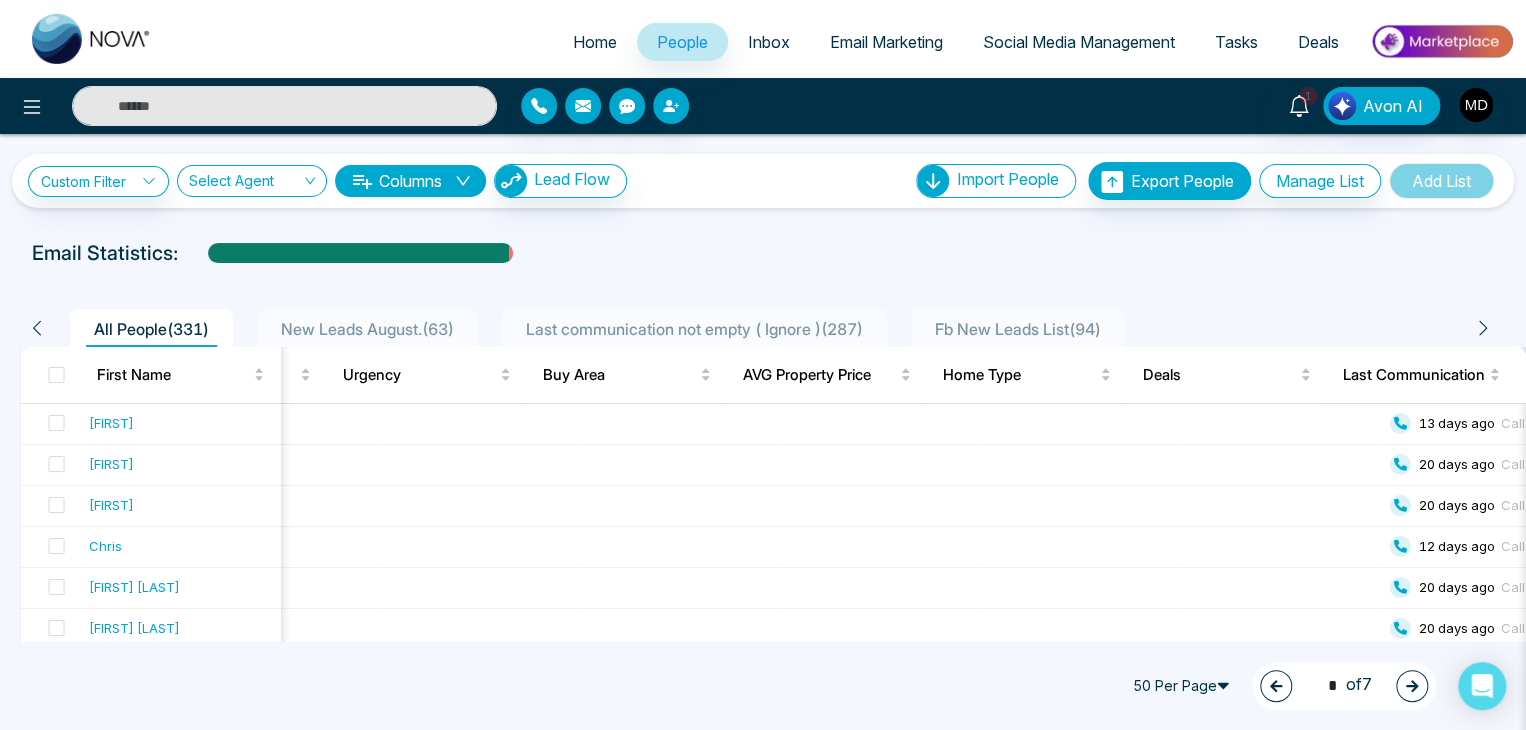click 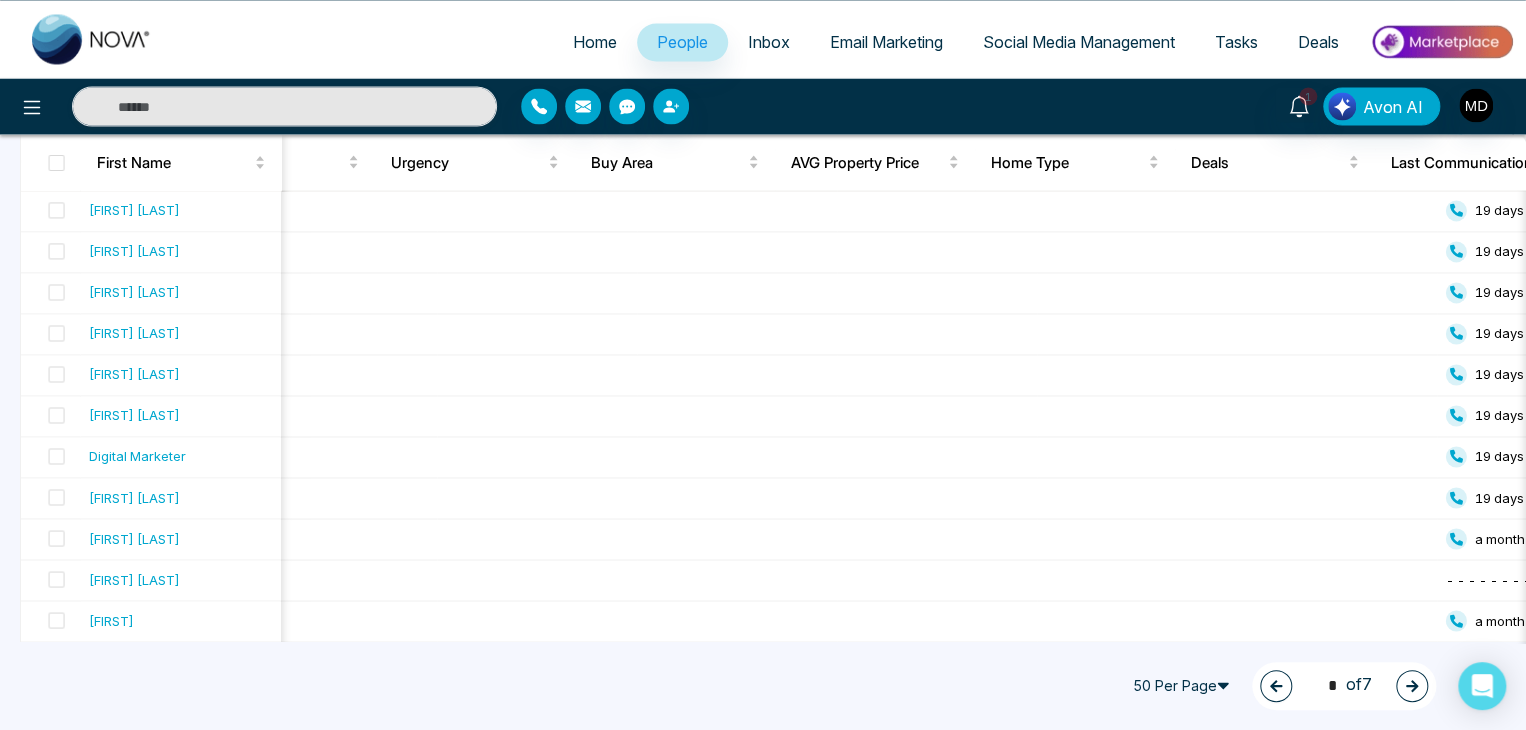 click at bounding box center [1412, 686] 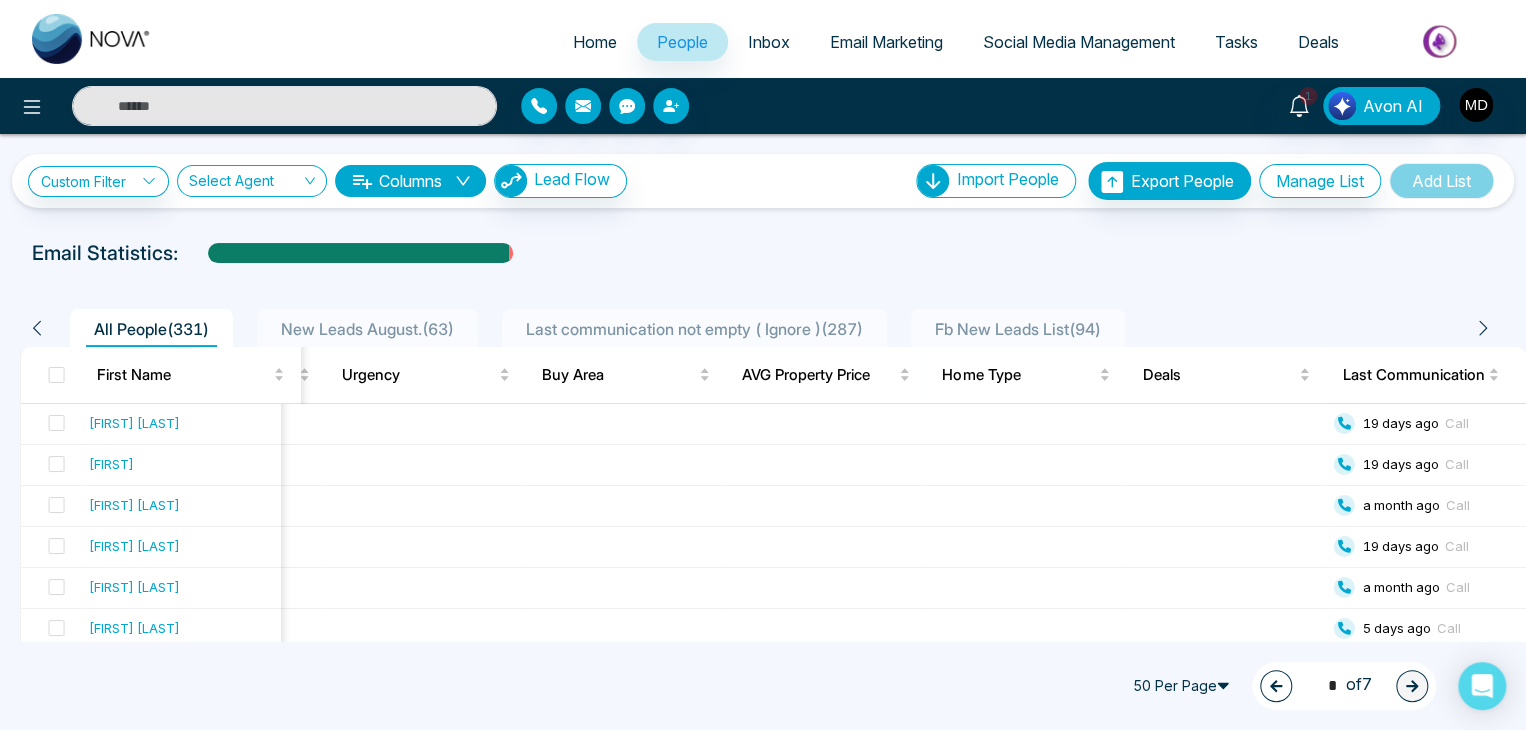 click on "People" at bounding box center (682, 42) 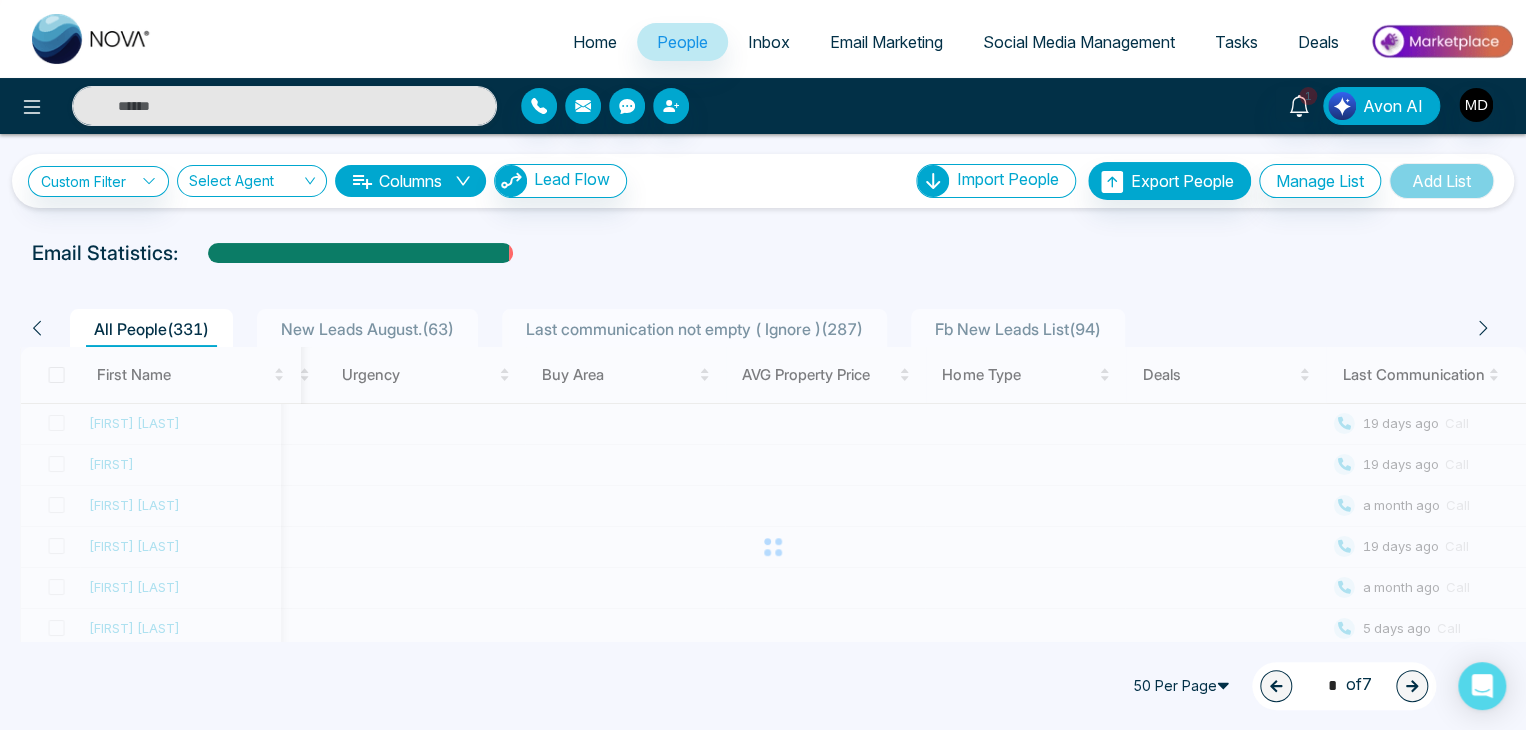 type on "*" 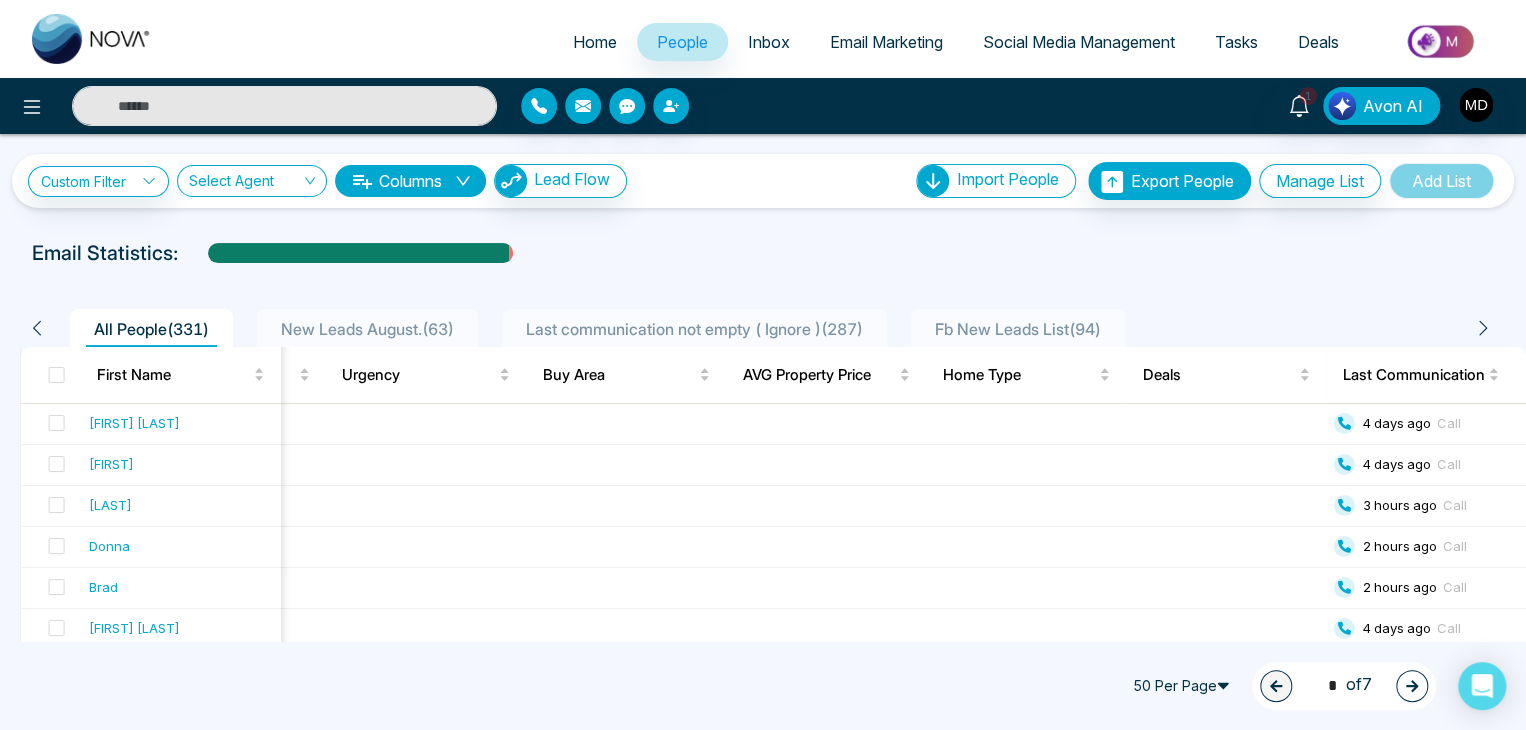 click on "Home" at bounding box center (595, 42) 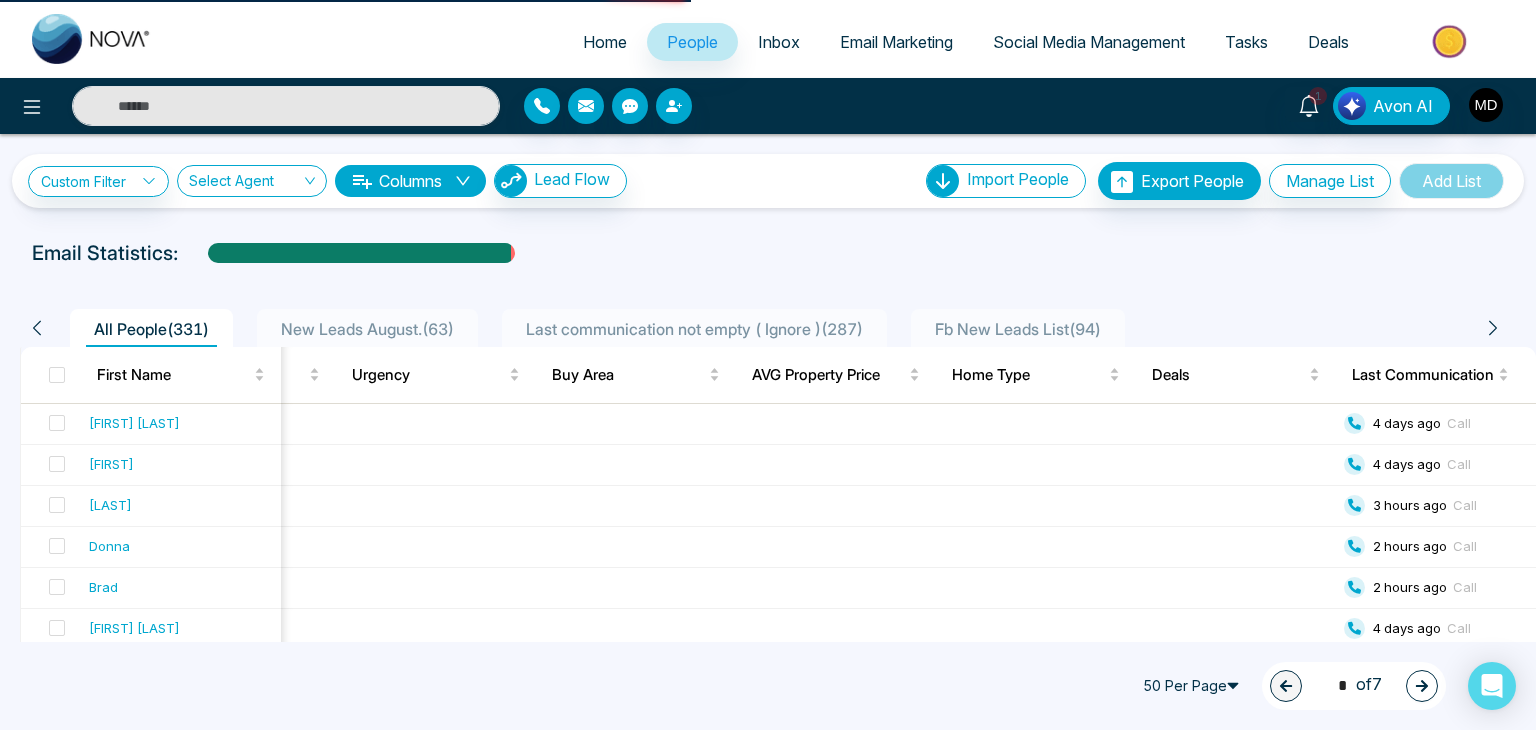 select on "*" 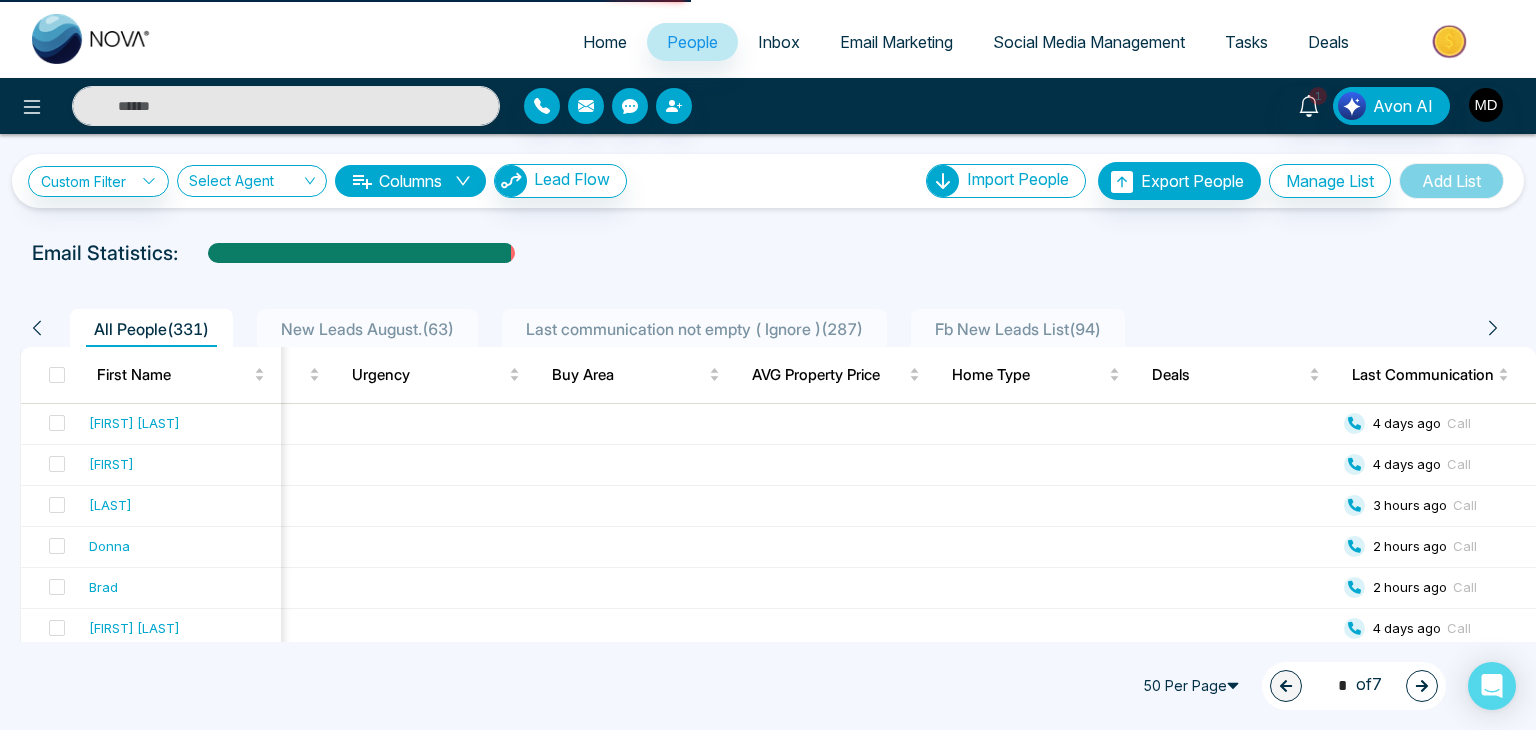 select on "*" 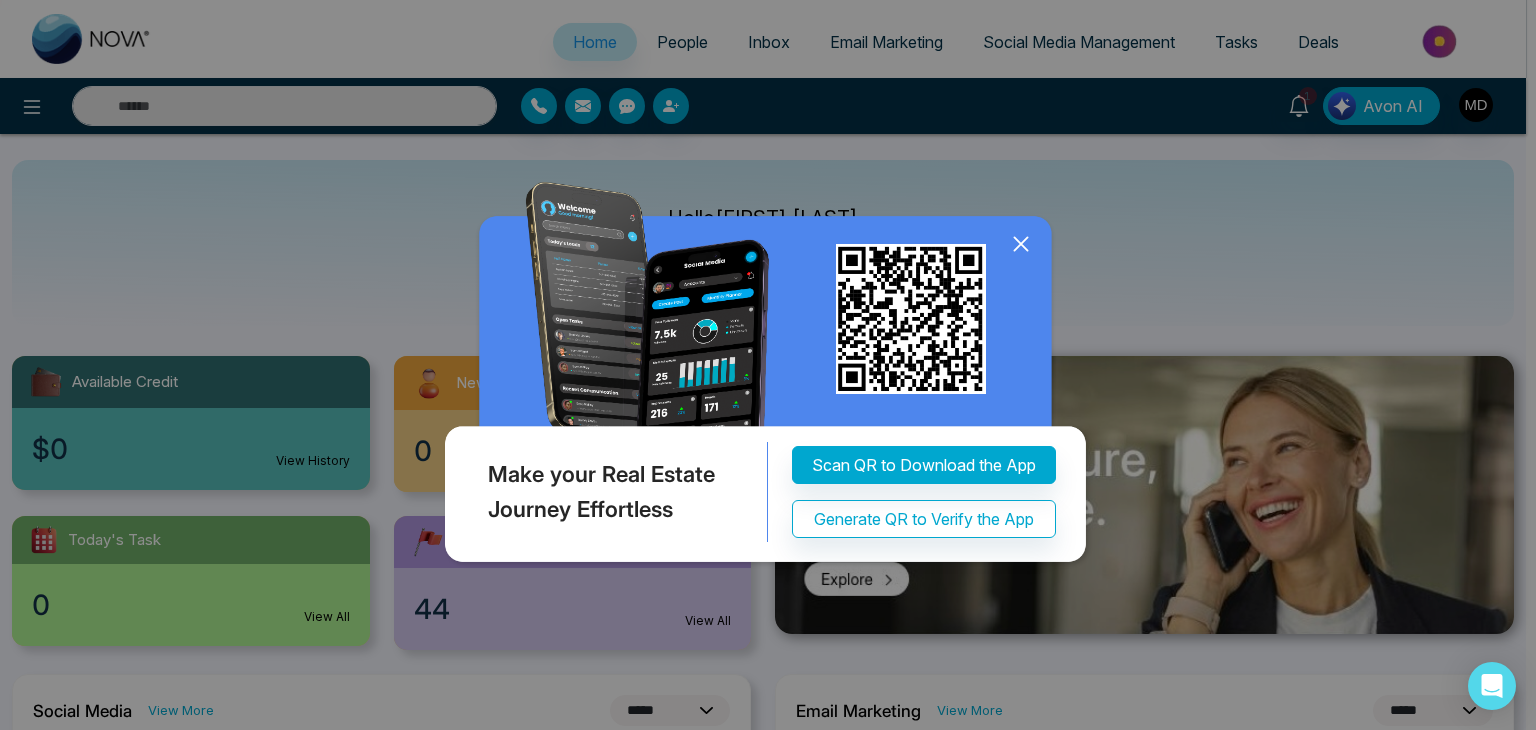 click 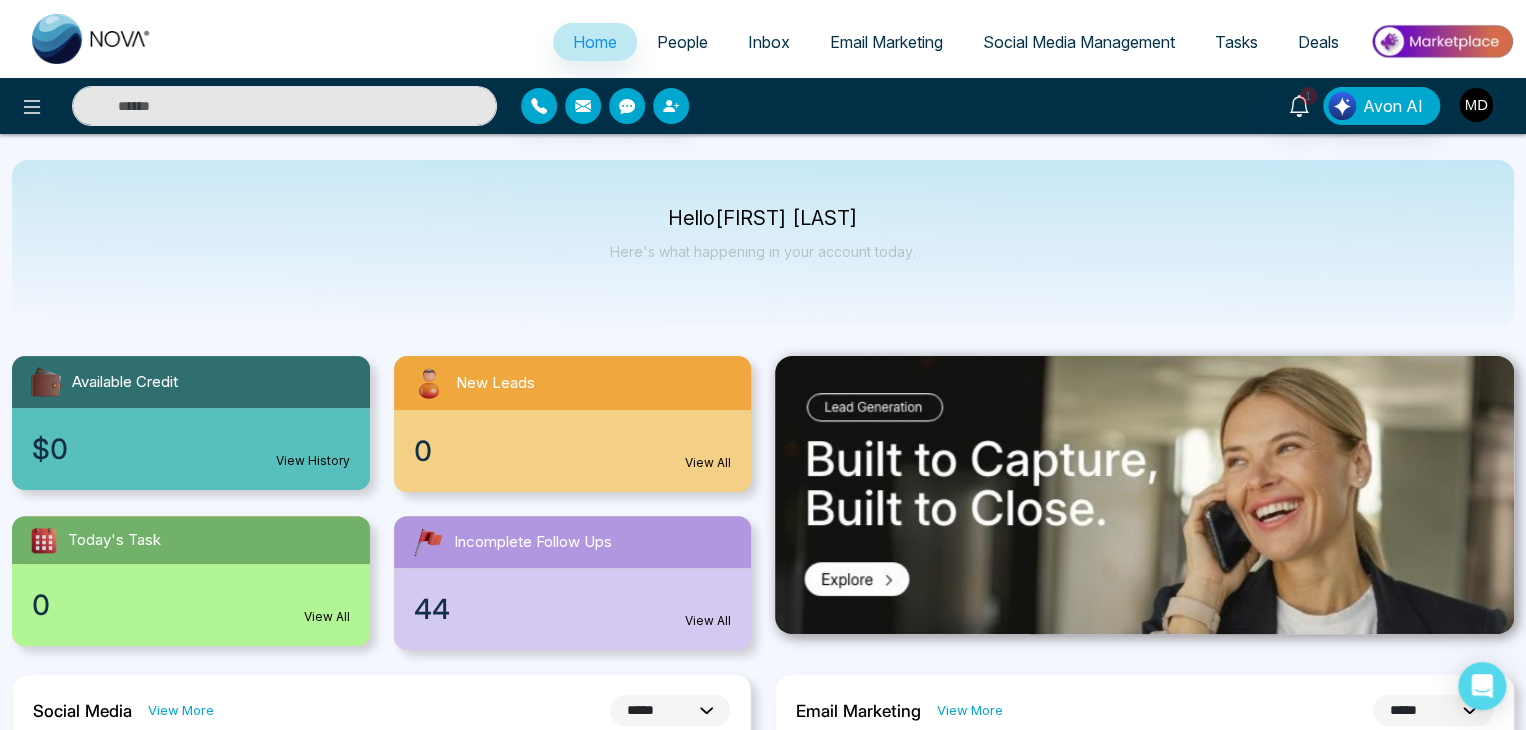 click at bounding box center [1476, 105] 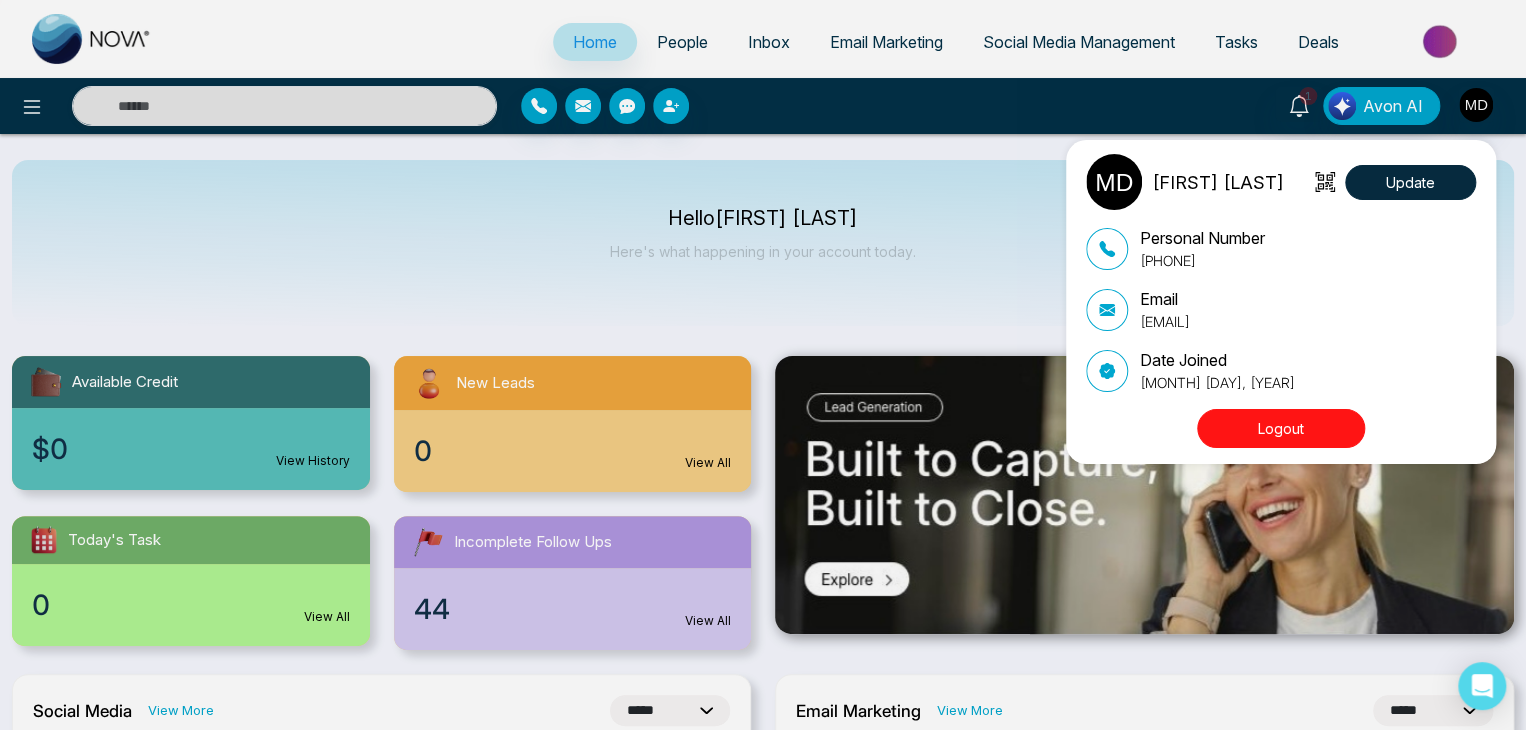 click on "Logout" at bounding box center (1281, 428) 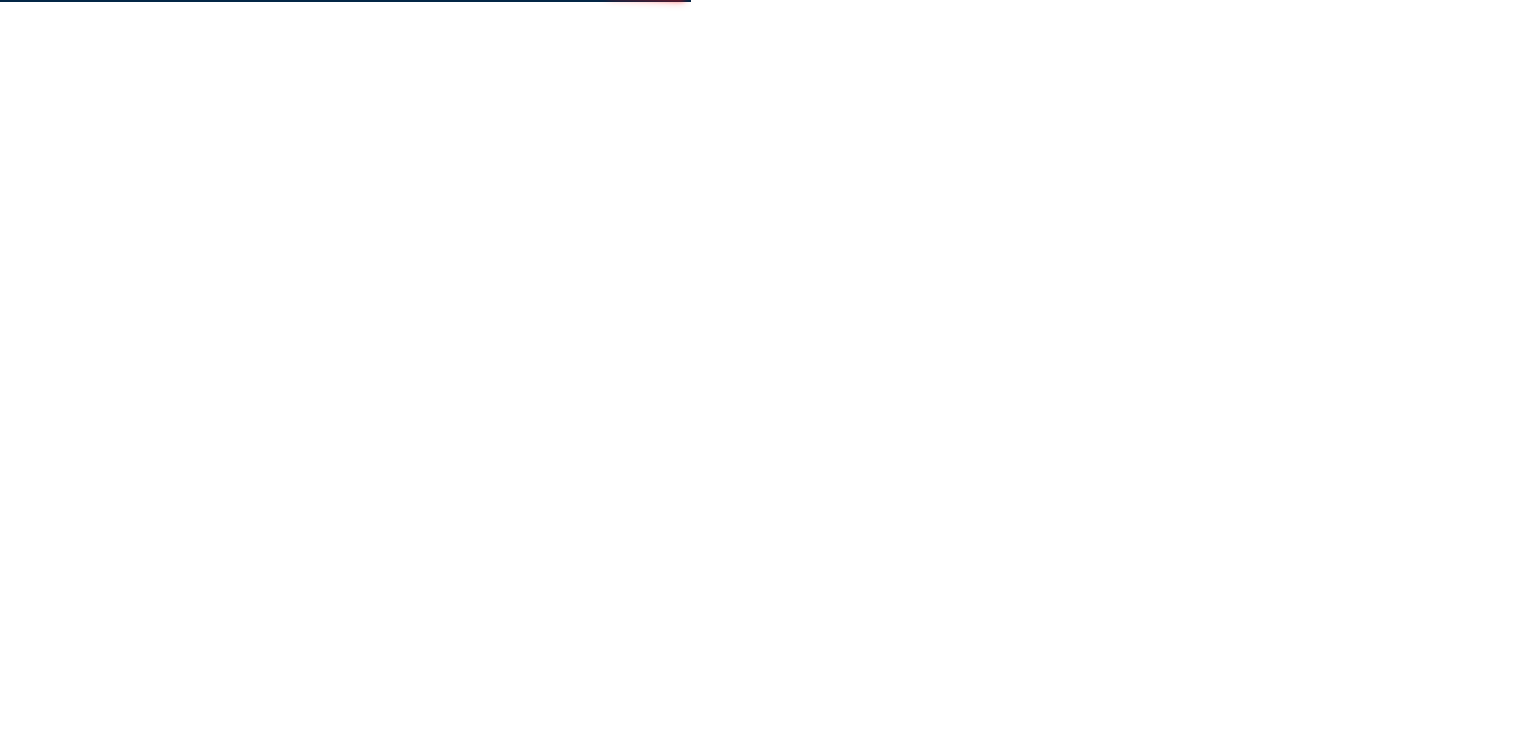 scroll, scrollTop: 0, scrollLeft: 0, axis: both 